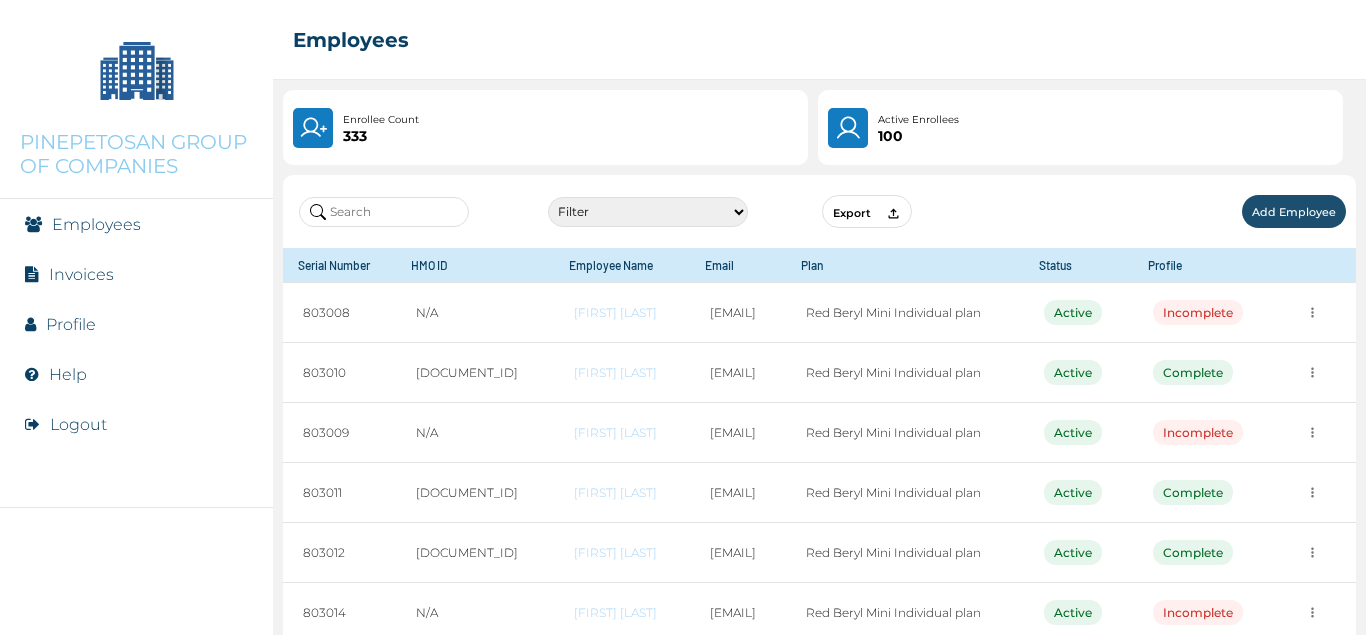 scroll, scrollTop: 0, scrollLeft: 0, axis: both 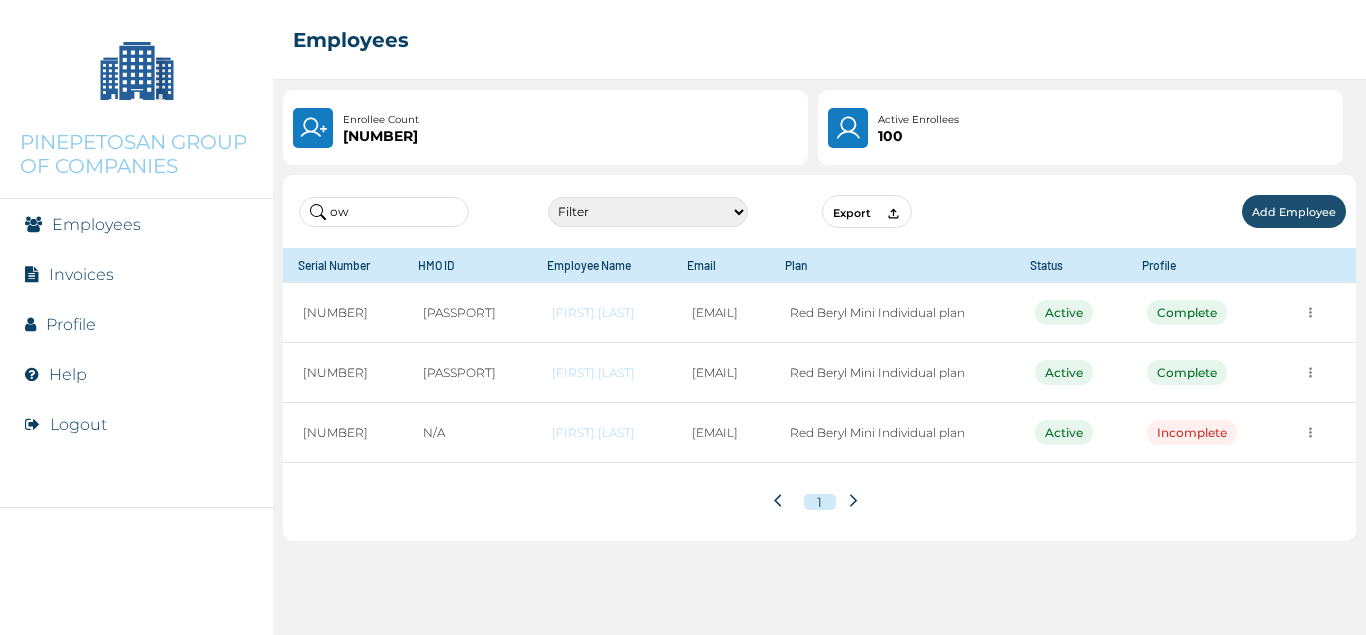 type on "o" 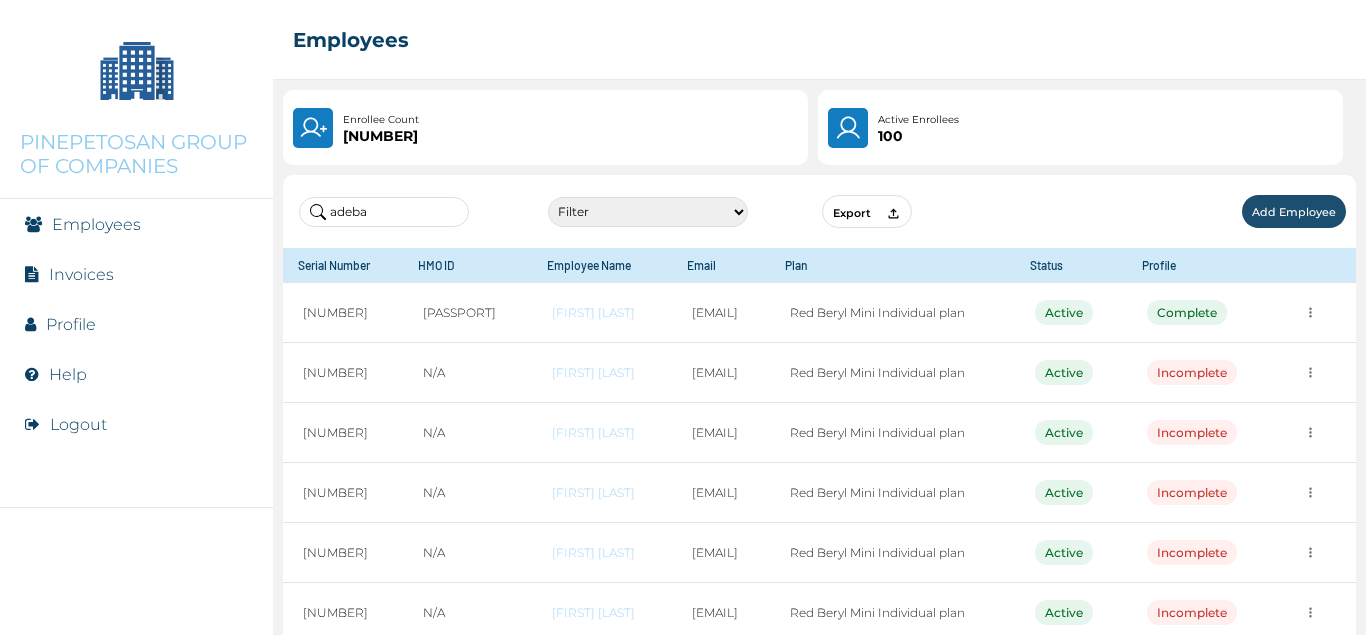 type on "adeba" 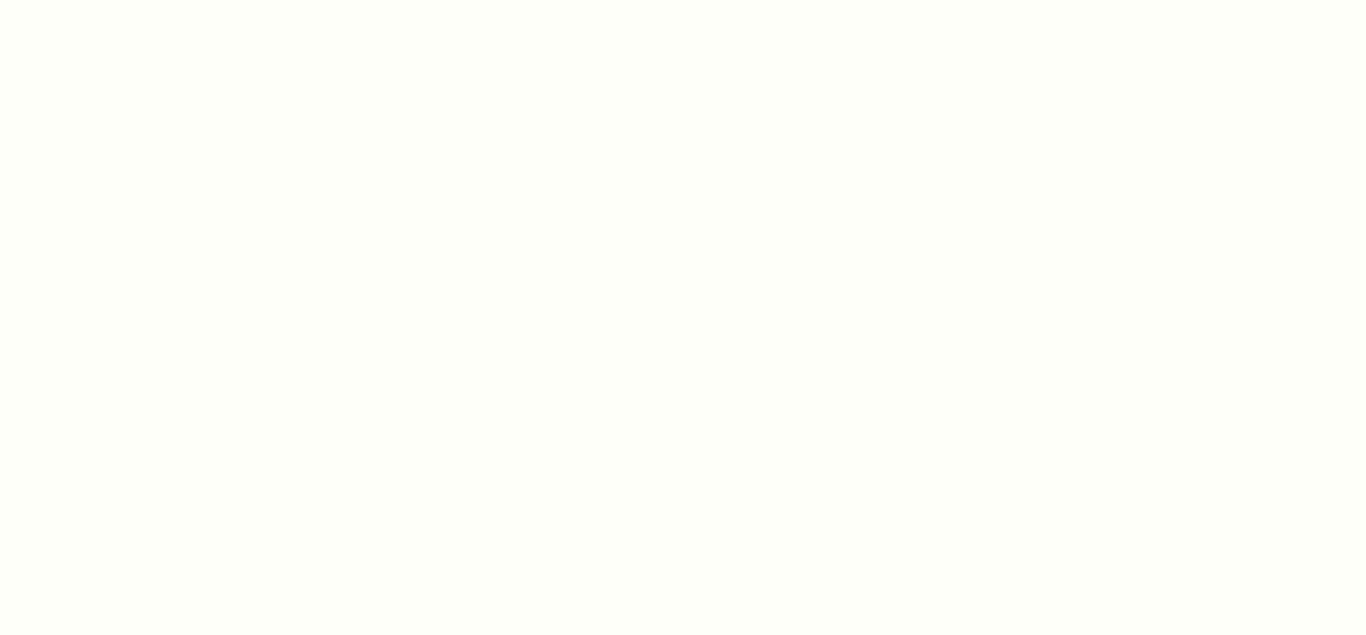 scroll, scrollTop: 0, scrollLeft: 0, axis: both 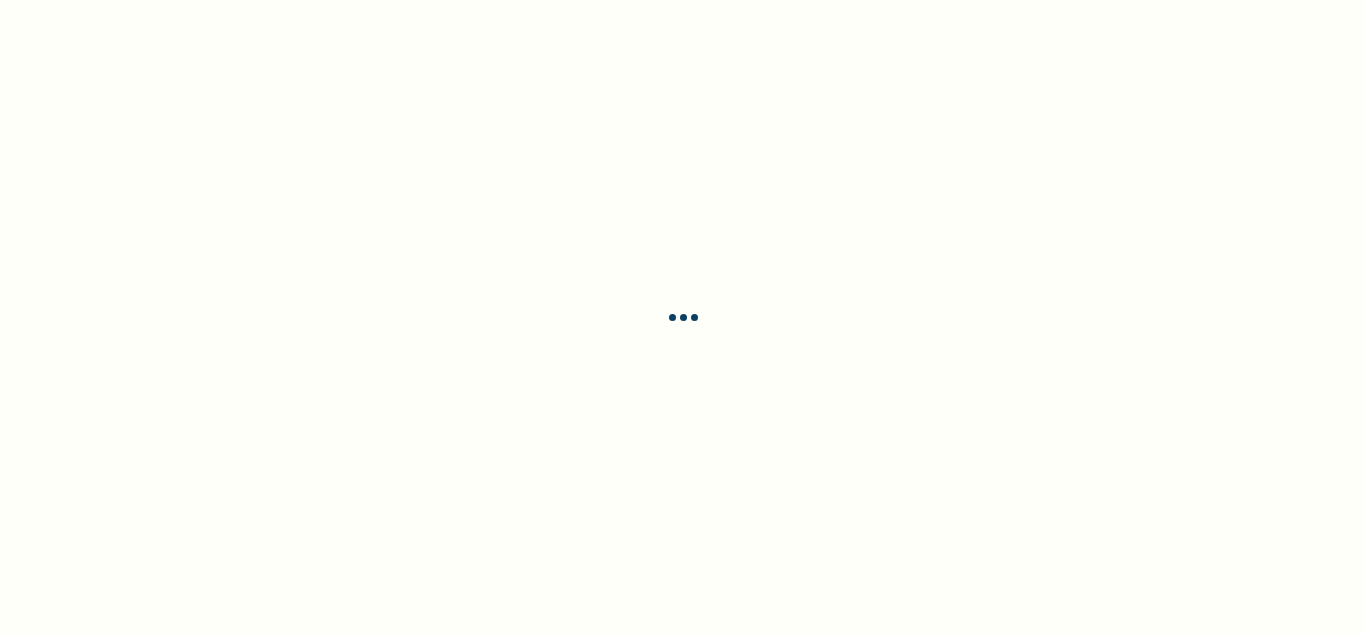 drag, startPoint x: 1358, startPoint y: 91, endPoint x: 938, endPoint y: 89, distance: 420.00476 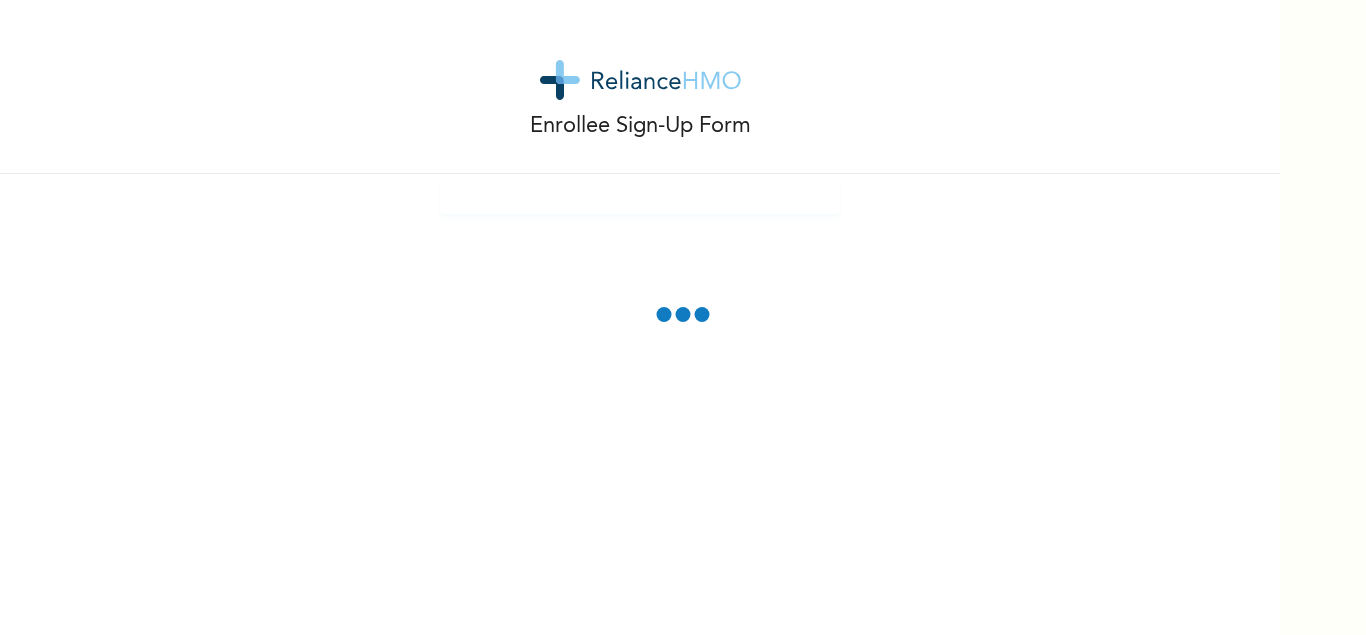 scroll, scrollTop: 0, scrollLeft: 0, axis: both 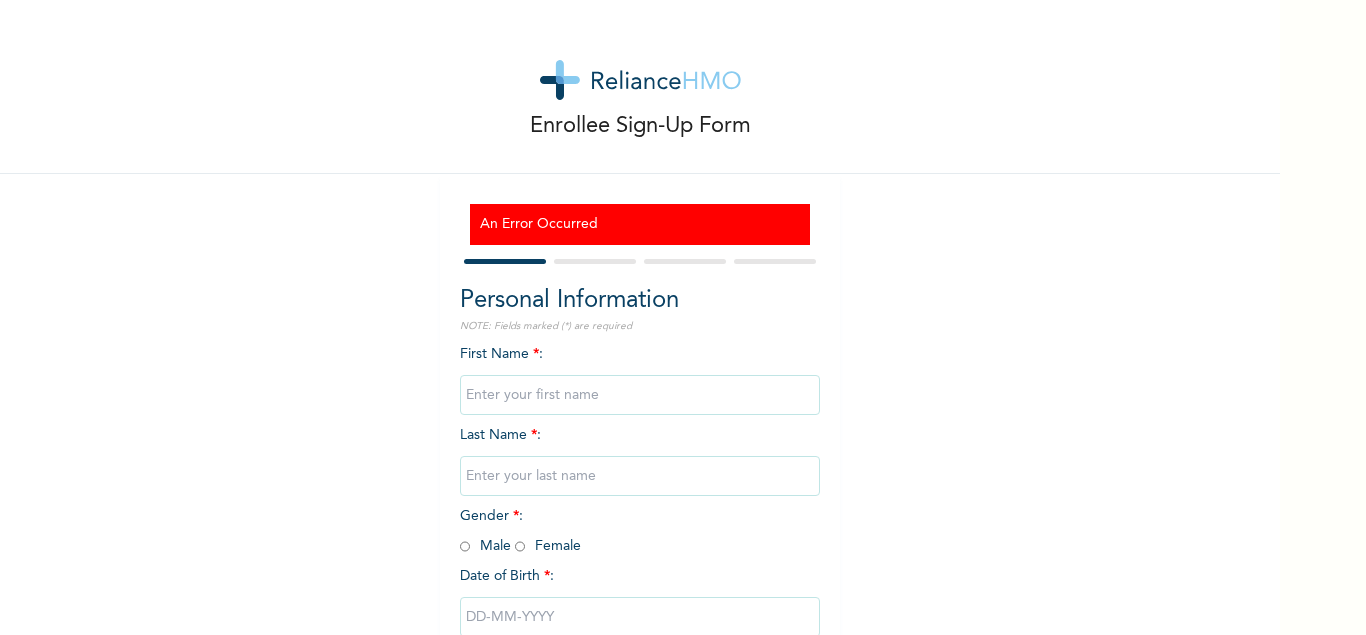 click at bounding box center (640, 395) 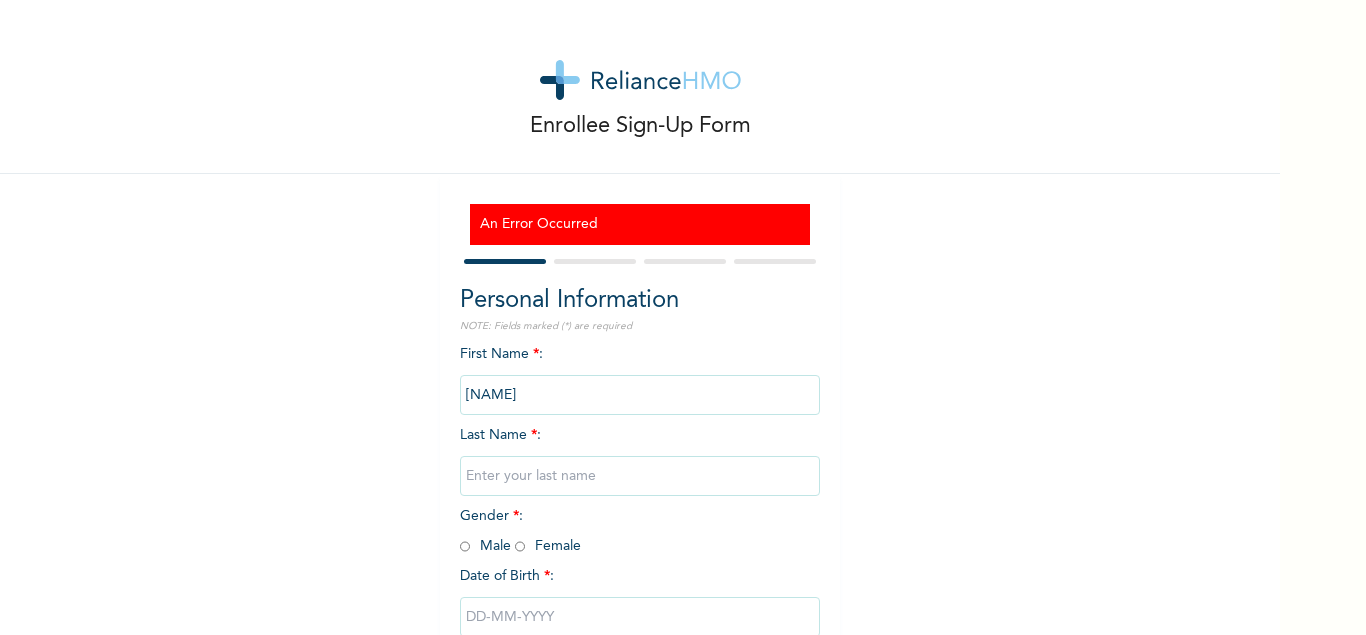 type on "PELUMI" 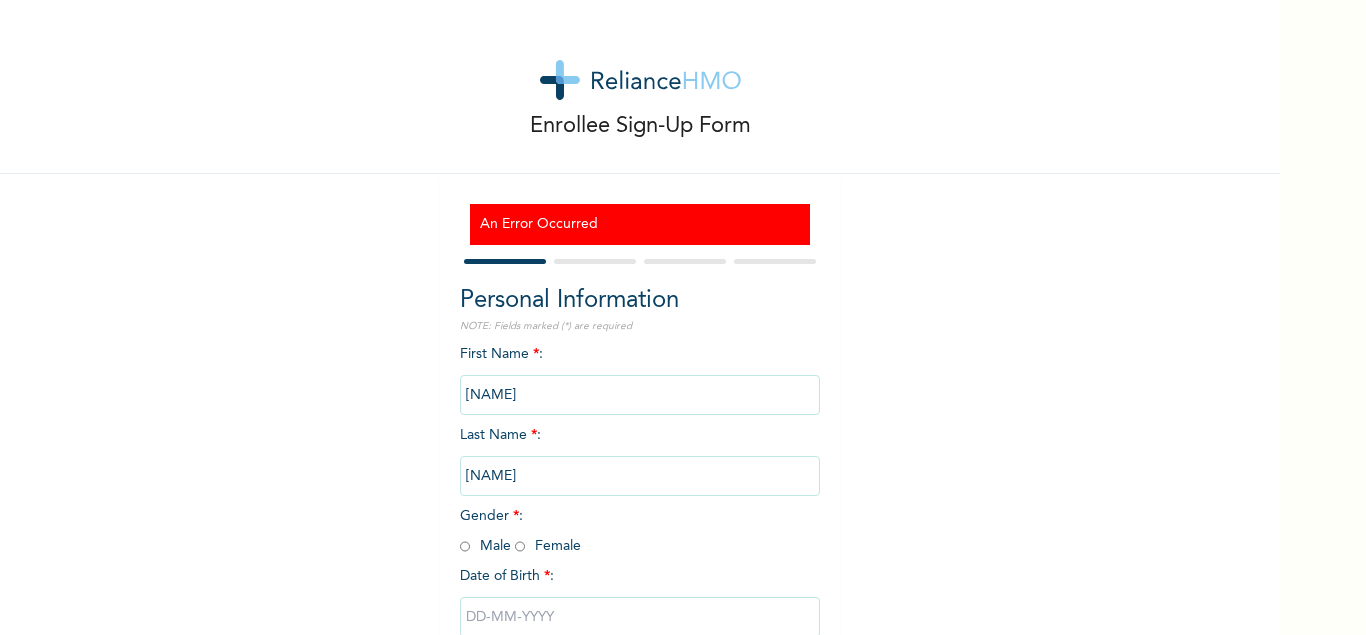 type on "ADEBAYO" 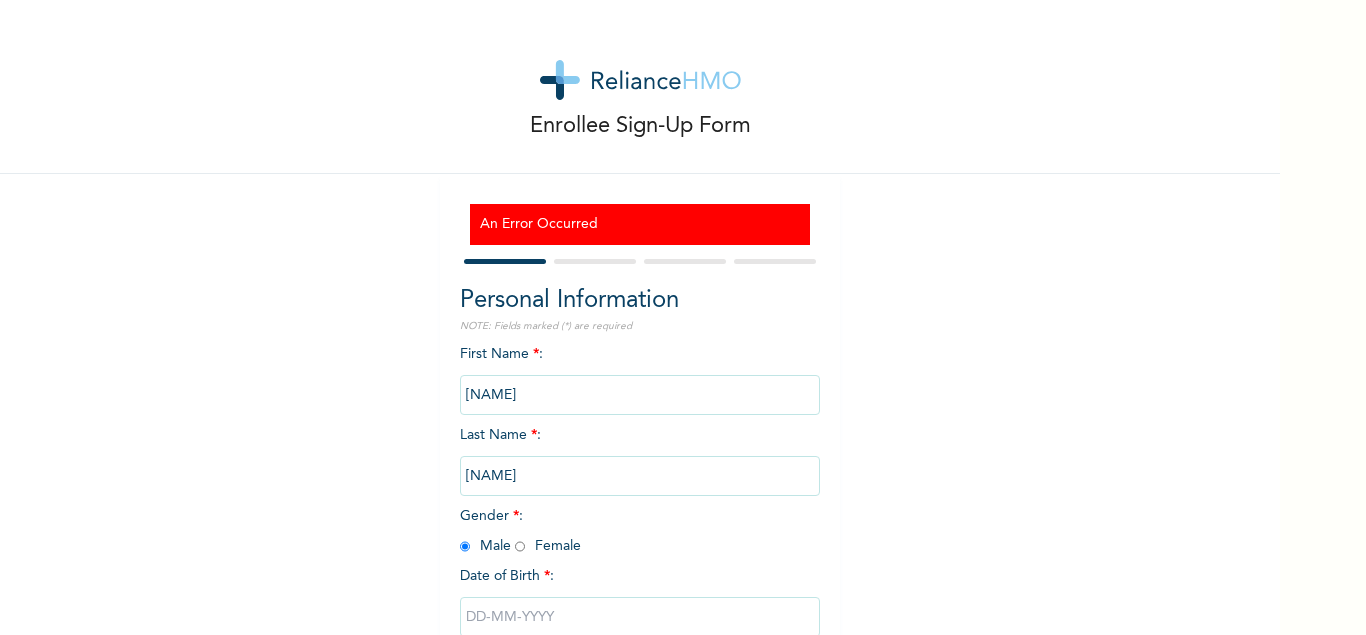 scroll, scrollTop: 114, scrollLeft: 0, axis: vertical 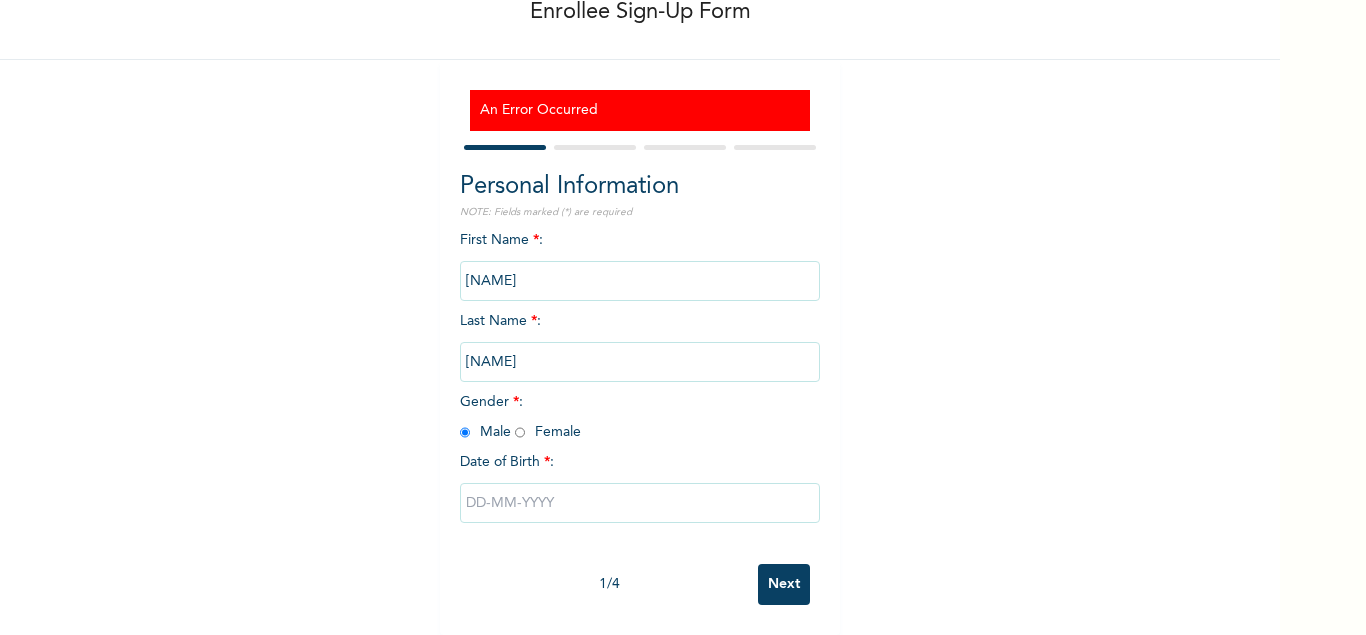 click at bounding box center [640, 503] 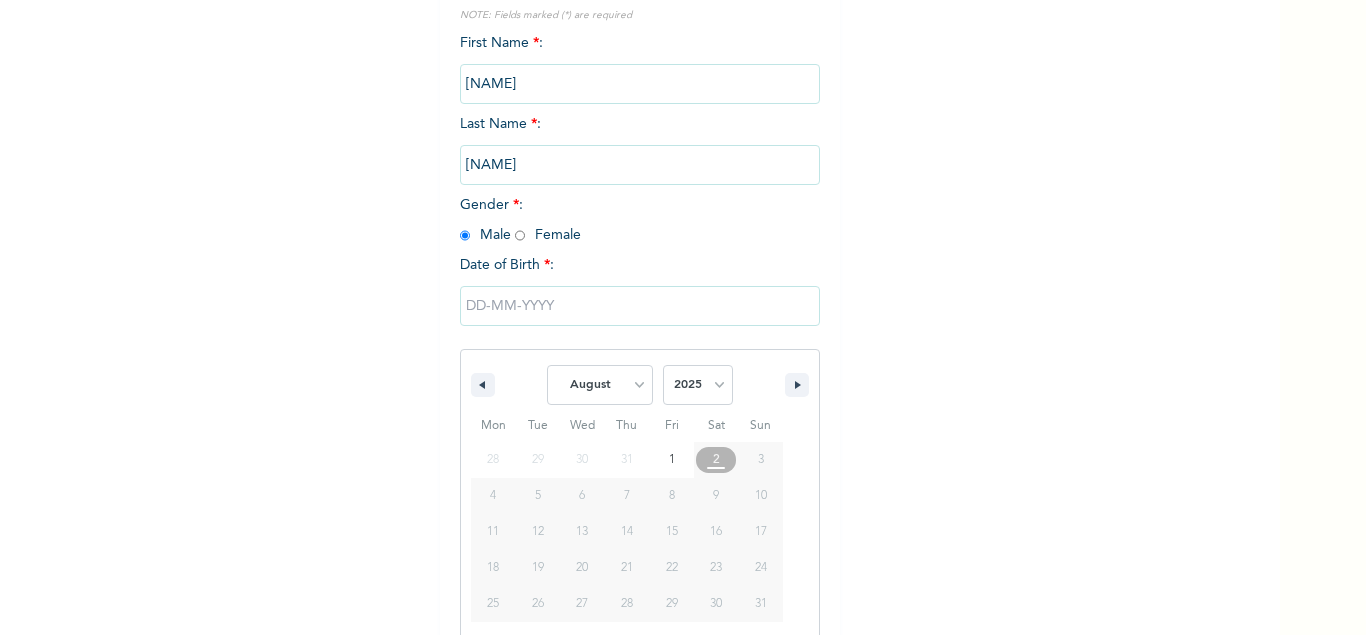 scroll, scrollTop: 320, scrollLeft: 0, axis: vertical 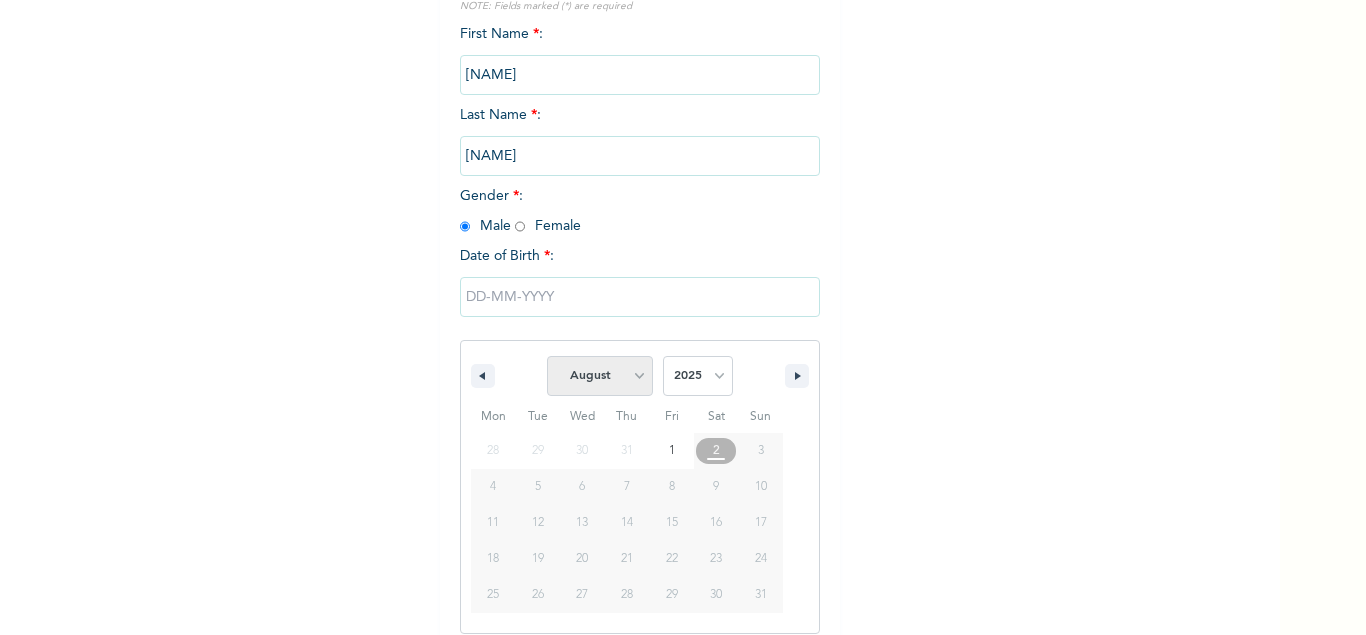 click on "January February March April May June July August September October November December" at bounding box center [600, 376] 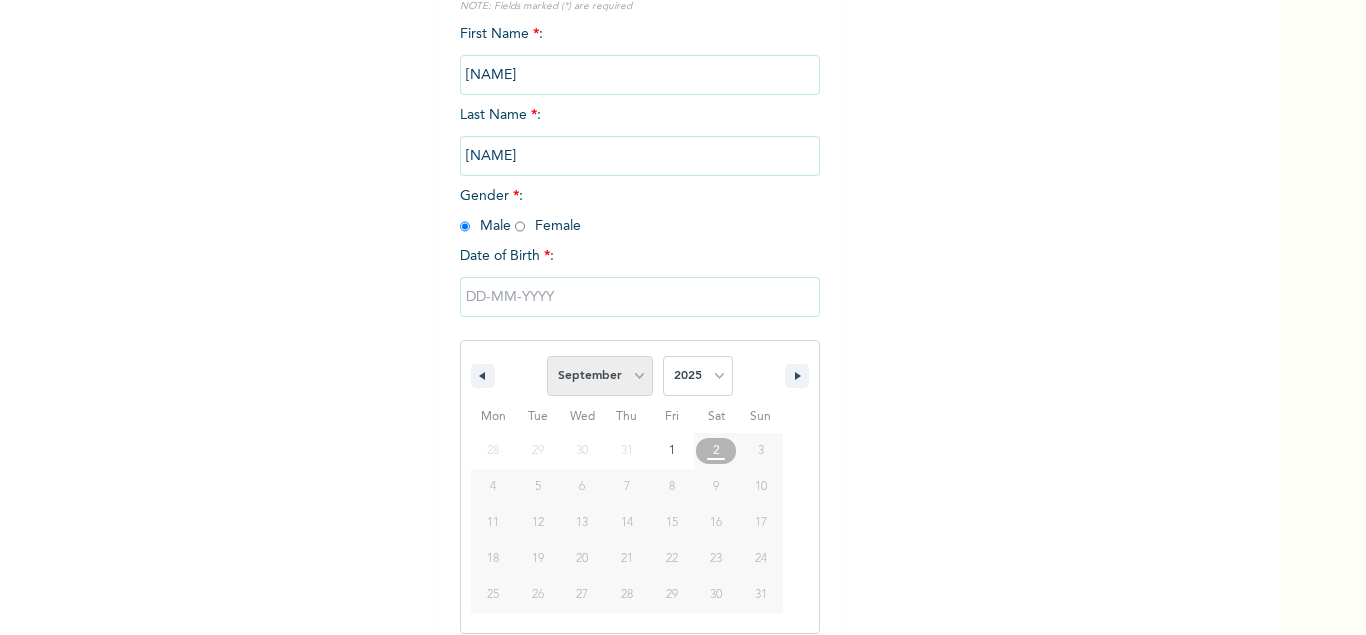 click on "September" at bounding box center (0, 0) 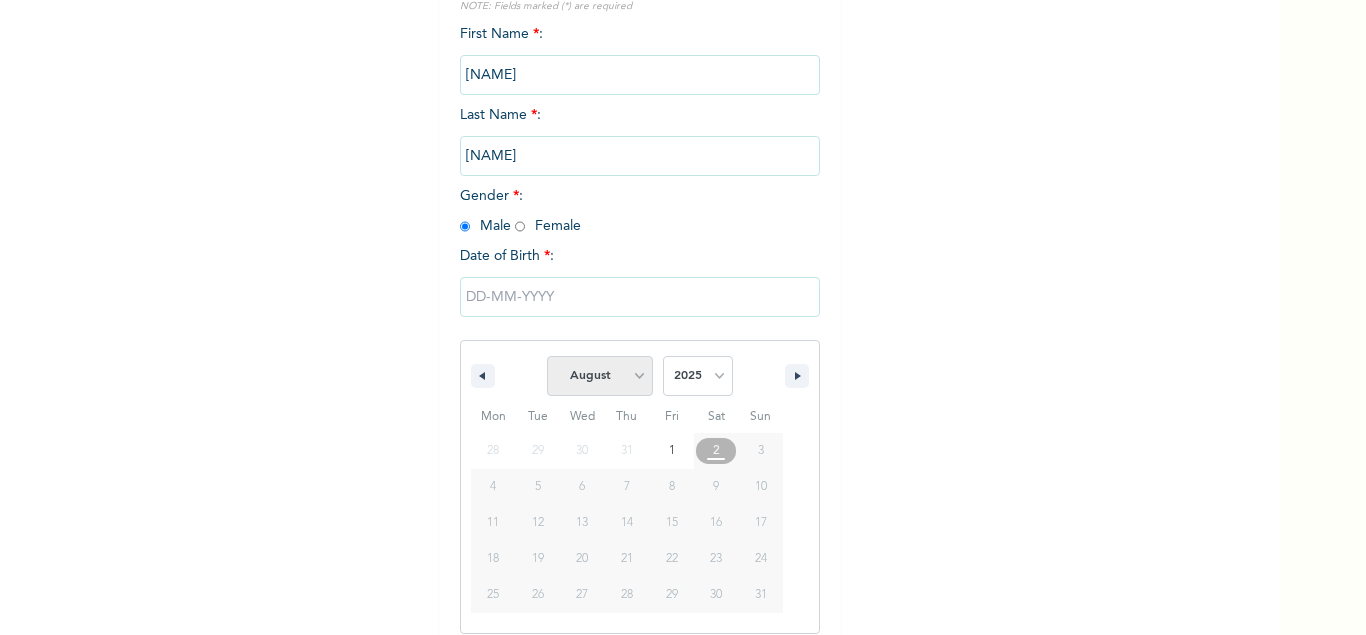 click on "January February March April May June July August September October November December" at bounding box center [600, 376] 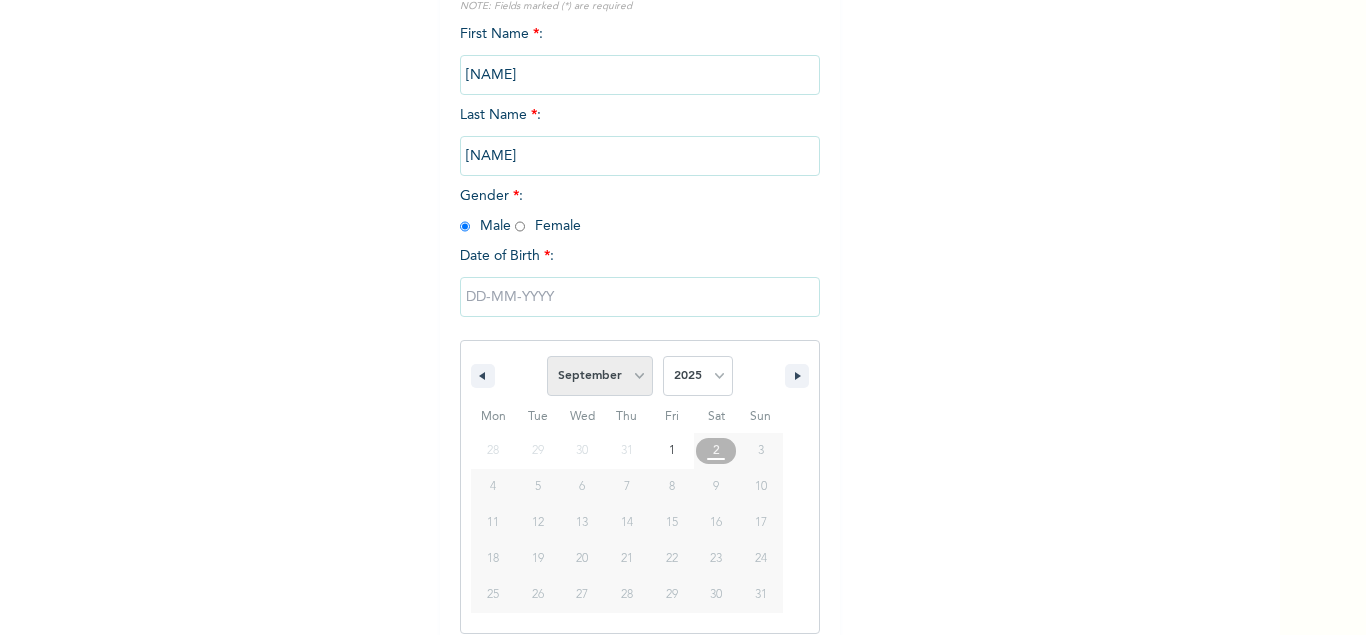click on "September" at bounding box center (0, 0) 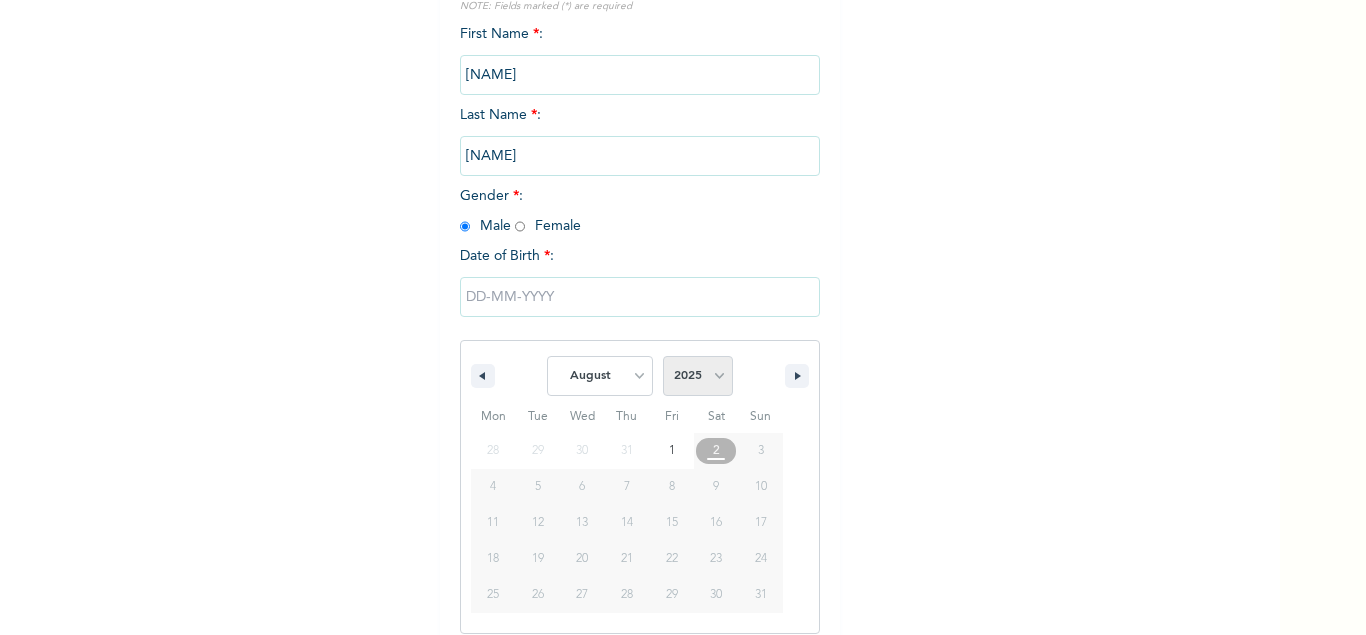 click on "2025 2024 2023 2022 2021 2020 2019 2018 2017 2016 2015 2014 2013 2012 2011 2010 2009 2008 2007 2006 2005 2004 2003 2002 2001 2000 1999 1998 1997 1996 1995 1994 1993 1992 1991 1990 1989 1988 1987 1986 1985 1984 1983 1982 1981 1980 1979 1978 1977 1976 1975 1974 1973 1972 1971 1970 1969 1968 1967 1966 1965 1964 1963 1962 1961 1960 1959 1958 1957 1956 1955 1954 1953 1952 1951 1950 1949 1948 1947 1946 1945 1944 1943 1942 1941 1940 1939 1938 1937 1936 1935 1934 1933 1932 1931 1930 1929 1928 1927 1926 1925 1924 1923 1922 1921 1920 1919 1918 1917 1916 1915 1914 1913 1912 1911 1910 1909 1908 1907 1906 1905" at bounding box center (698, 376) 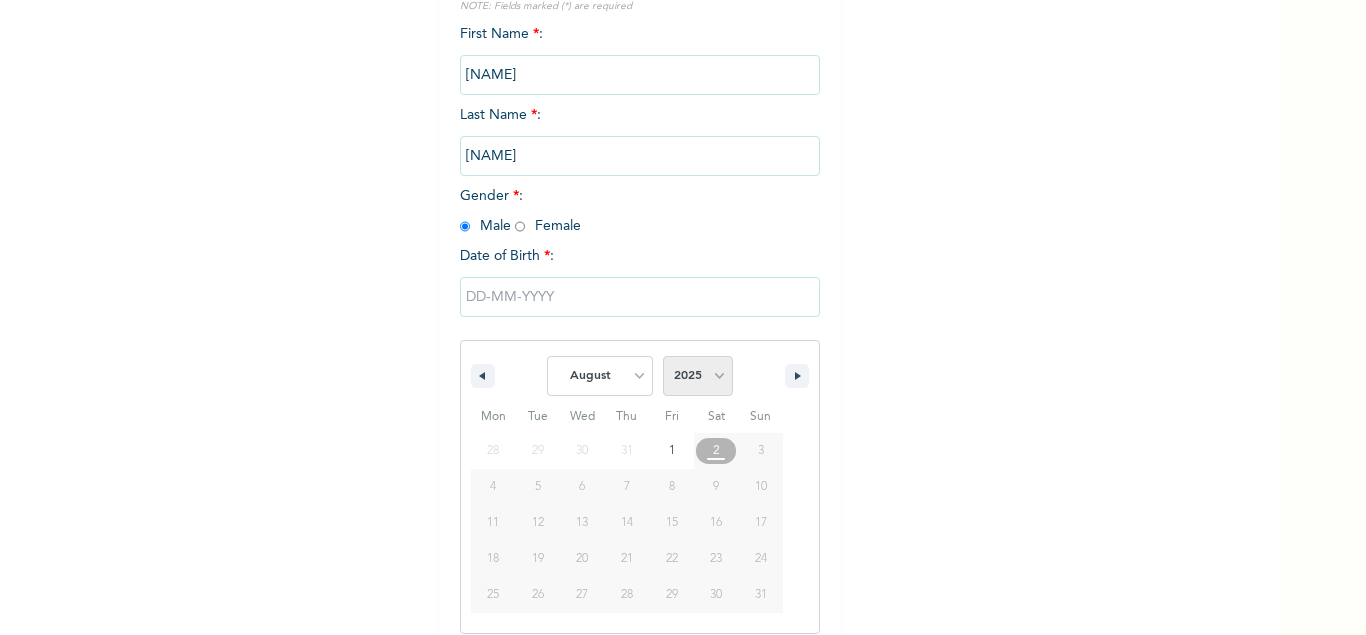 select on "1985" 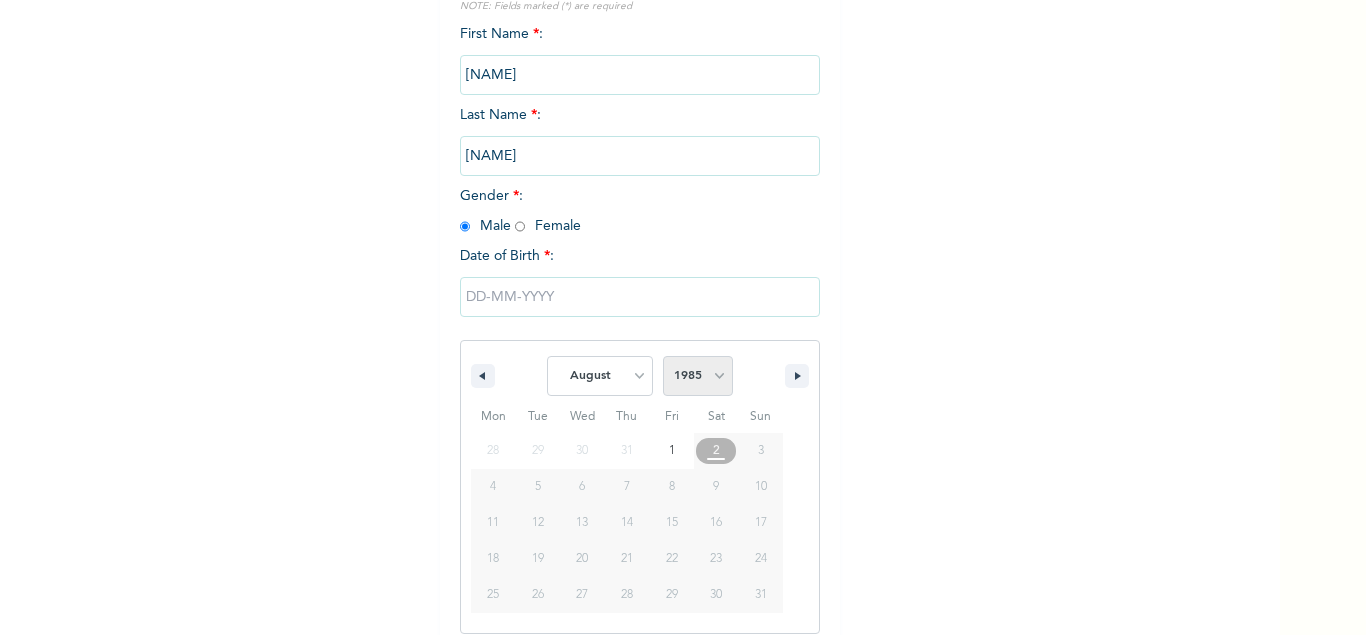 click on "1985" at bounding box center (0, 0) 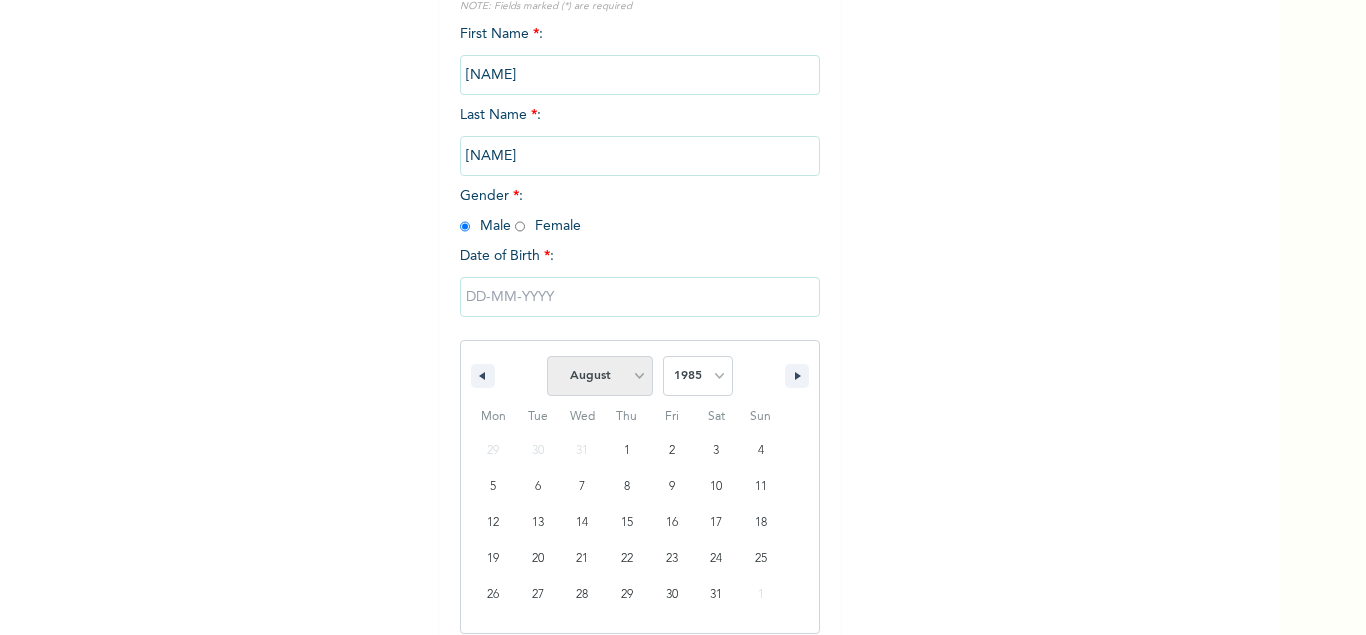 click on "January February March April May June July August September October November December" at bounding box center [600, 376] 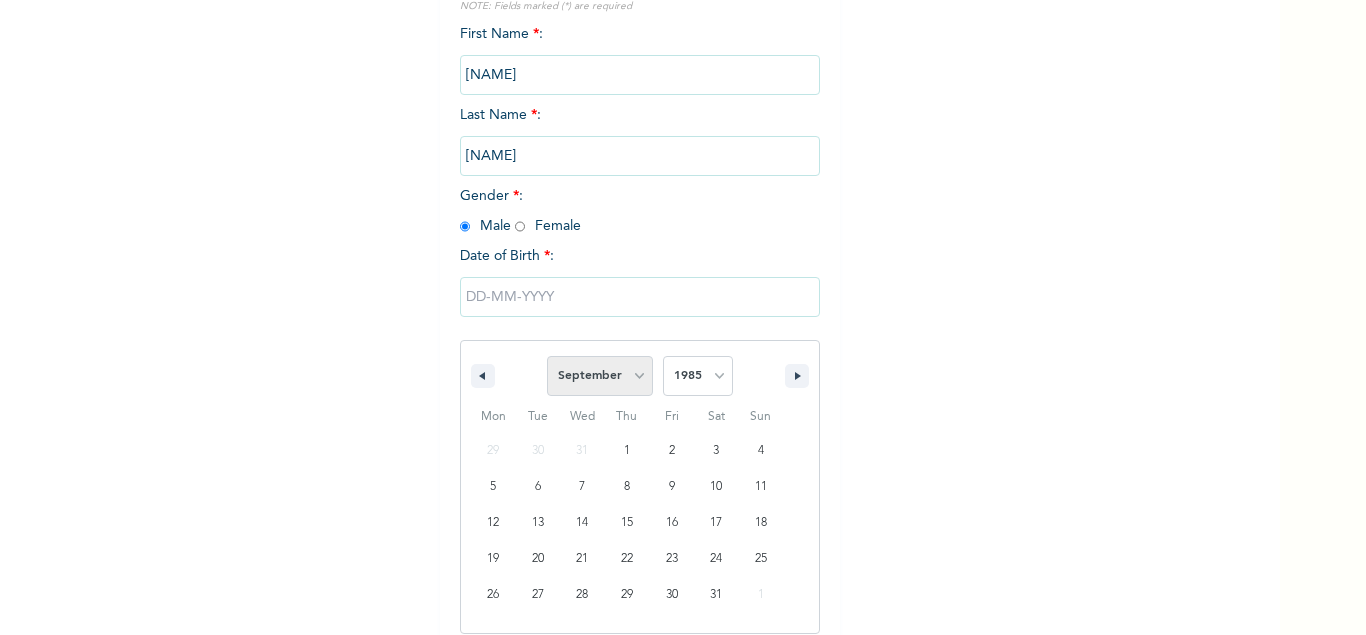 click on "September" at bounding box center [0, 0] 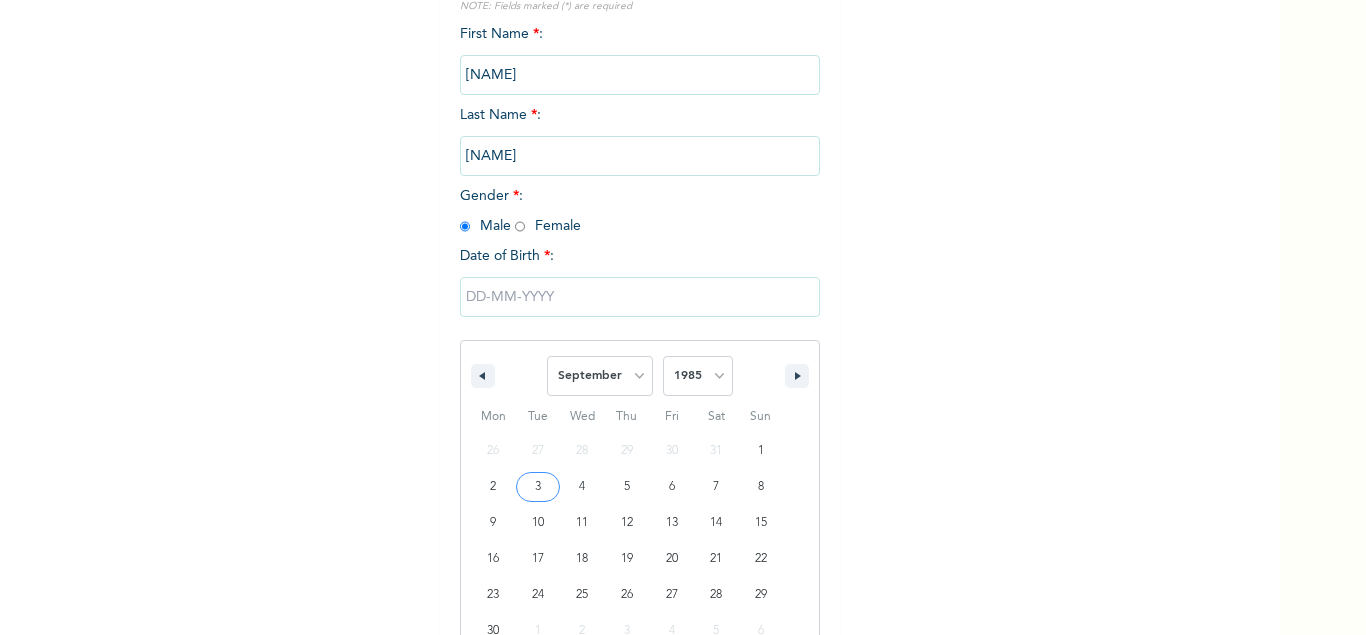 type on "09/03/1985" 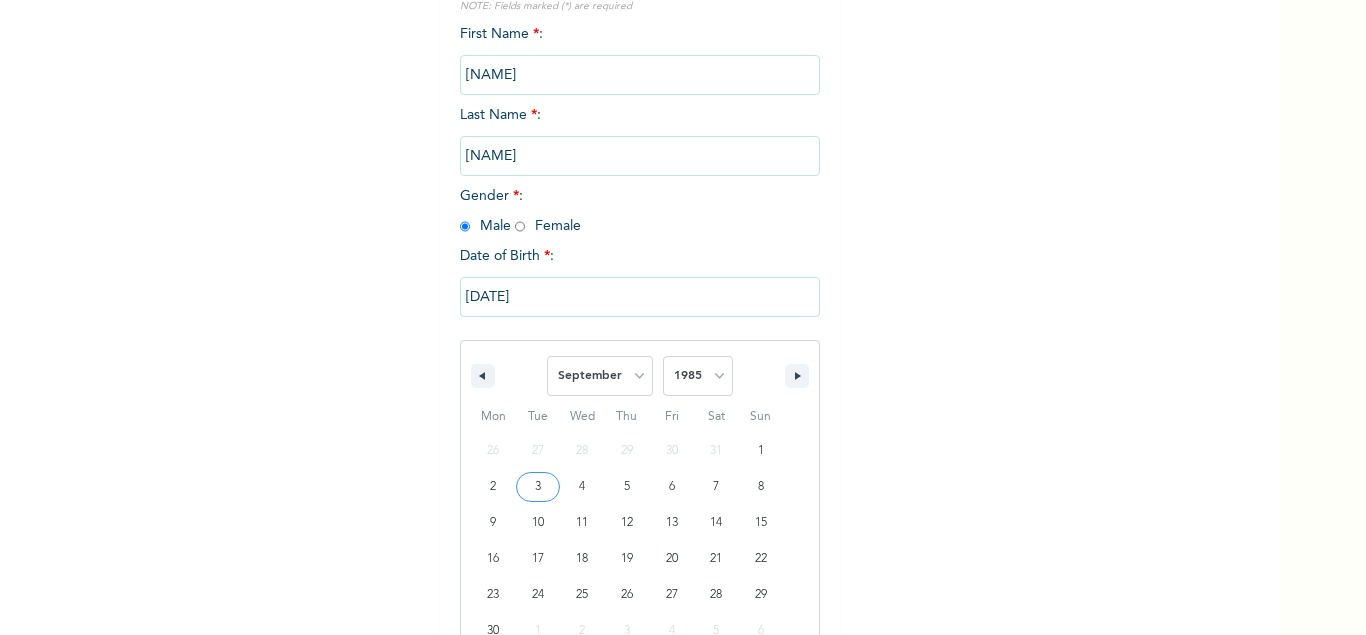 scroll, scrollTop: 114, scrollLeft: 0, axis: vertical 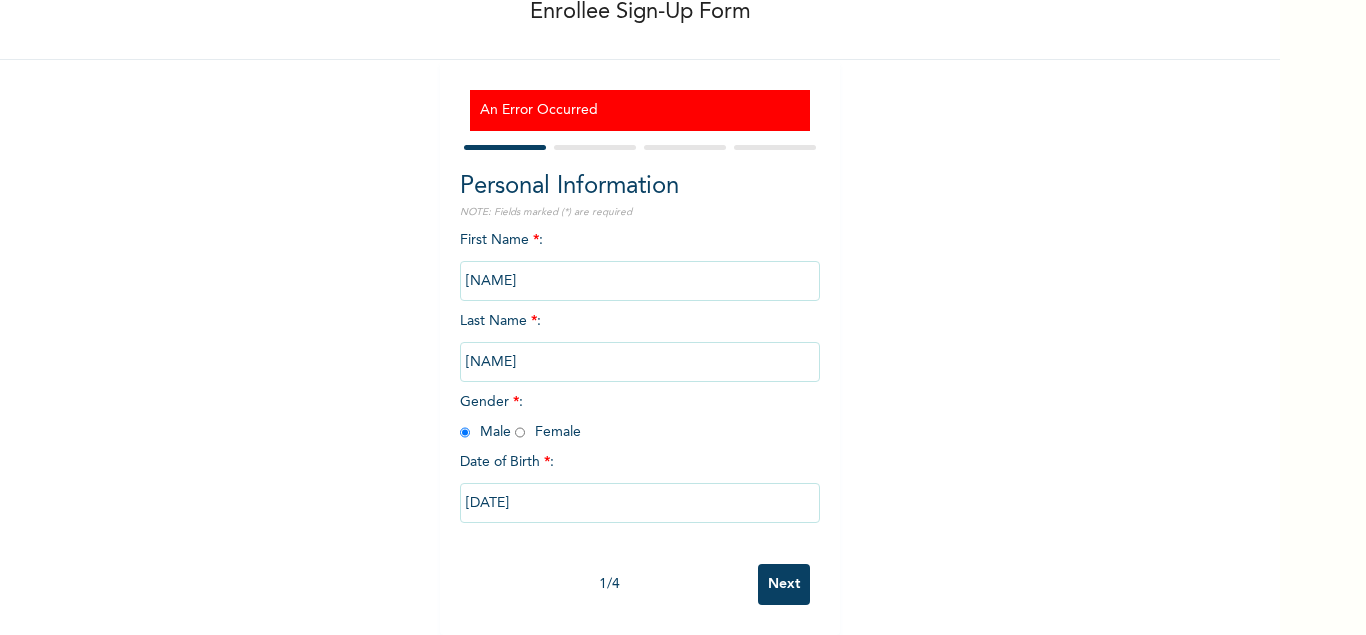 click on "Next" at bounding box center [784, 584] 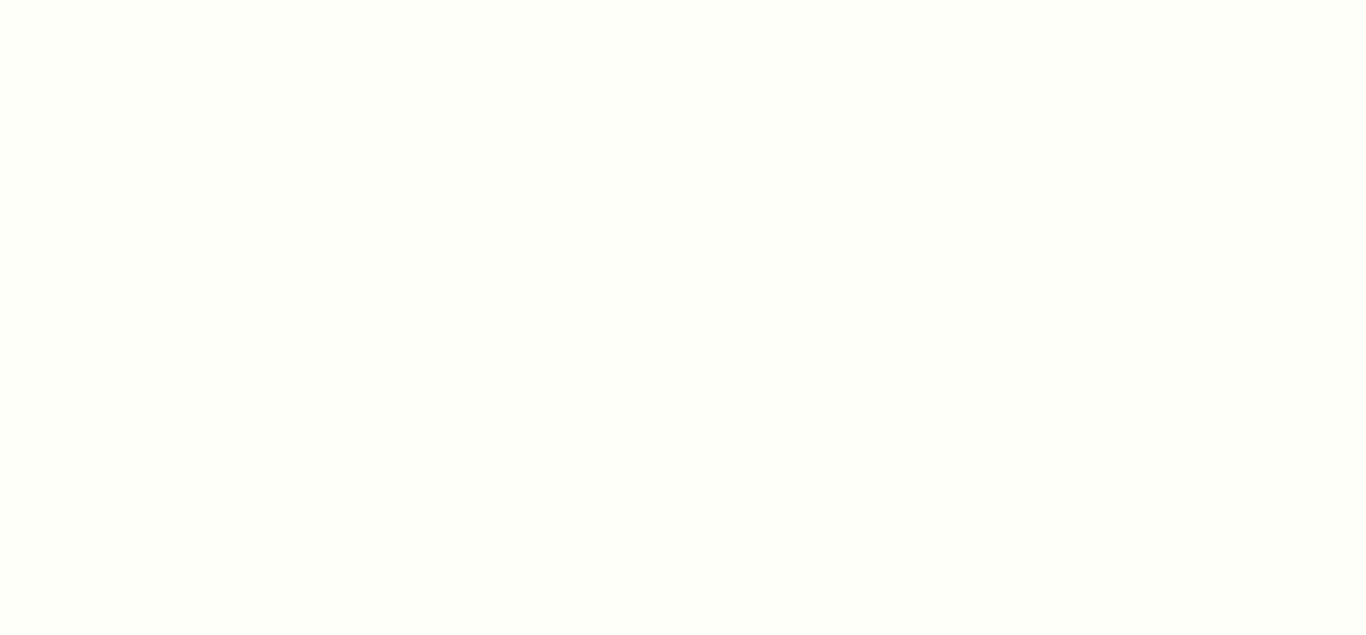 click at bounding box center [683, 317] 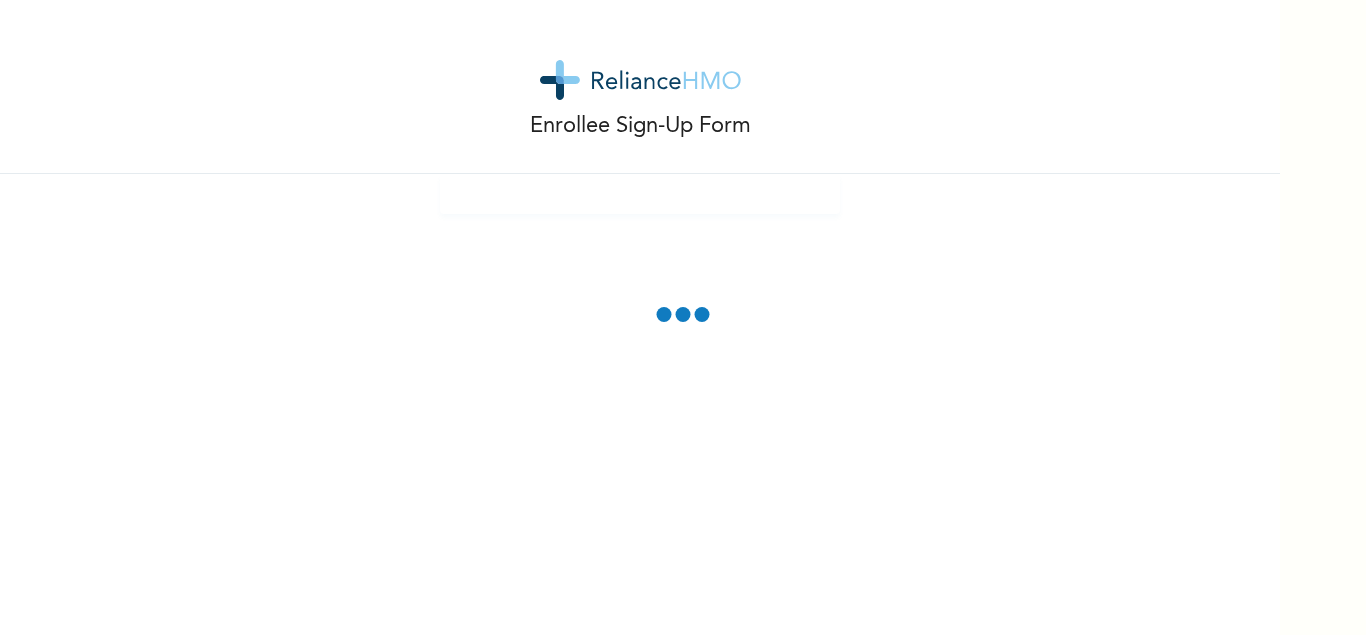 scroll, scrollTop: 0, scrollLeft: 0, axis: both 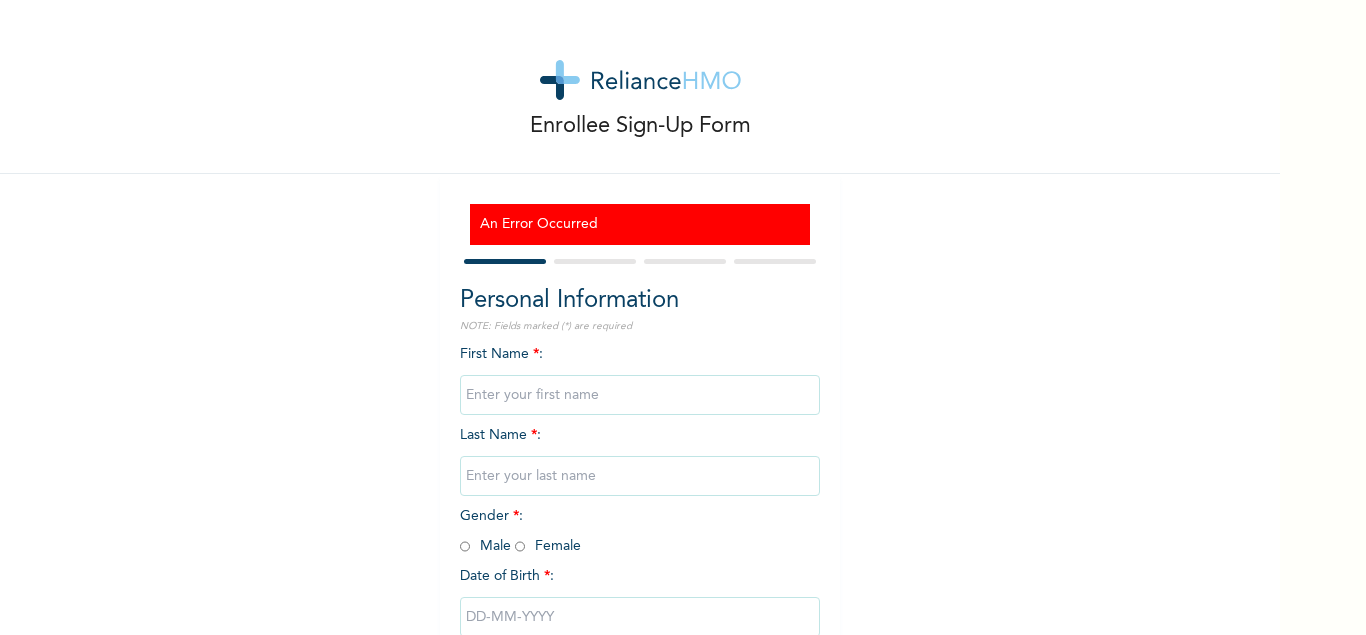 click at bounding box center (640, 395) 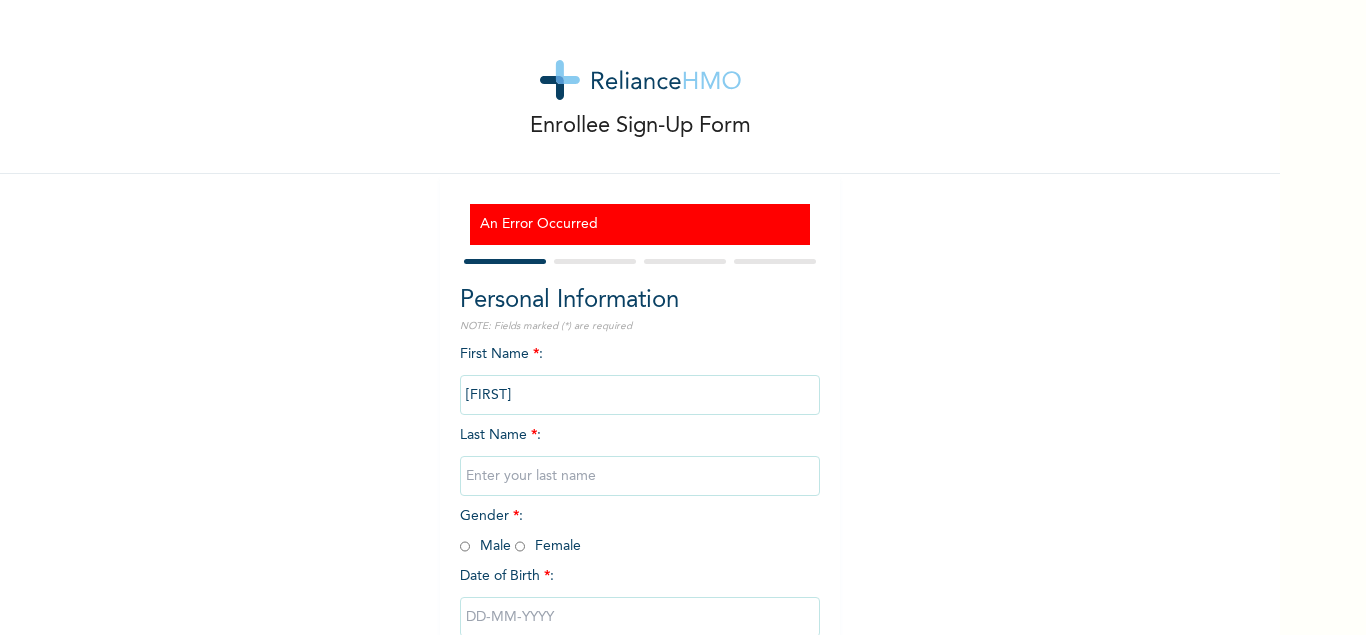 type on "PELUMI" 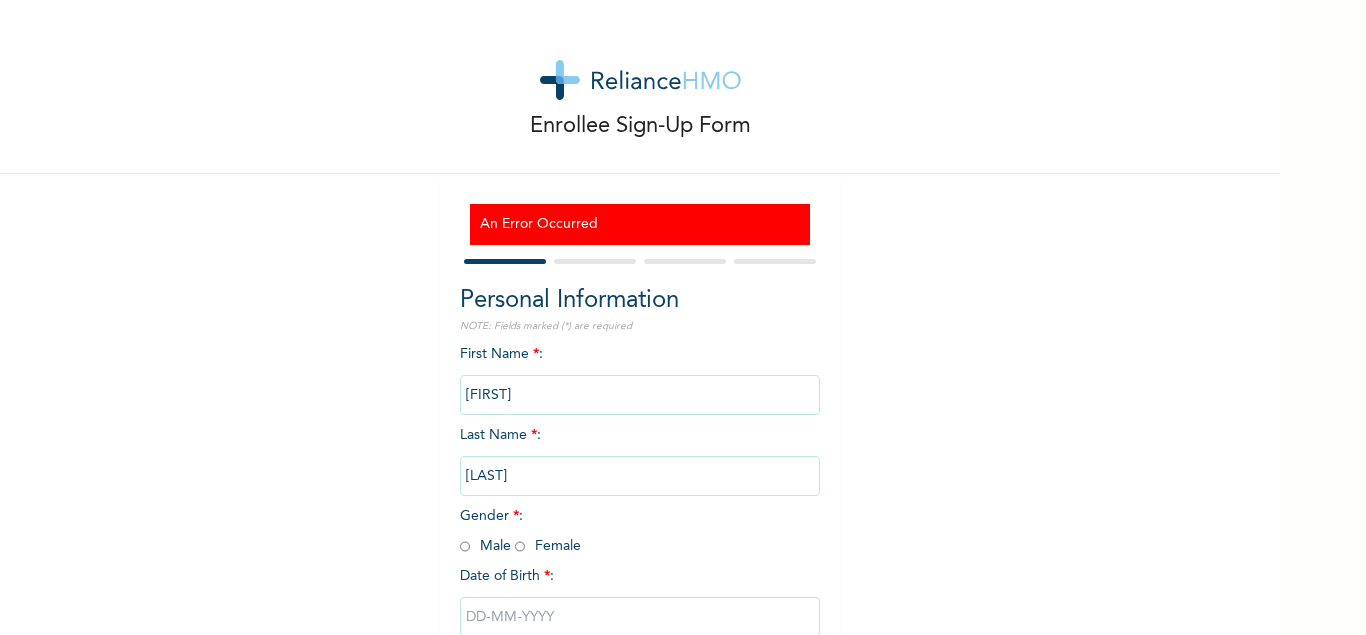type on "ADEBAYO" 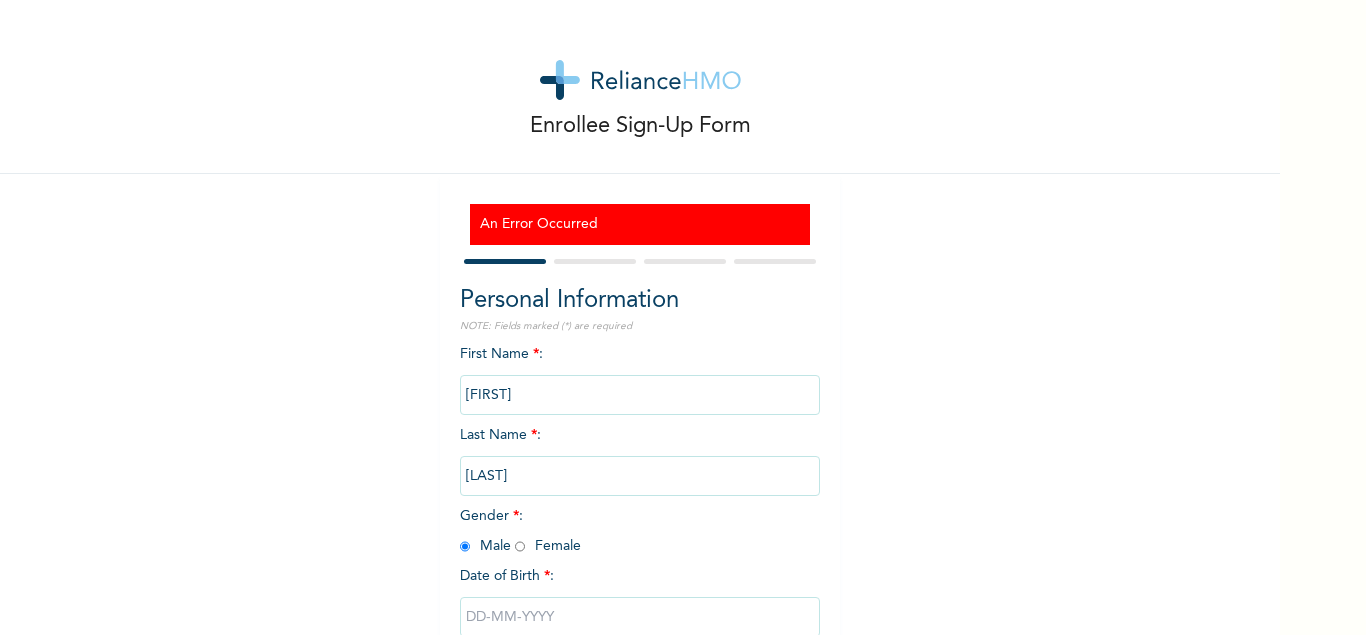 radio on "true" 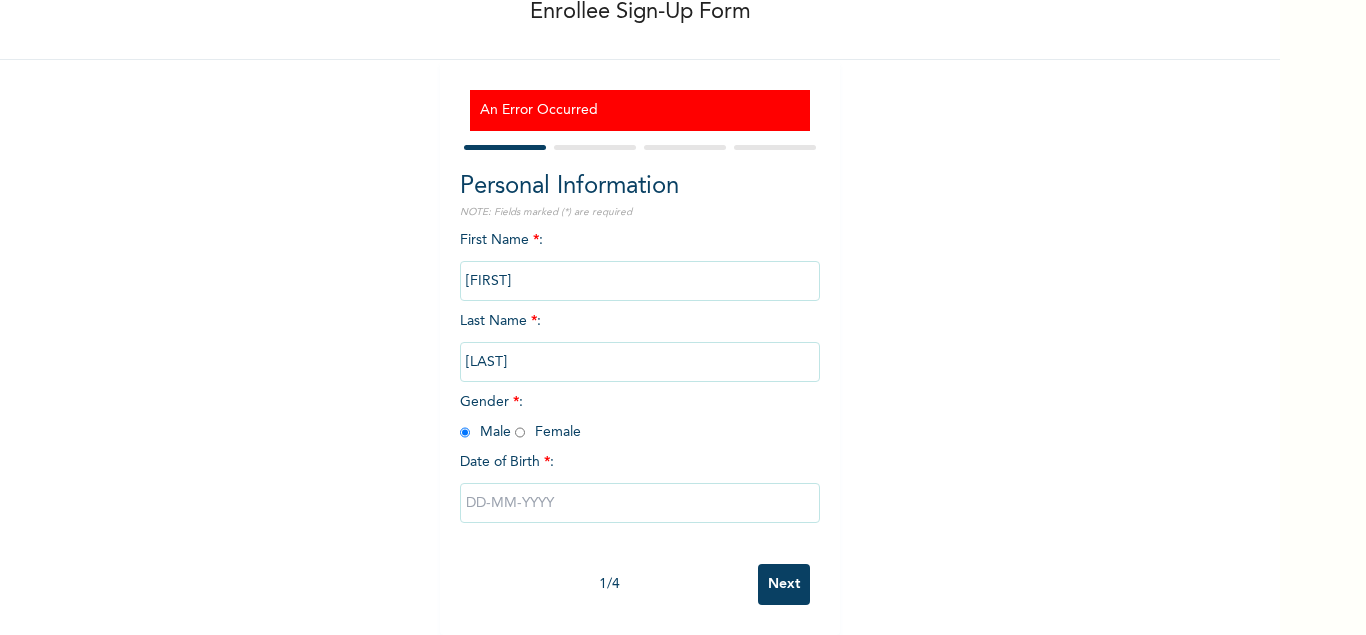 click at bounding box center (640, 503) 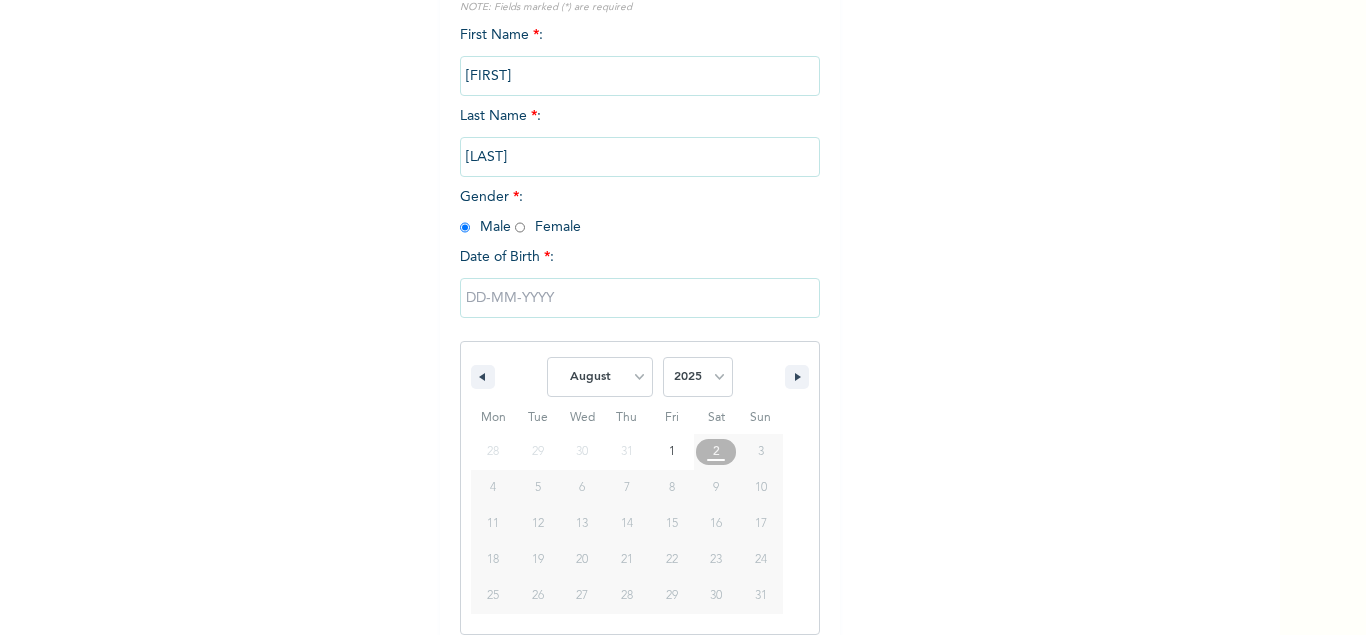 scroll, scrollTop: 320, scrollLeft: 0, axis: vertical 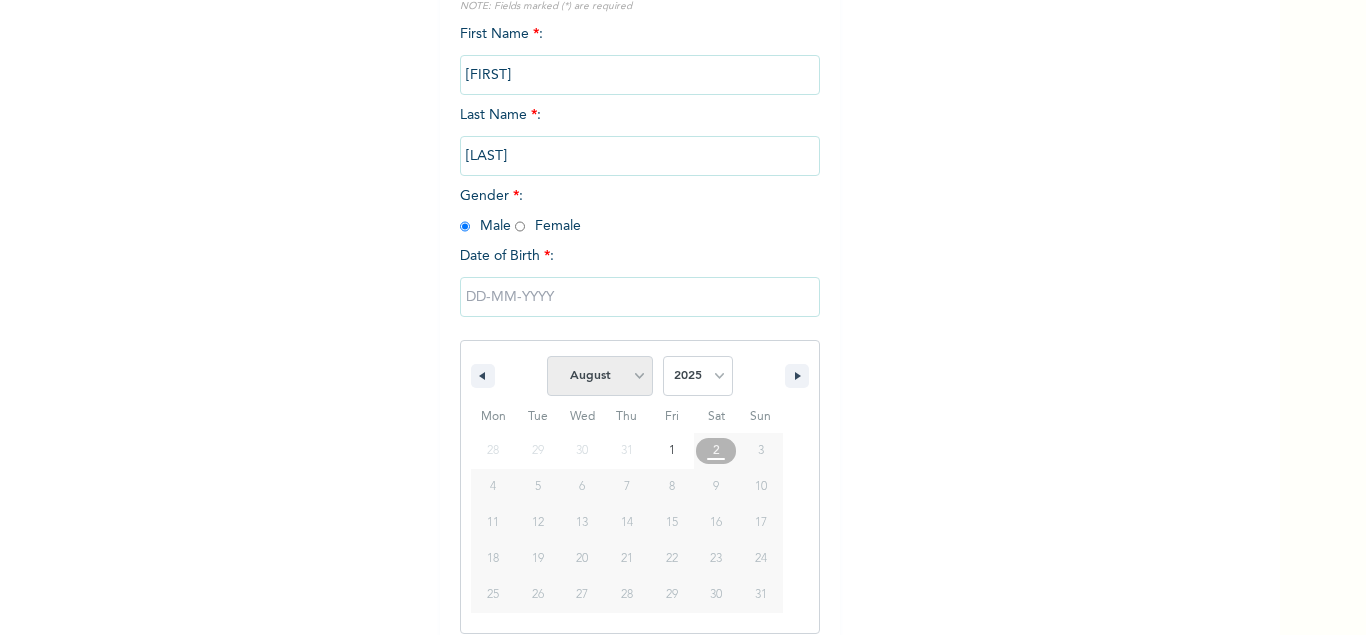 click on "January February March April May June July August September October November December" at bounding box center [600, 376] 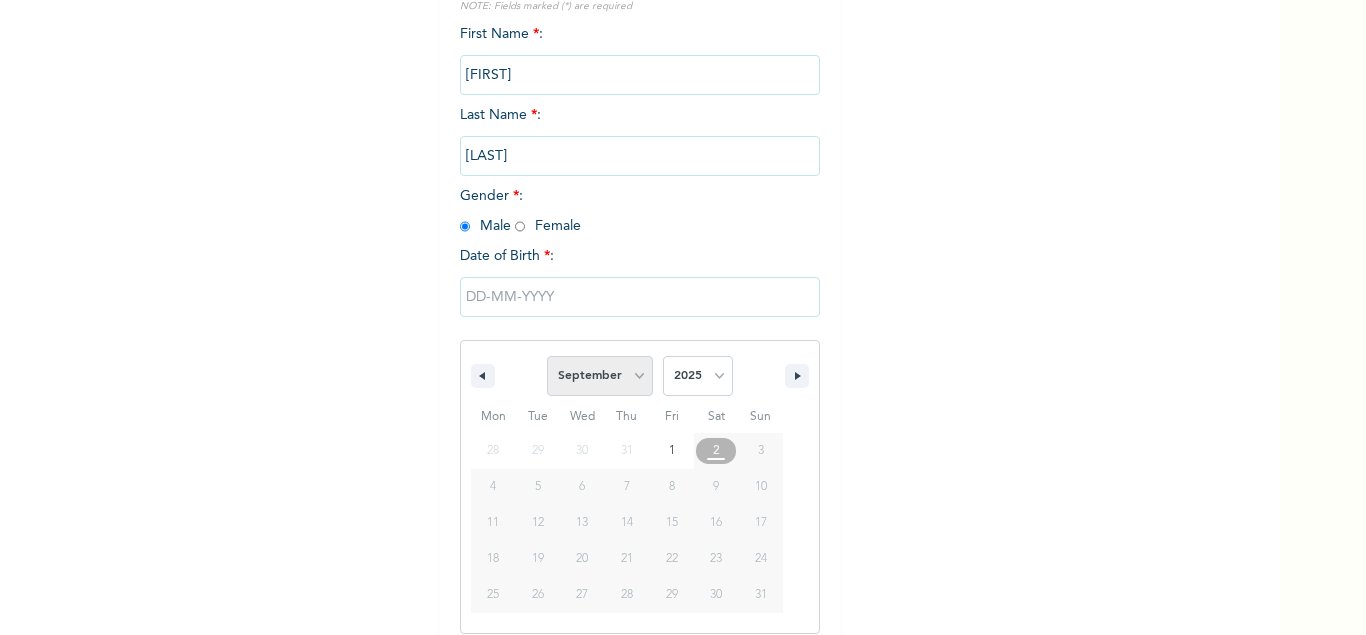 click on "September" at bounding box center [0, 0] 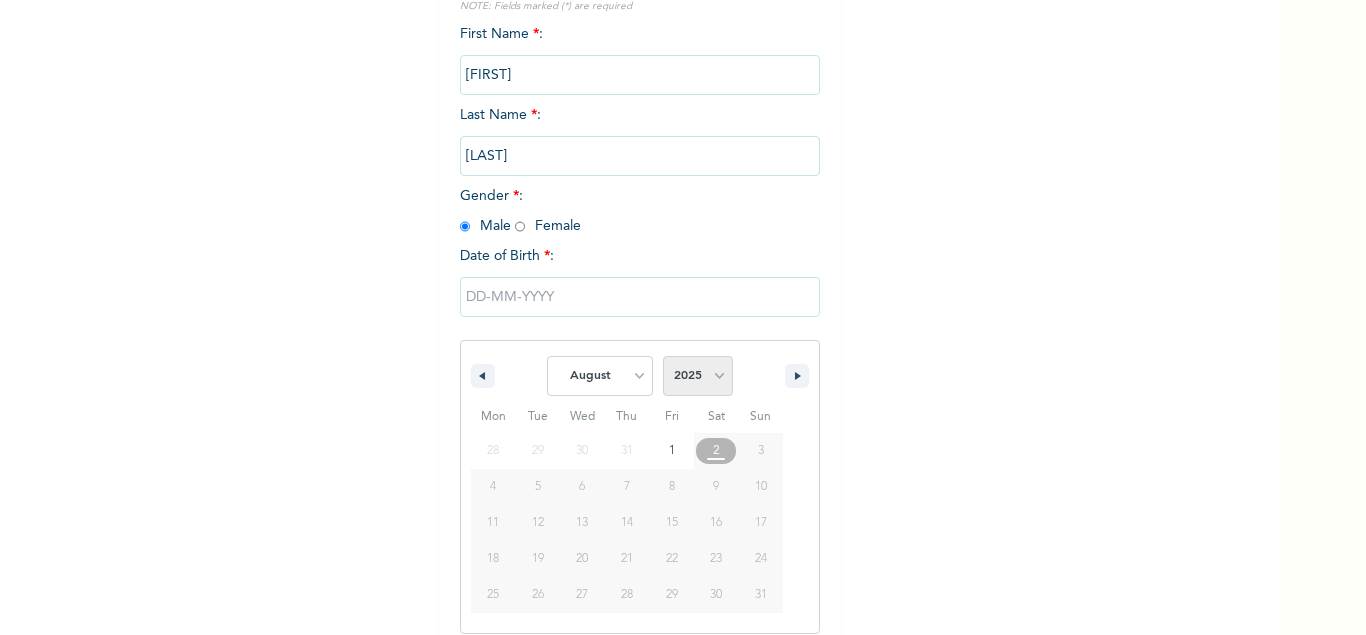 click on "2025 2024 2023 2022 2021 2020 2019 2018 2017 2016 2015 2014 2013 2012 2011 2010 2009 2008 2007 2006 2005 2004 2003 2002 2001 2000 1999 1998 1997 1996 1995 1994 1993 1992 1991 1990 1989 1988 1987 1986 1985 1984 1983 1982 1981 1980 1979 1978 1977 1976 1975 1974 1973 1972 1971 1970 1969 1968 1967 1966 1965 1964 1963 1962 1961 1960 1959 1958 1957 1956 1955 1954 1953 1952 1951 1950 1949 1948 1947 1946 1945 1944 1943 1942 1941 1940 1939 1938 1937 1936 1935 1934 1933 1932 1931 1930 1929 1928 1927 1926 1925 1924 1923 1922 1921 1920 1919 1918 1917 1916 1915 1914 1913 1912 1911 1910 1909 1908 1907 1906 1905" at bounding box center [698, 376] 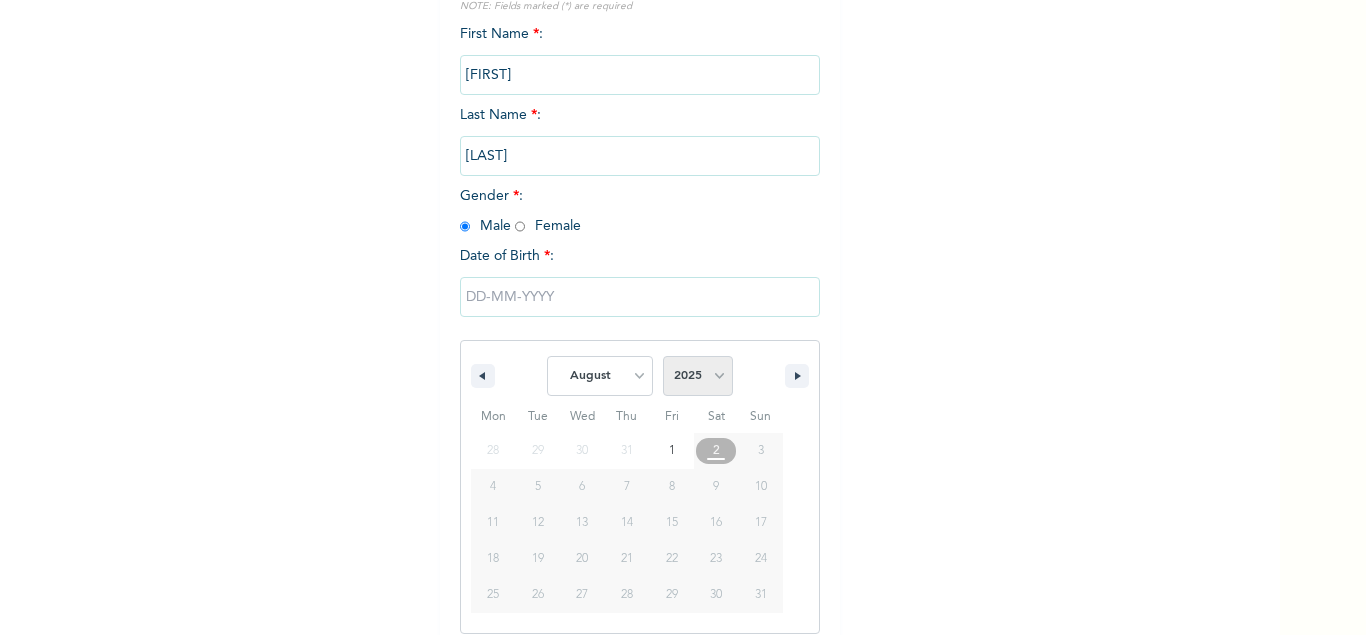 select on "1985" 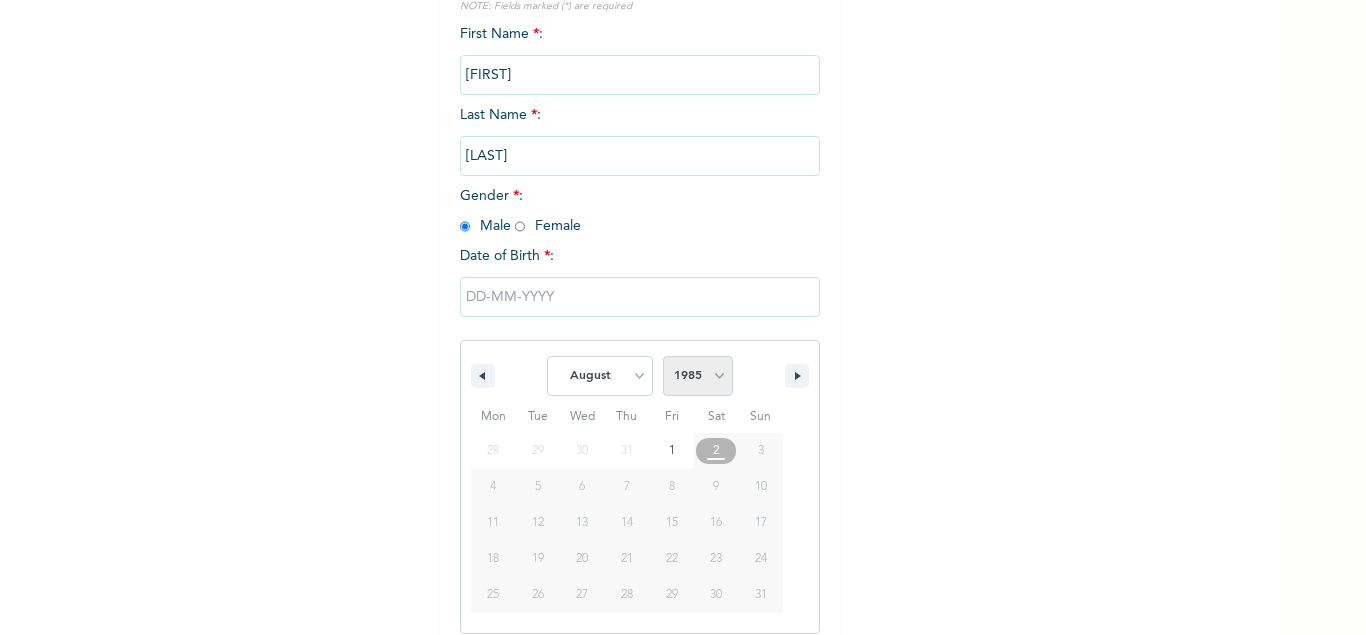 click on "1985" at bounding box center [0, 0] 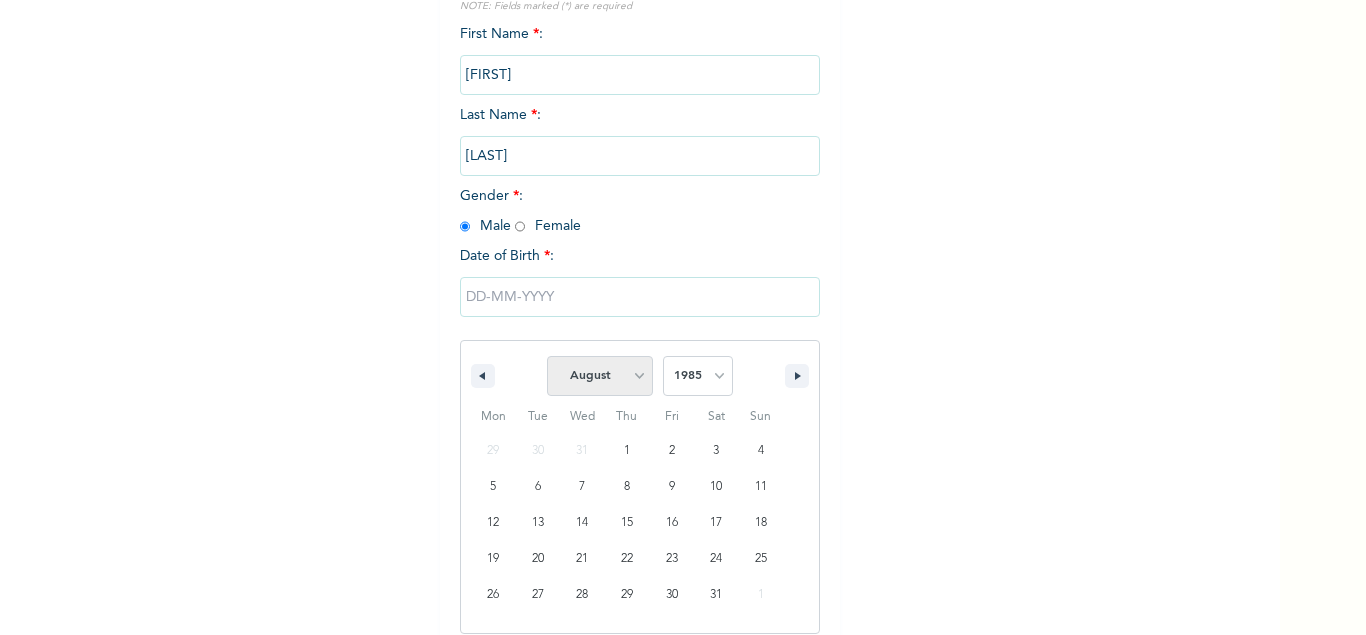 click on "January February March April May June July August September October November December" at bounding box center [600, 376] 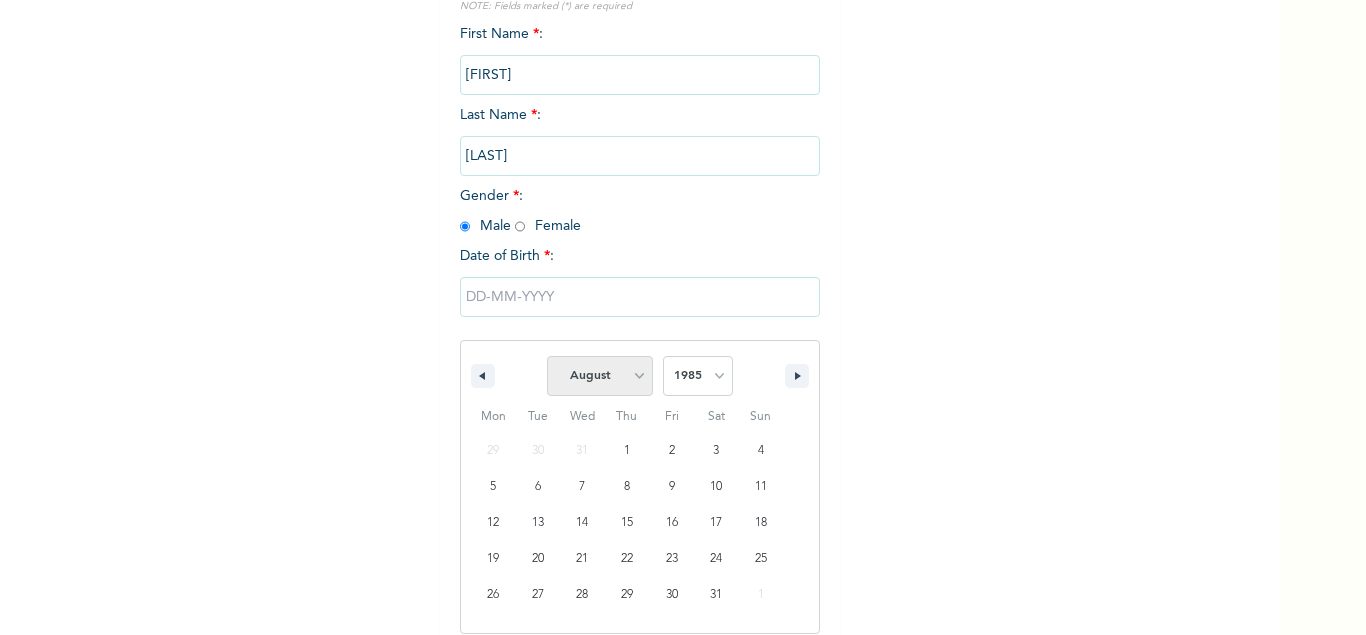 select on "8" 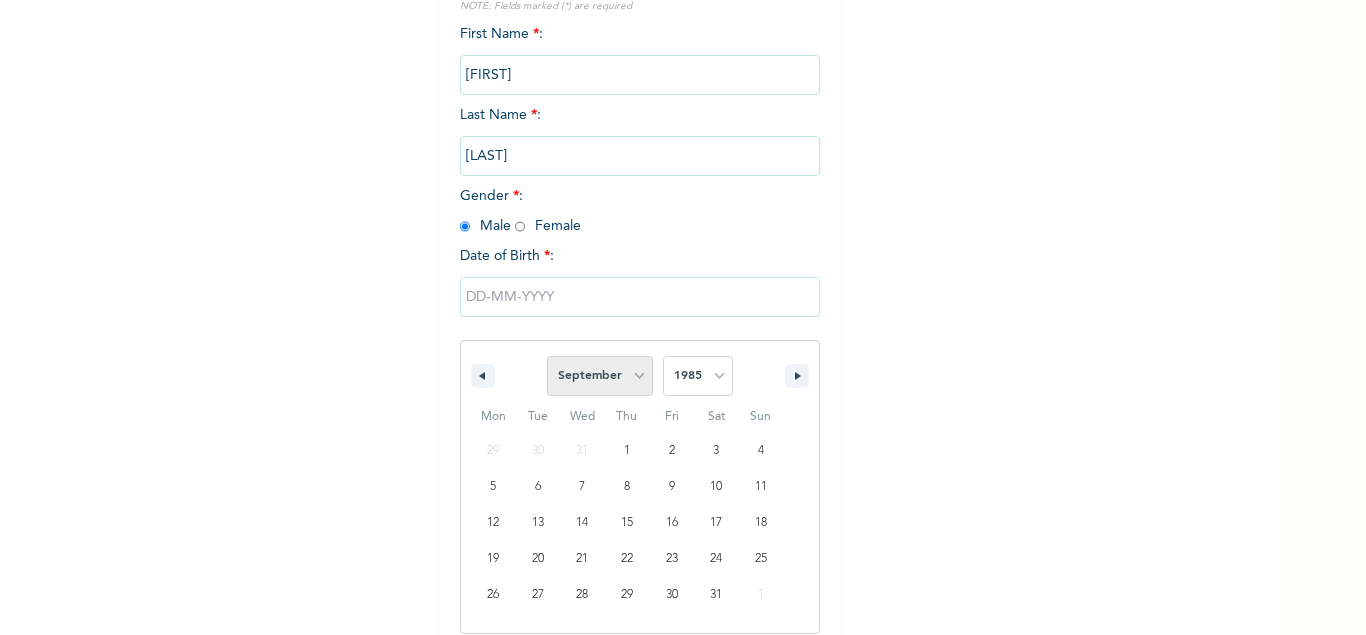 click on "September" at bounding box center [0, 0] 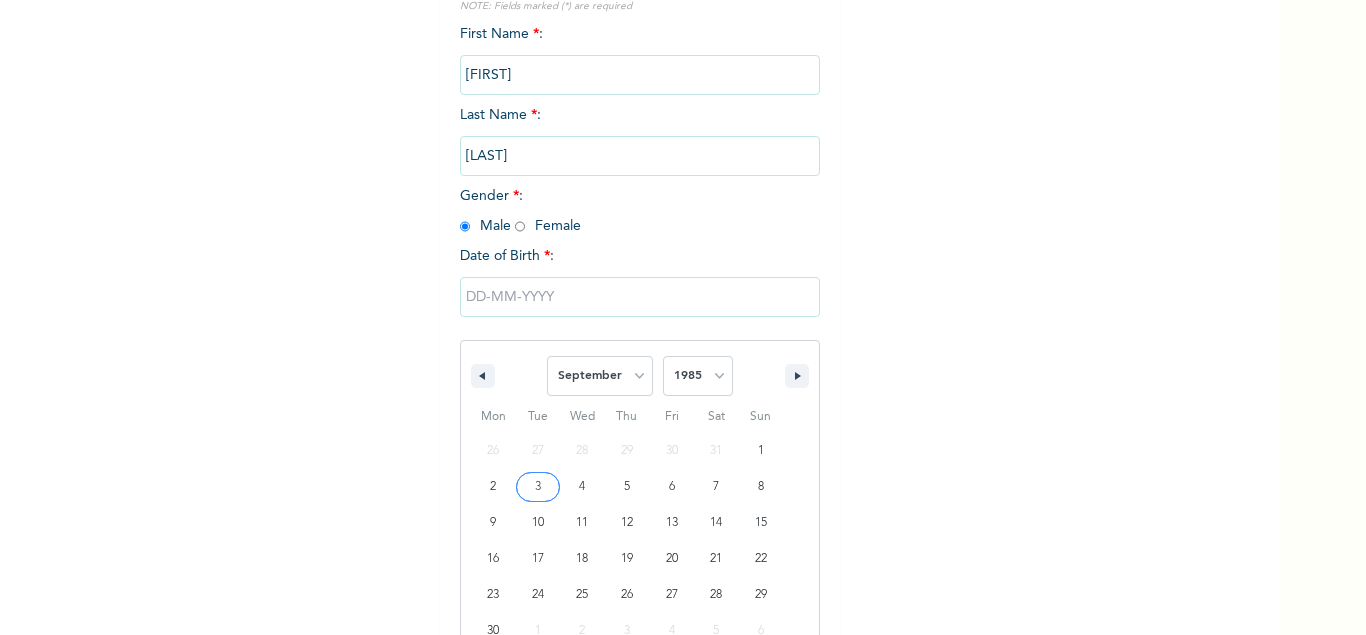 type on "[DATE]" 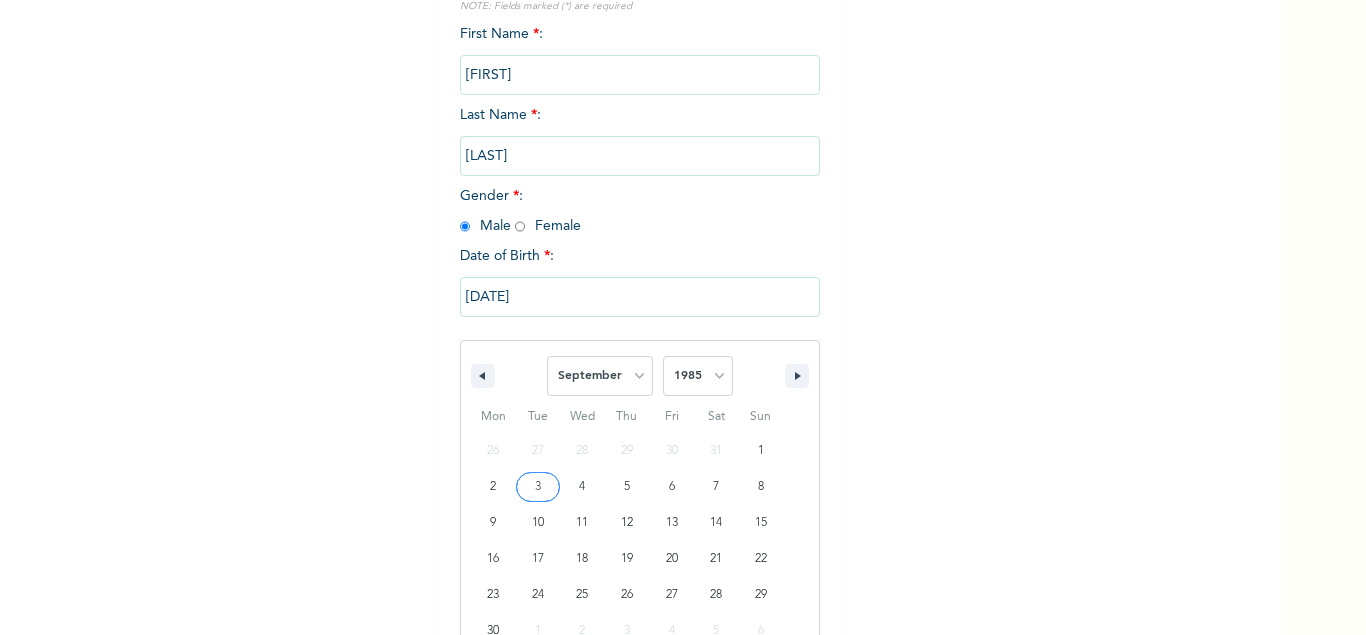 scroll, scrollTop: 114, scrollLeft: 0, axis: vertical 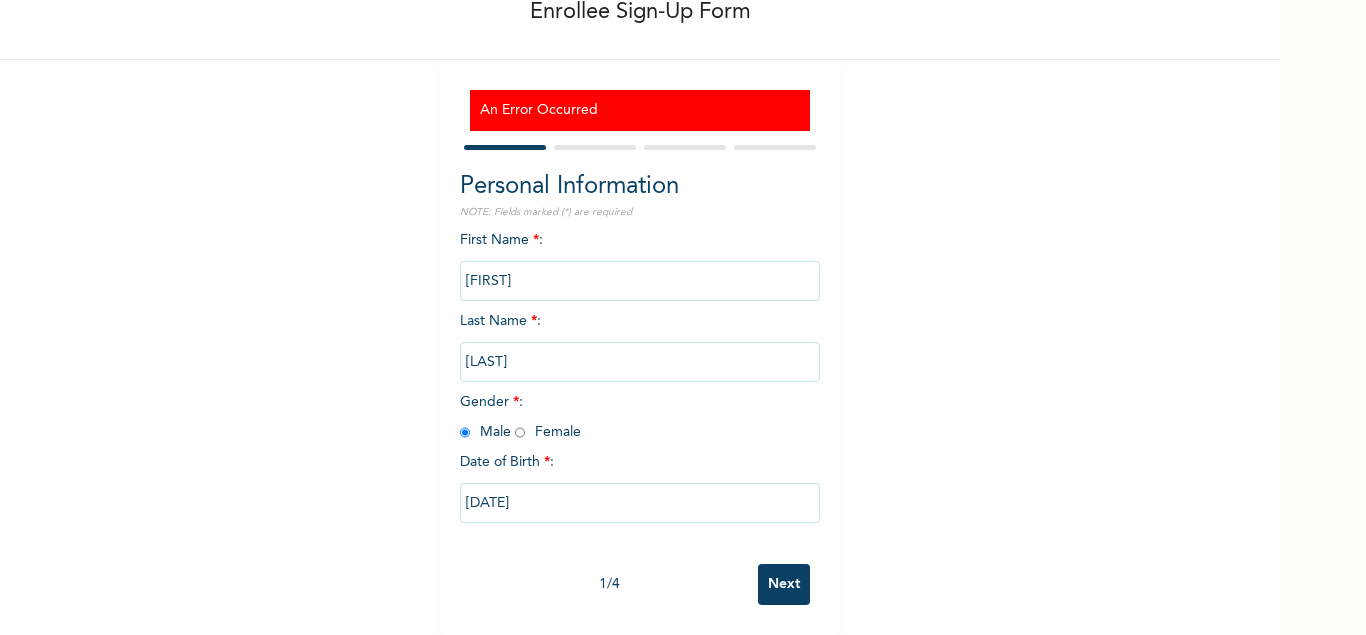 click on "Next" at bounding box center (784, 584) 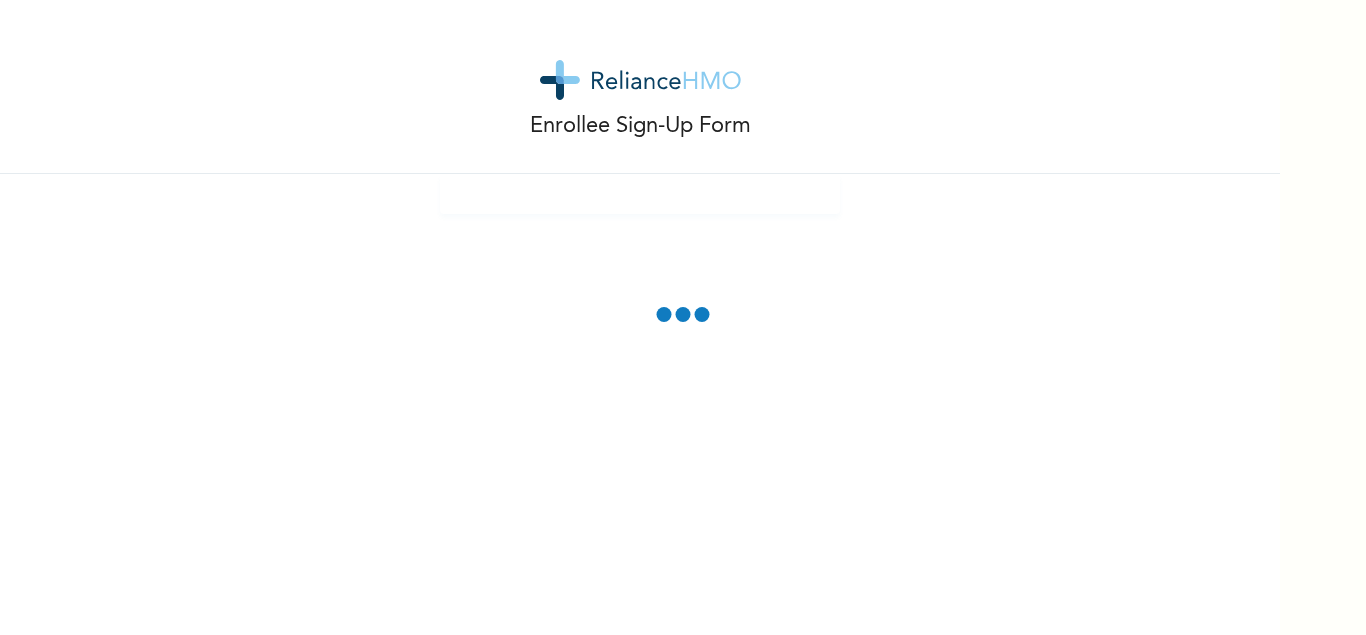scroll, scrollTop: 0, scrollLeft: 0, axis: both 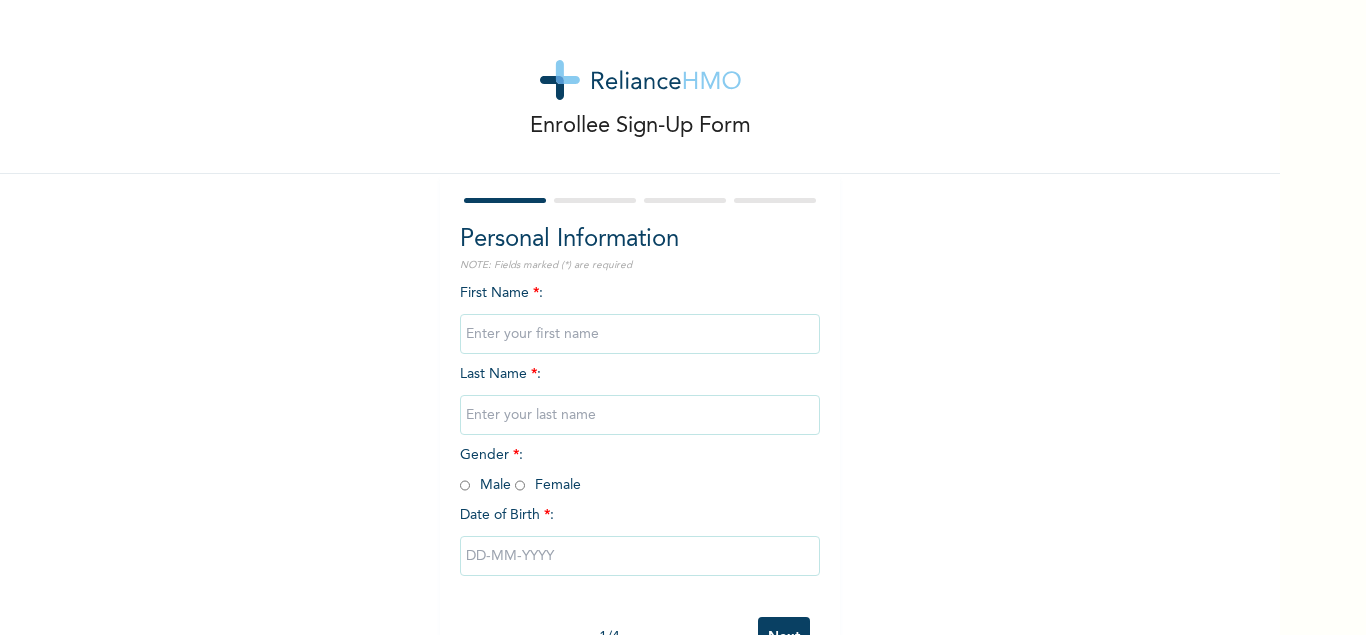 click at bounding box center (640, 334) 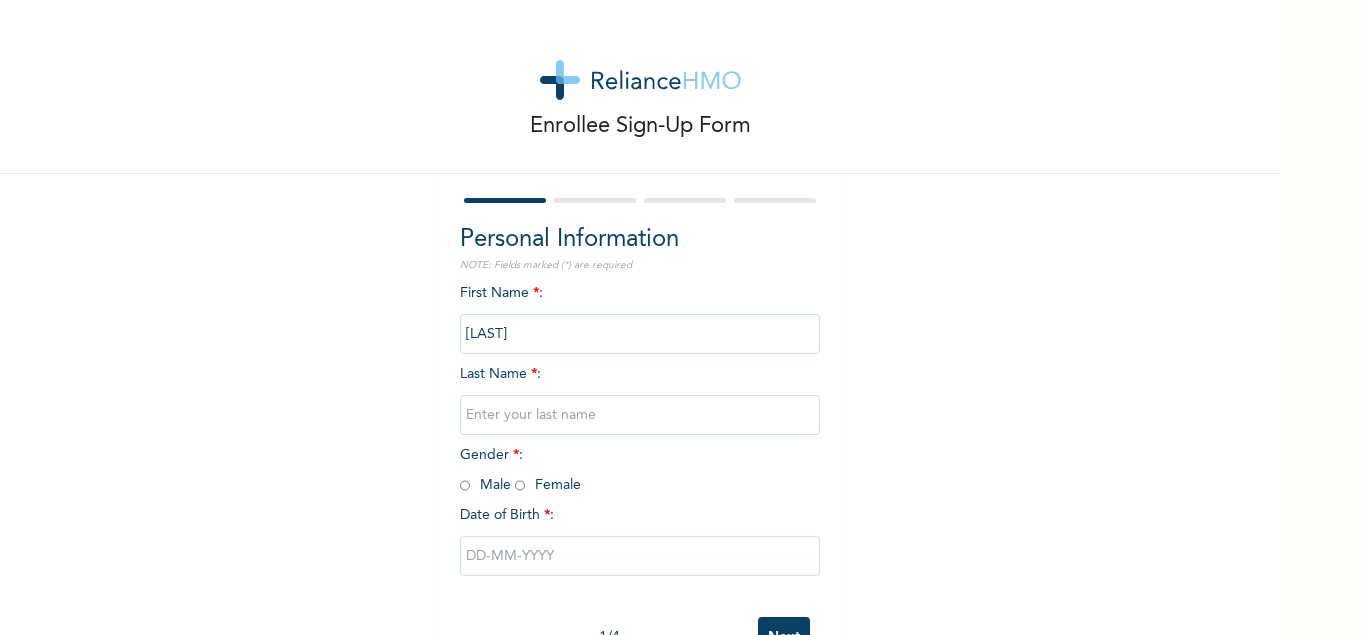 type on "PELUMI" 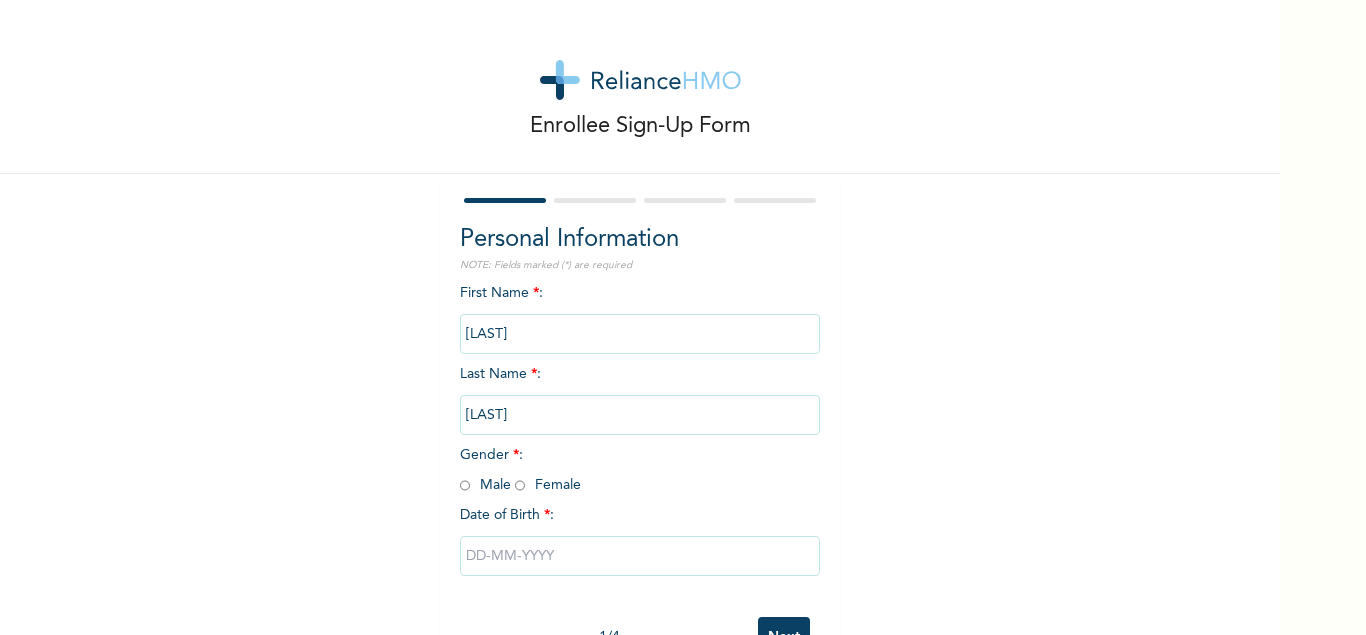 type on "ADEBAYO" 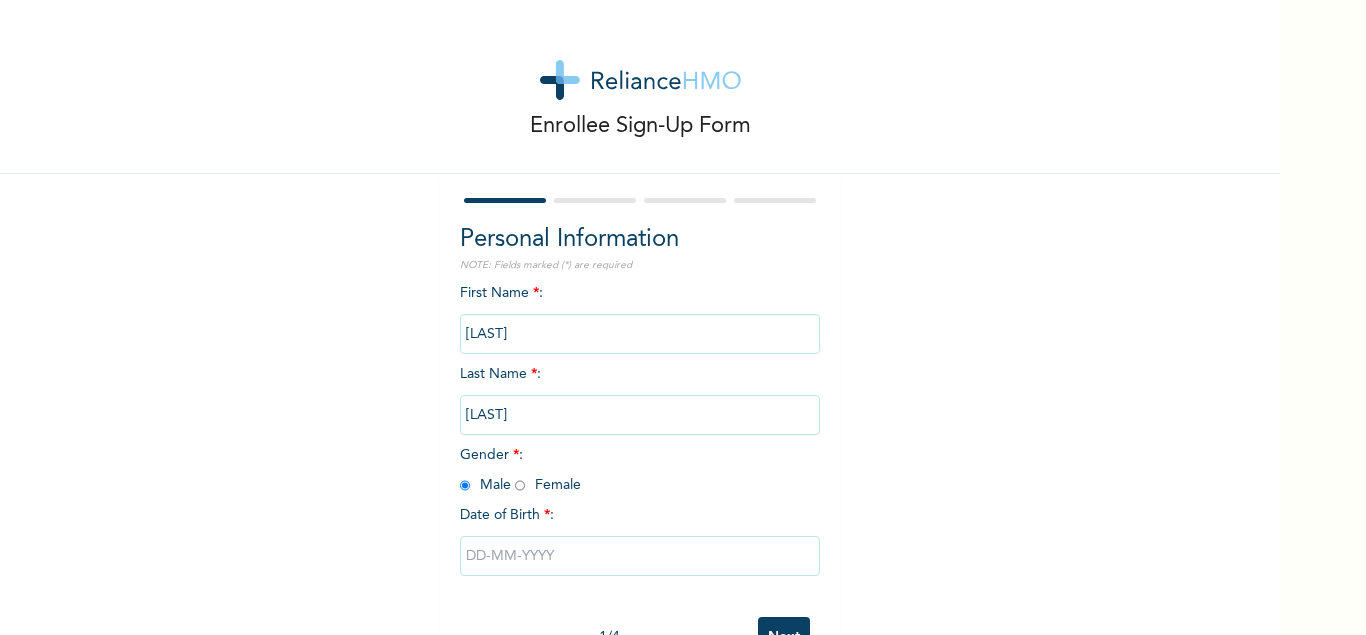 click at bounding box center (640, 556) 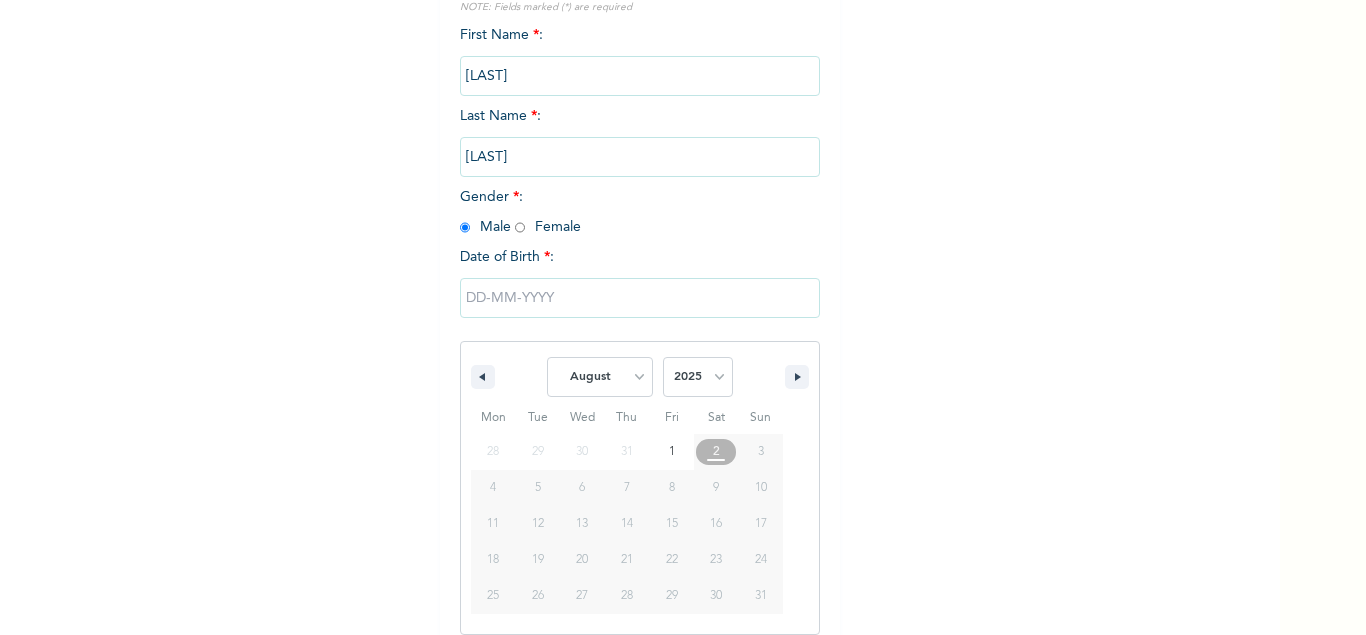 scroll, scrollTop: 259, scrollLeft: 0, axis: vertical 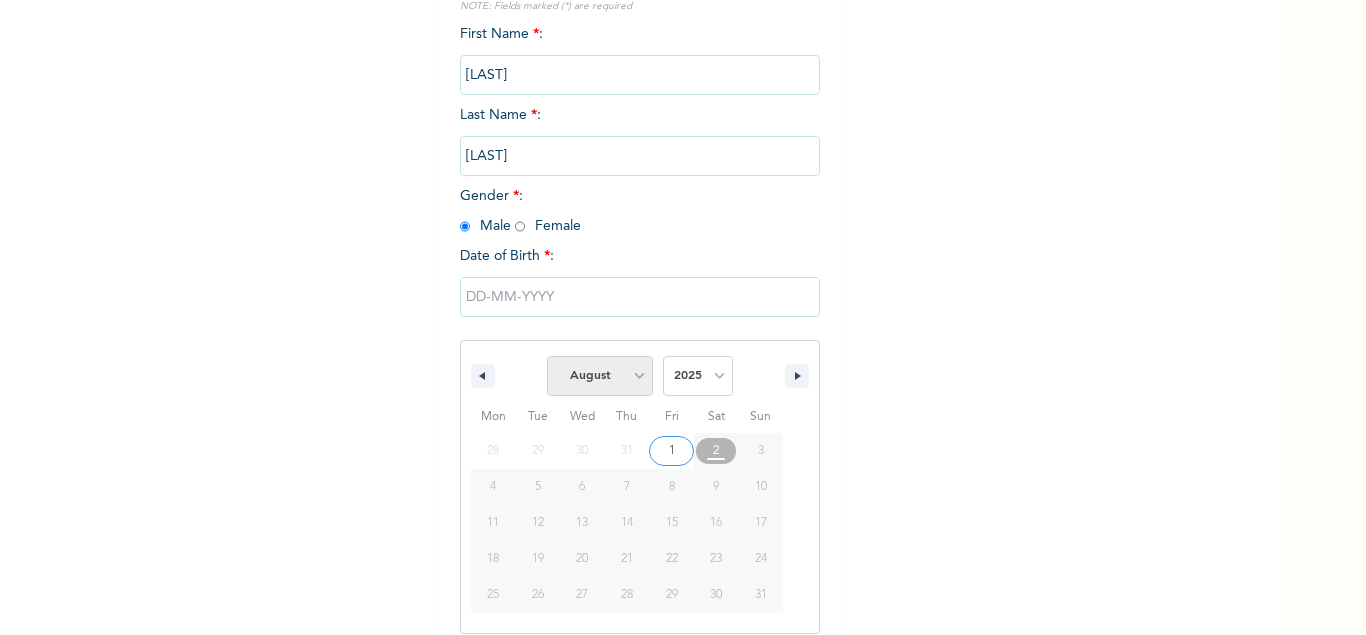 click on "January February March April May June July August September October November December" at bounding box center [600, 376] 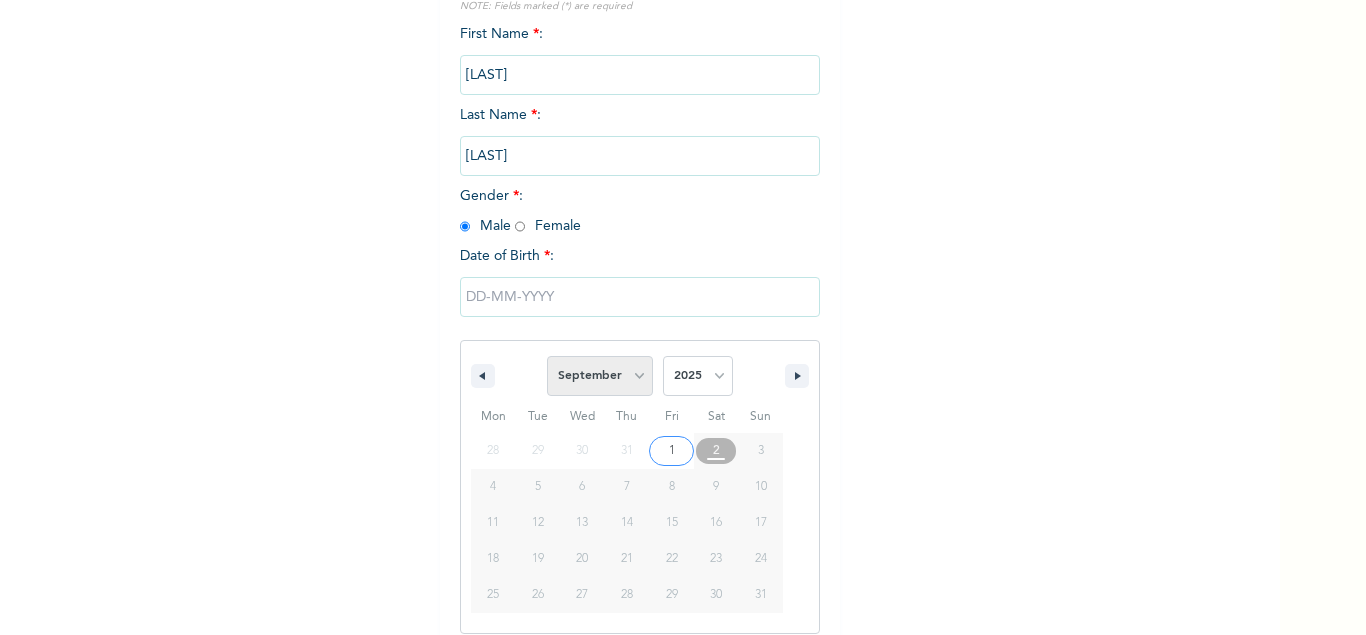click on "September" at bounding box center (0, 0) 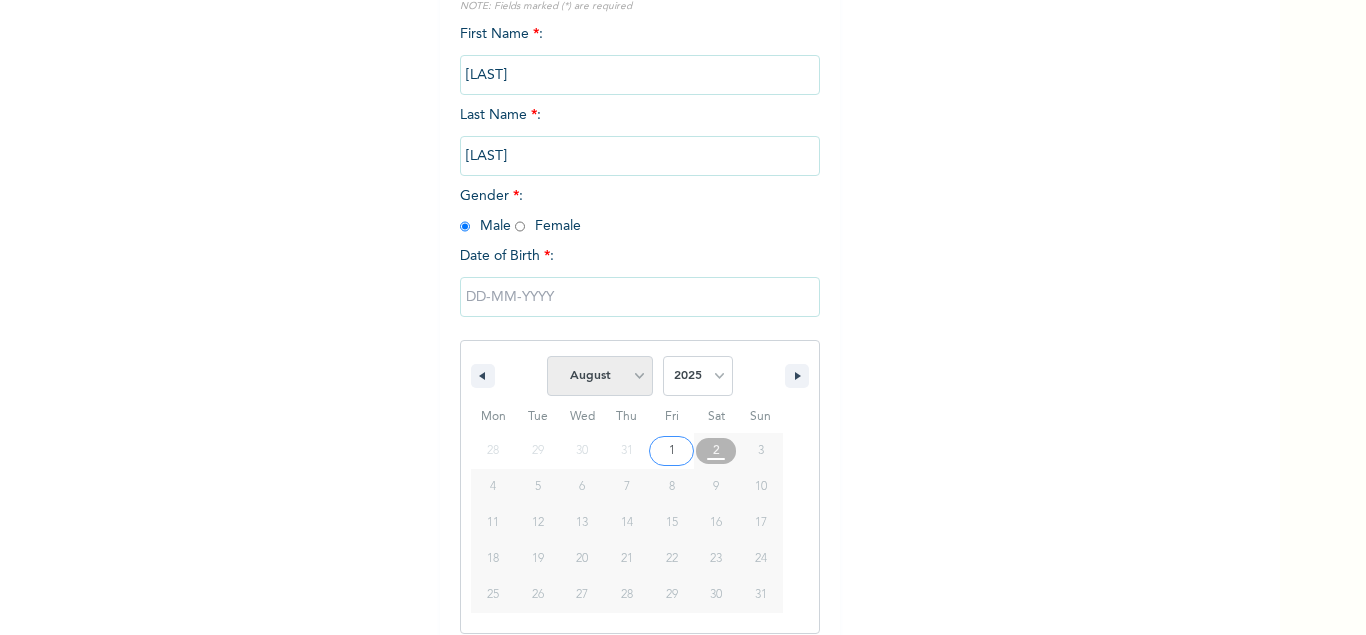 click on "January February March April May June July August September October November December" at bounding box center [600, 376] 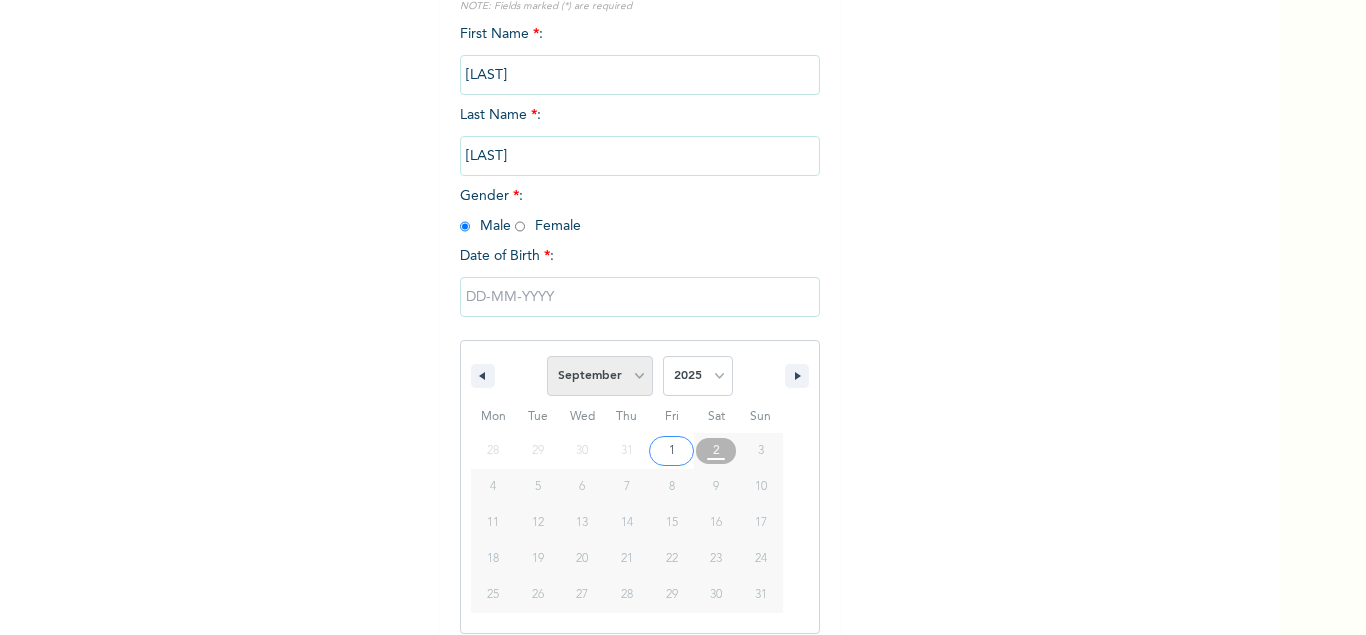 click on "September" at bounding box center [0, 0] 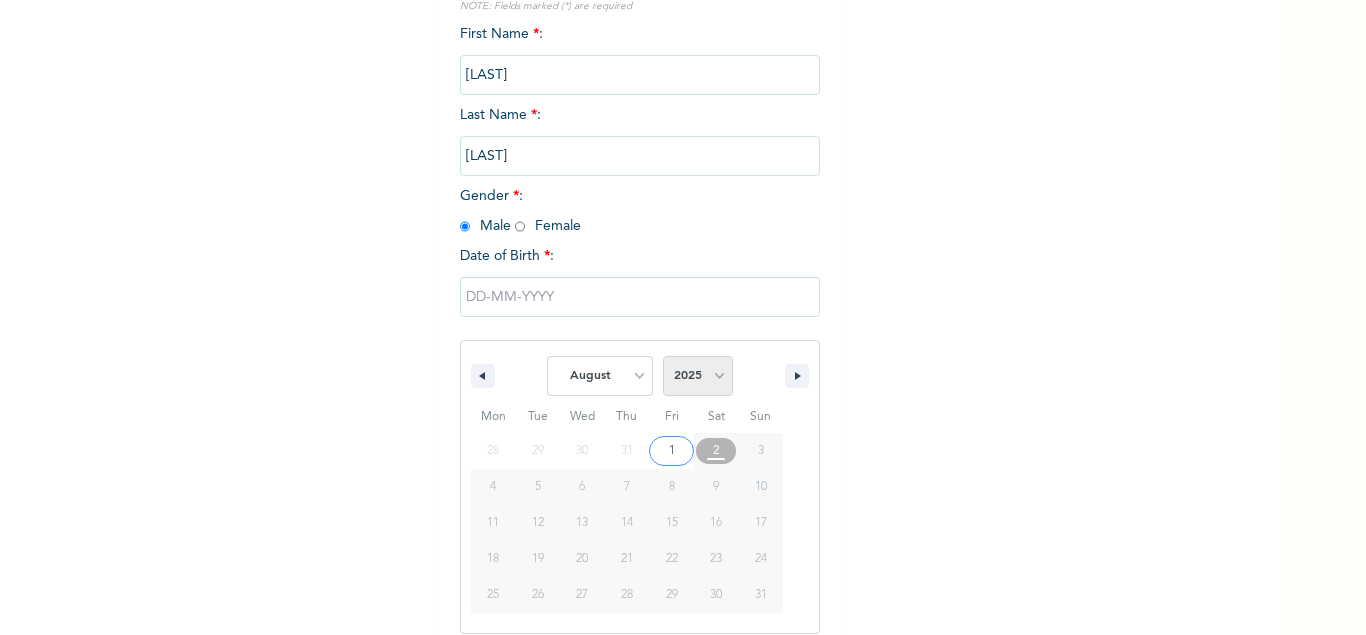 click on "2025 2024 2023 2022 2021 2020 2019 2018 2017 2016 2015 2014 2013 2012 2011 2010 2009 2008 2007 2006 2005 2004 2003 2002 2001 2000 1999 1998 1997 1996 1995 1994 1993 1992 1991 1990 1989 1988 1987 1986 1985 1984 1983 1982 1981 1980 1979 1978 1977 1976 1975 1974 1973 1972 1971 1970 1969 1968 1967 1966 1965 1964 1963 1962 1961 1960 1959 1958 1957 1956 1955 1954 1953 1952 1951 1950 1949 1948 1947 1946 1945 1944 1943 1942 1941 1940 1939 1938 1937 1936 1935 1934 1933 1932 1931 1930 1929 1928 1927 1926 1925 1924 1923 1922 1921 1920 1919 1918 1917 1916 1915 1914 1913 1912 1911 1910 1909 1908 1907 1906 1905" at bounding box center [698, 376] 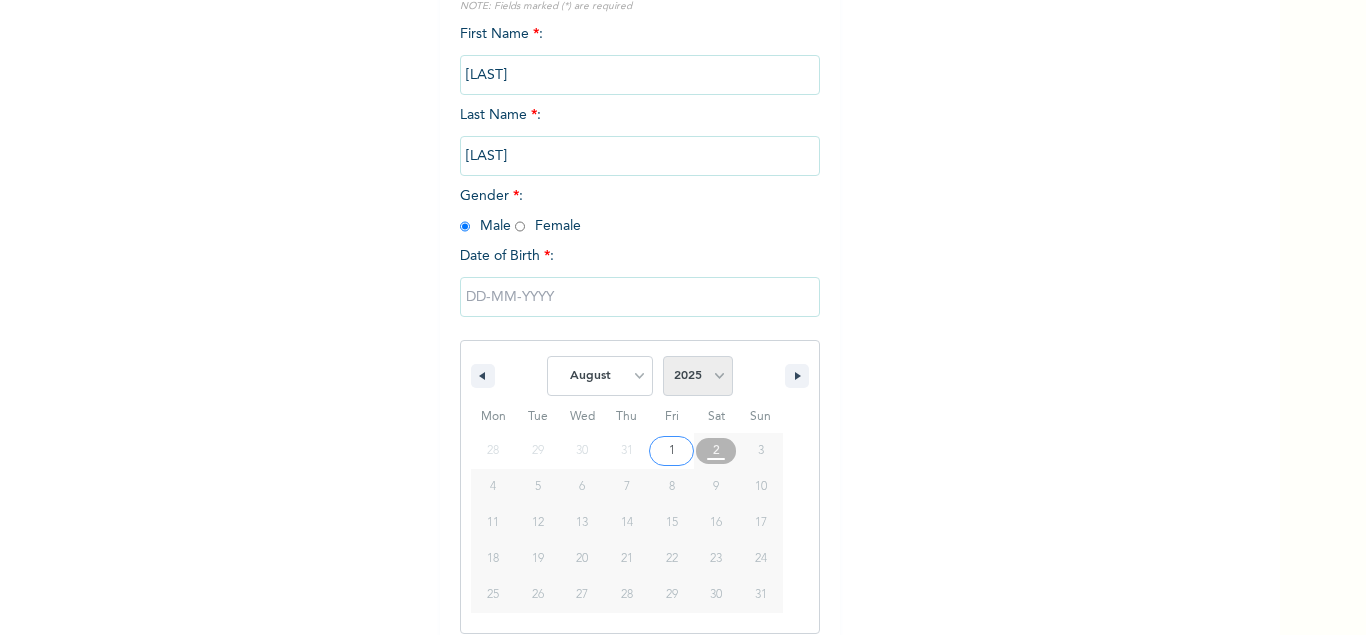 select on "1985" 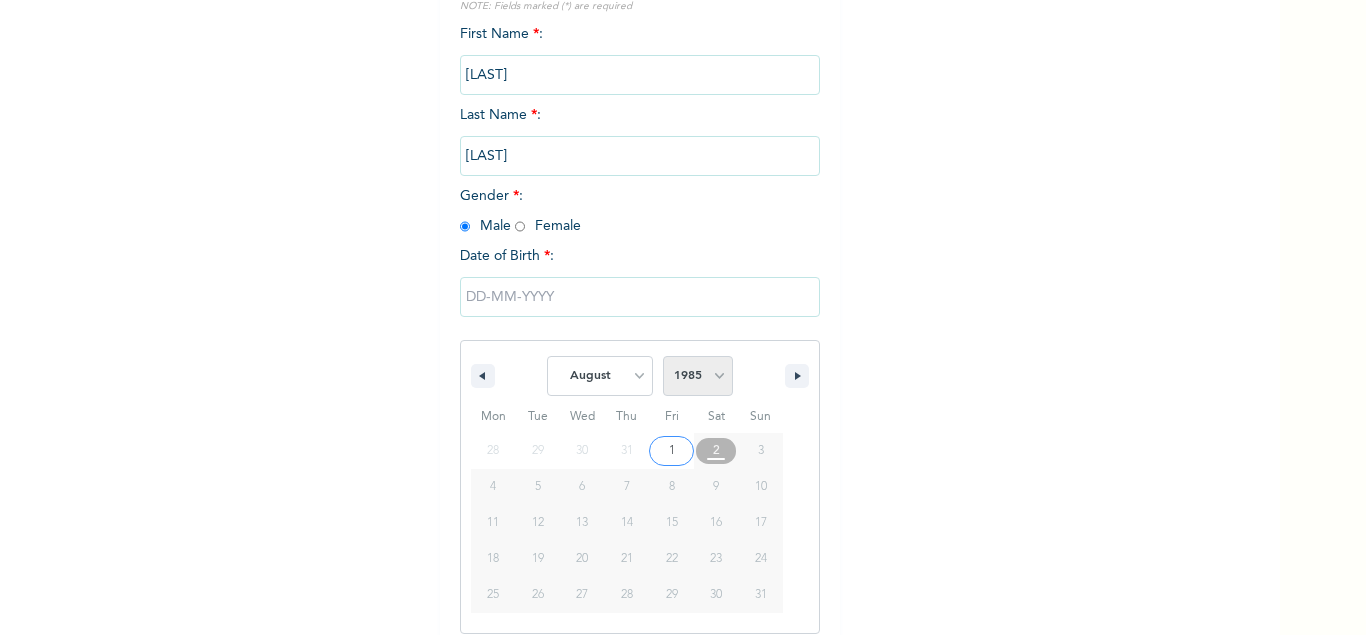 click on "1985" at bounding box center (0, 0) 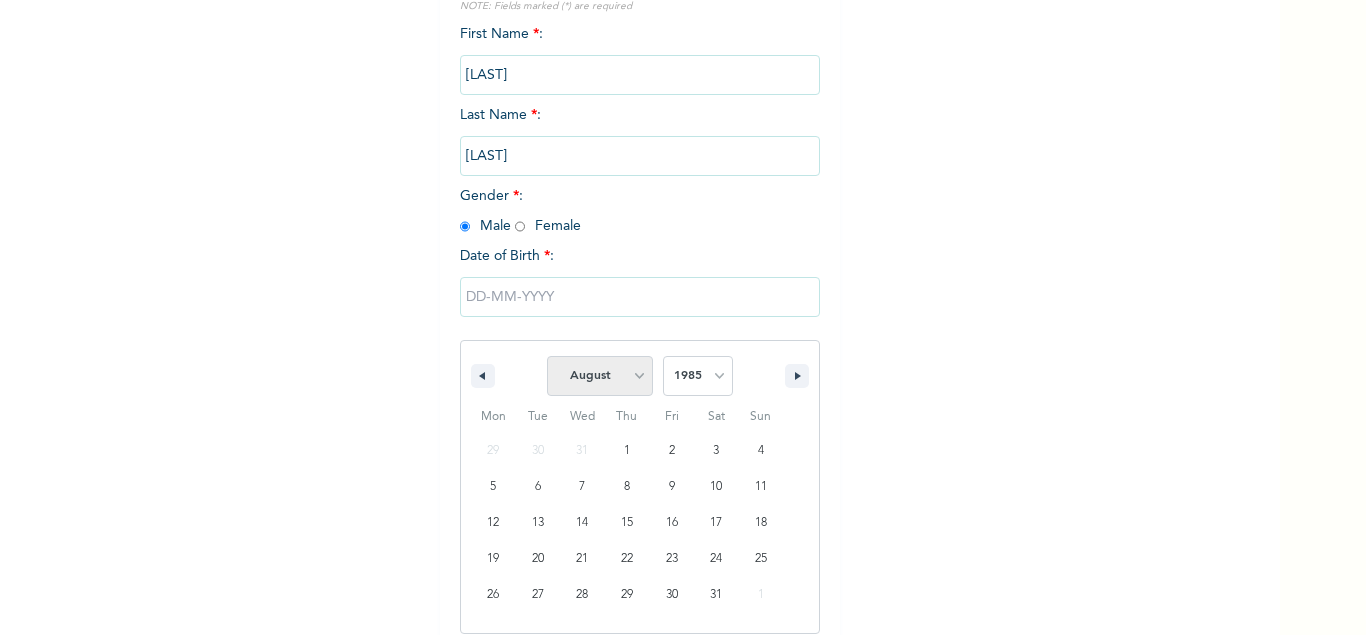 click on "January February March April May June July August September October November December" at bounding box center (600, 376) 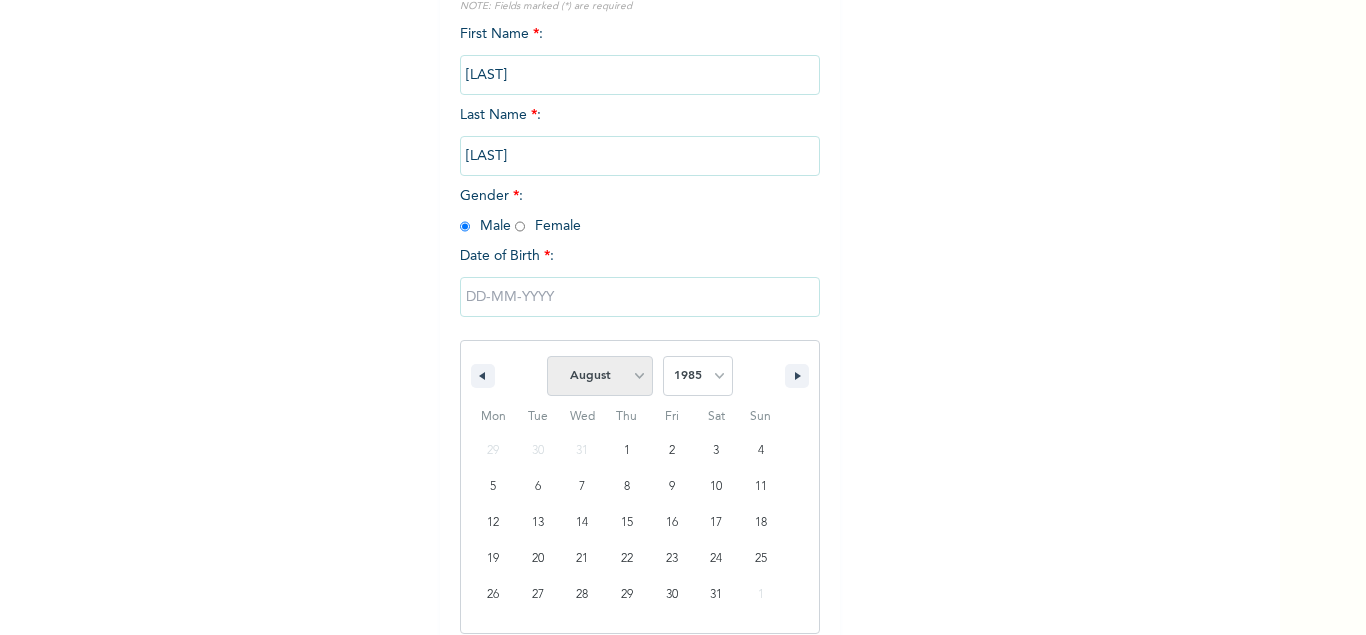 select on "8" 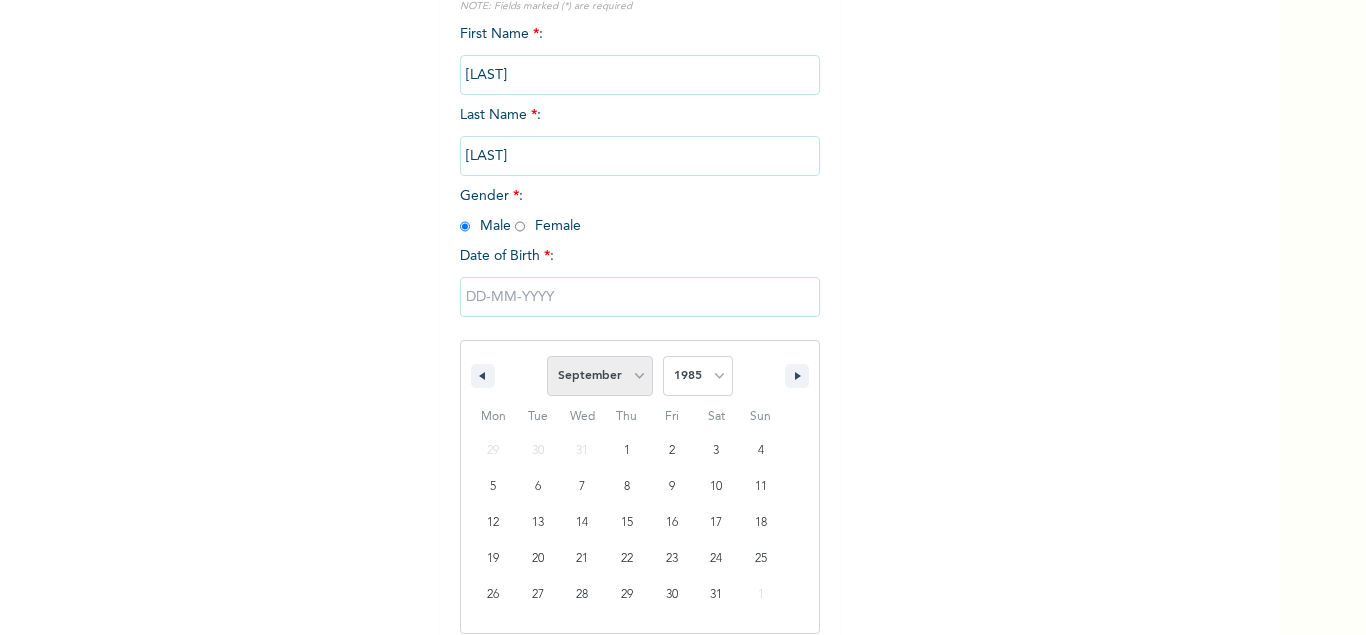 click on "September" at bounding box center (0, 0) 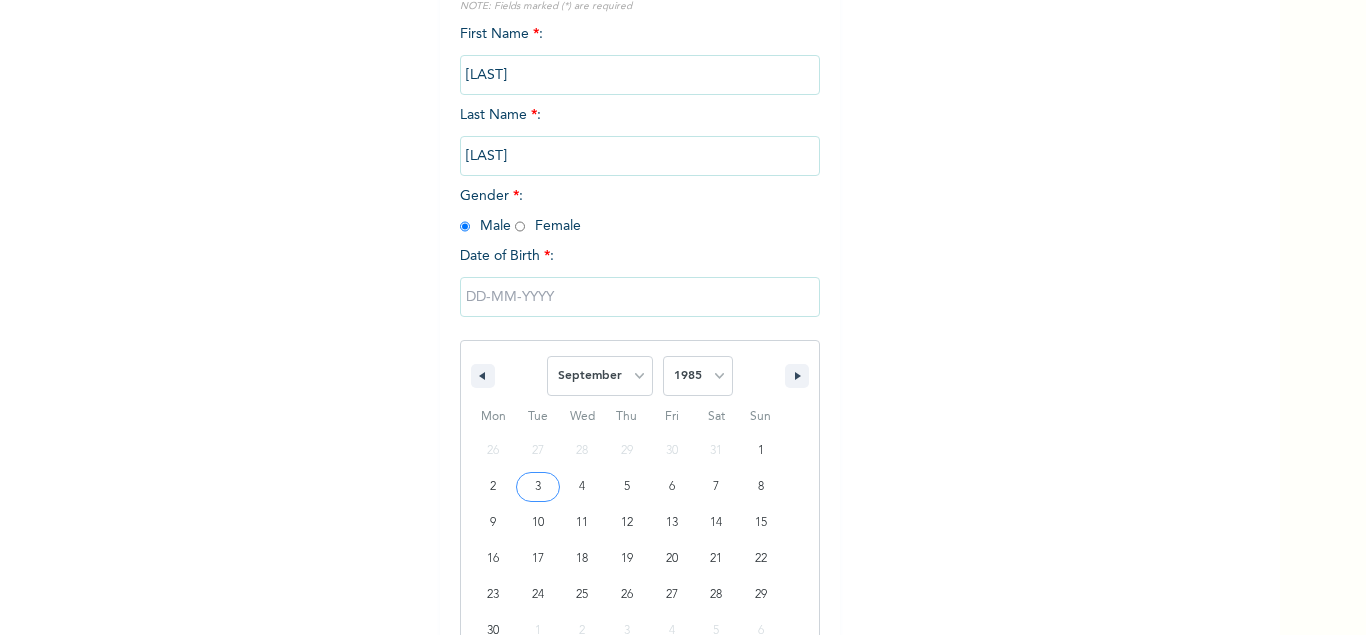 type on "09/03/1985" 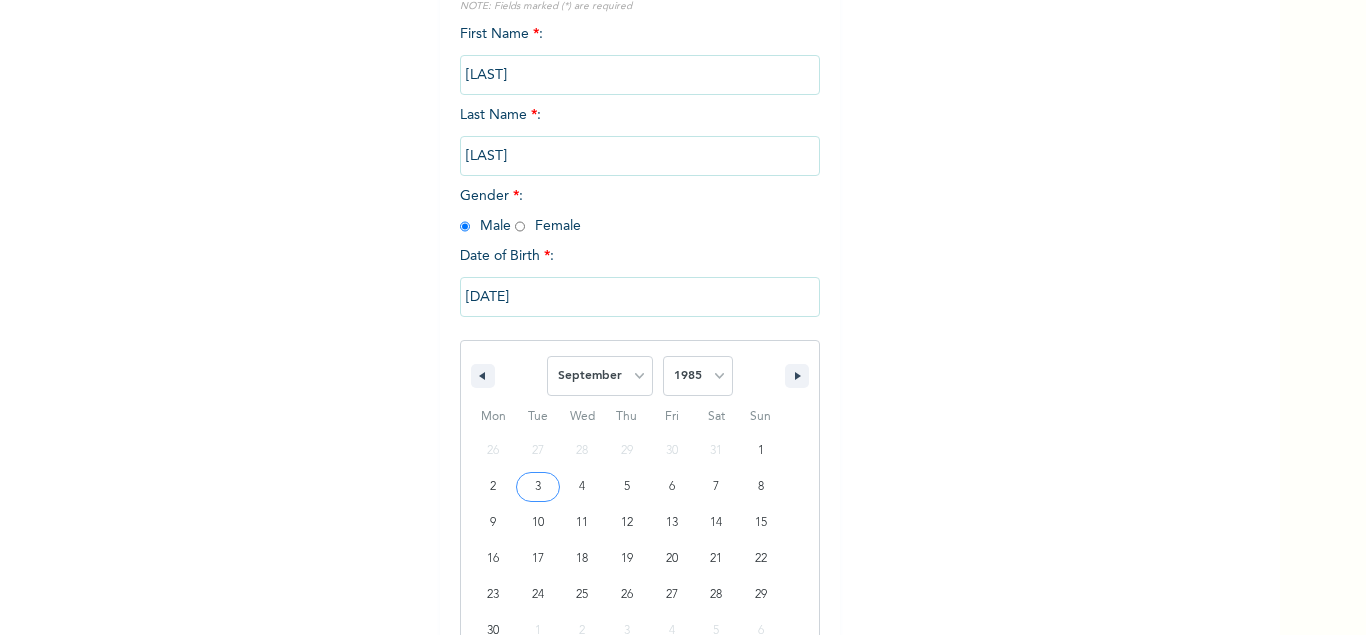 scroll, scrollTop: 53, scrollLeft: 0, axis: vertical 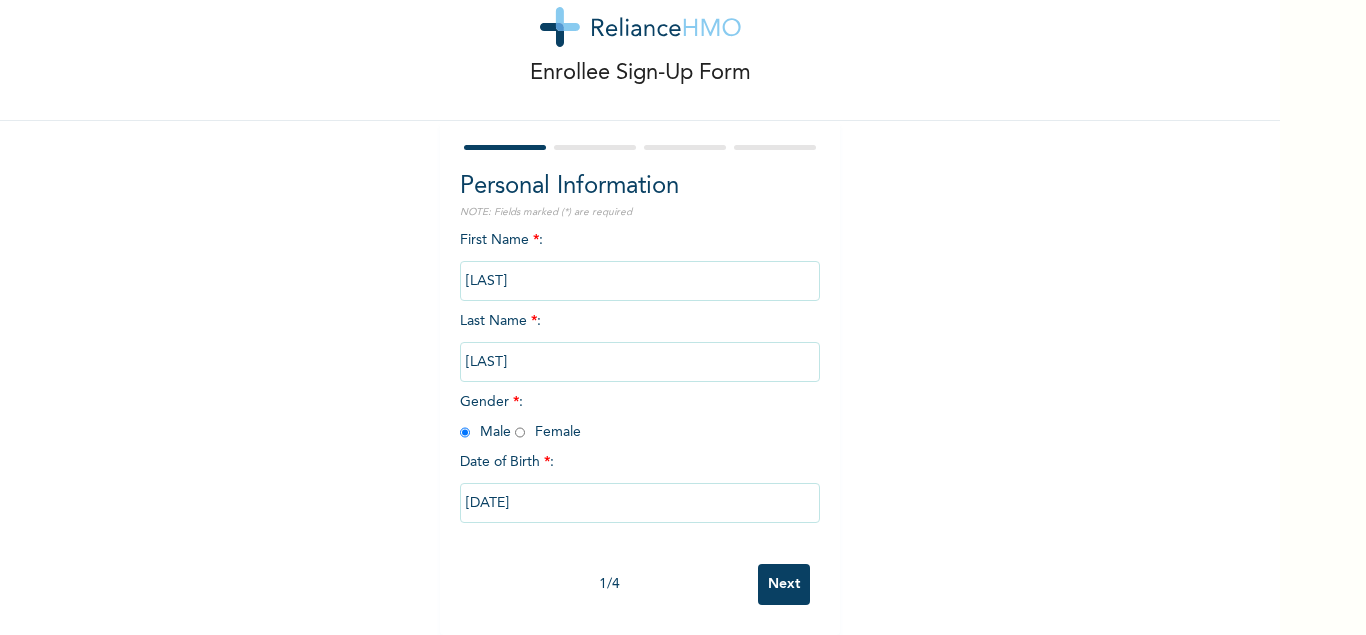 click on "Next" at bounding box center (784, 584) 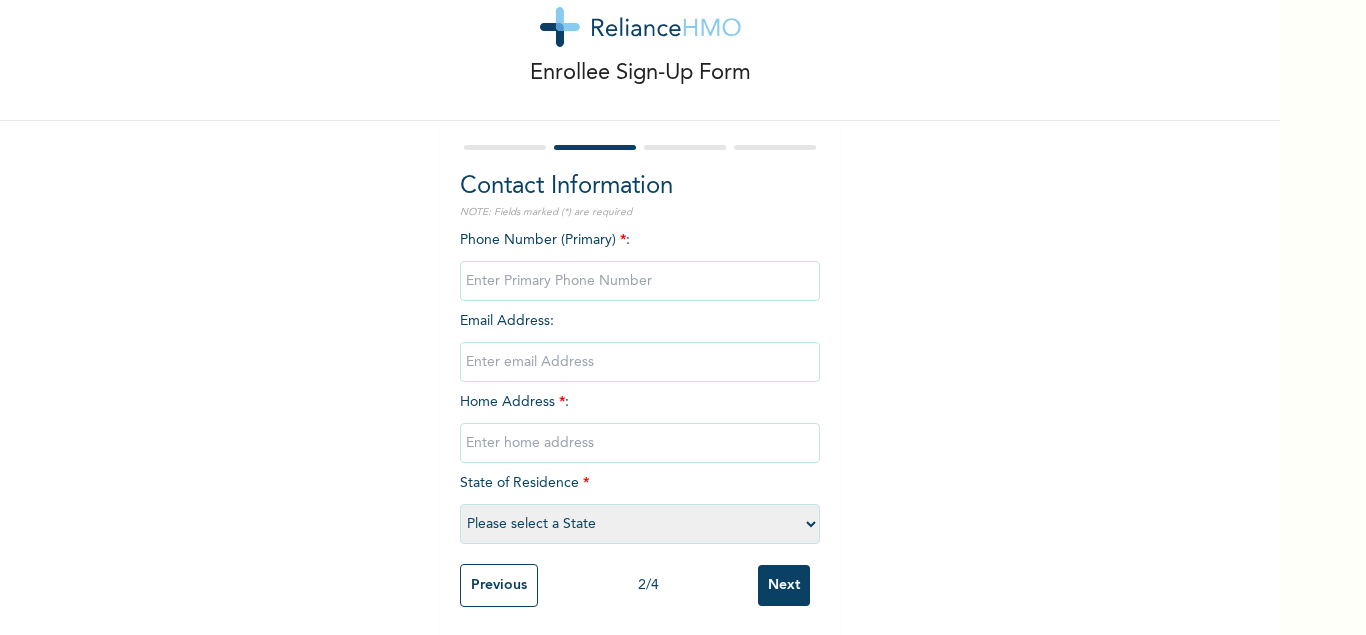 click at bounding box center (640, 281) 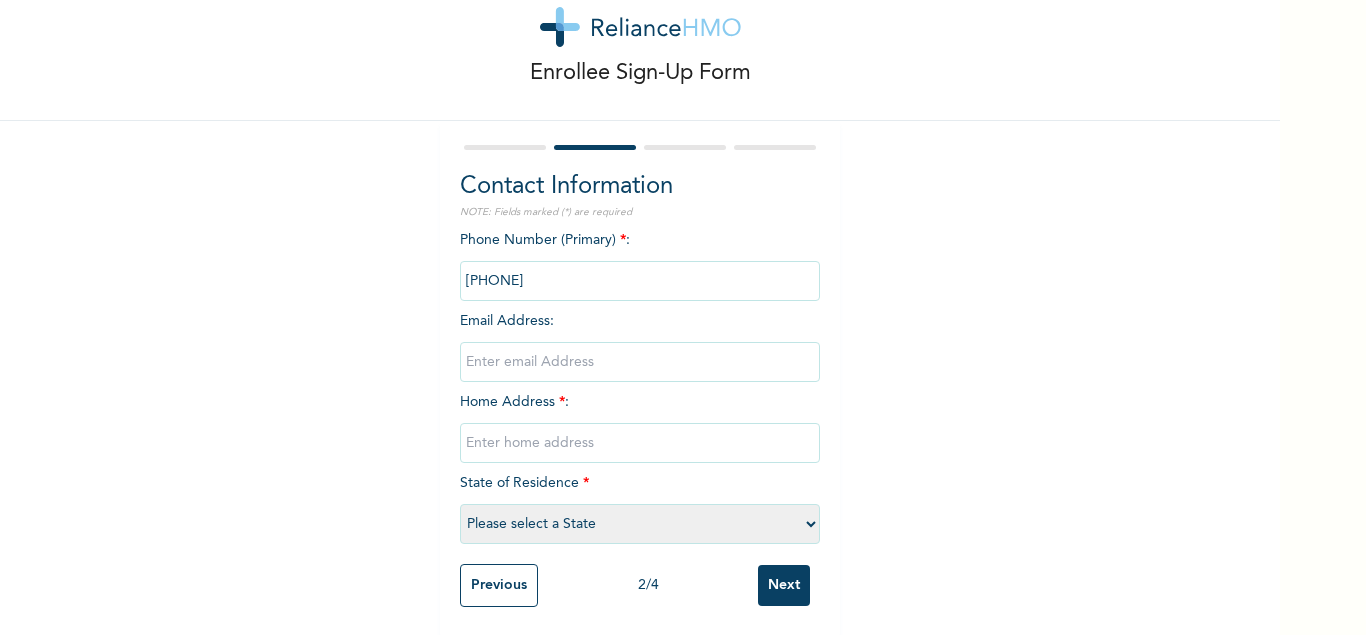 type on "07044725197" 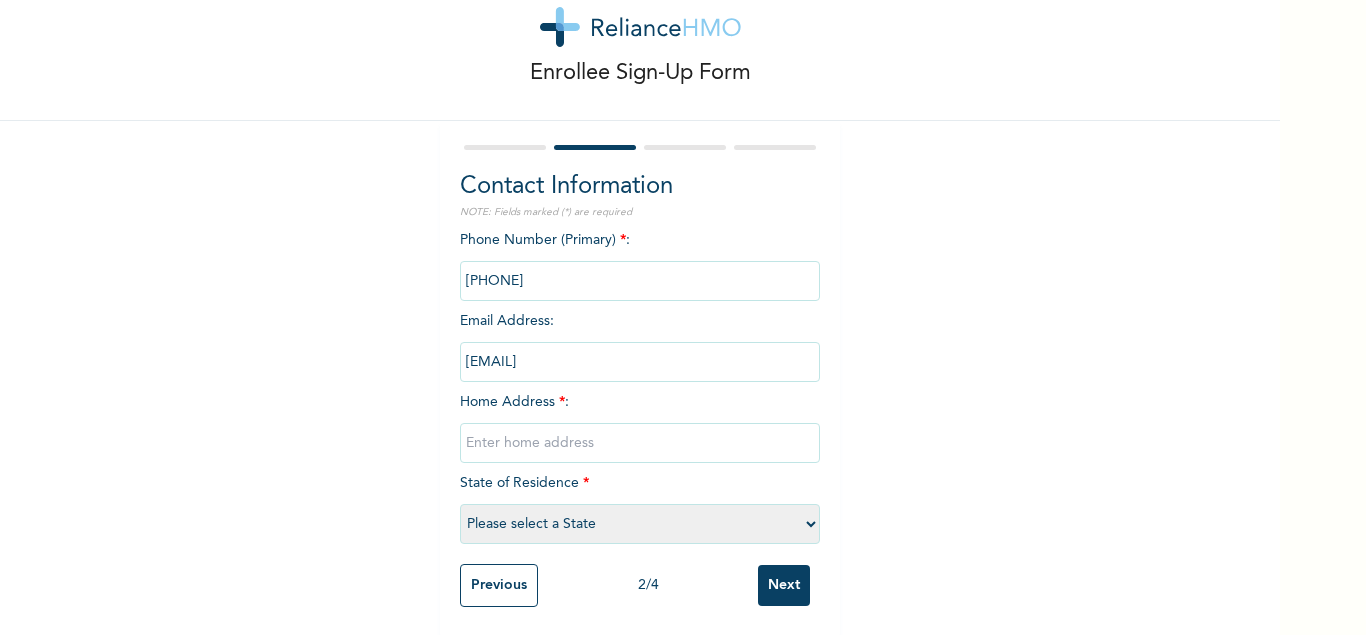 type on "adebayopelumi1985@gmail.com" 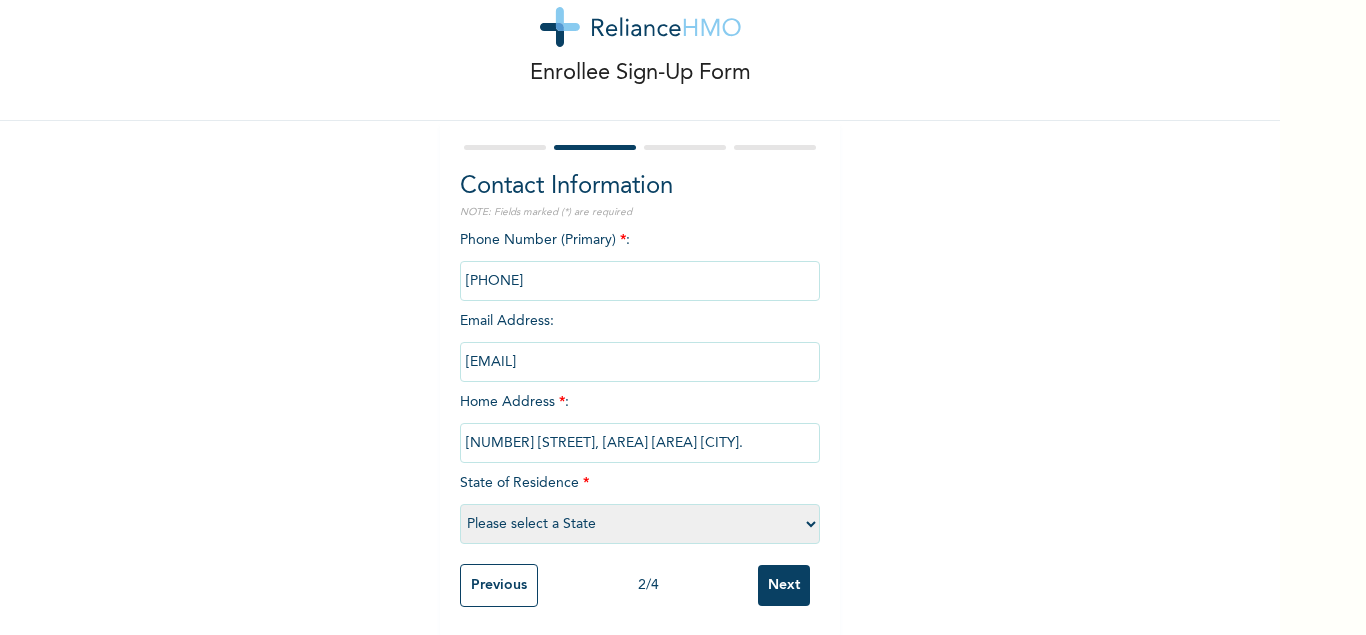 type on "16 balogun street, jakande estate lekki lagos" 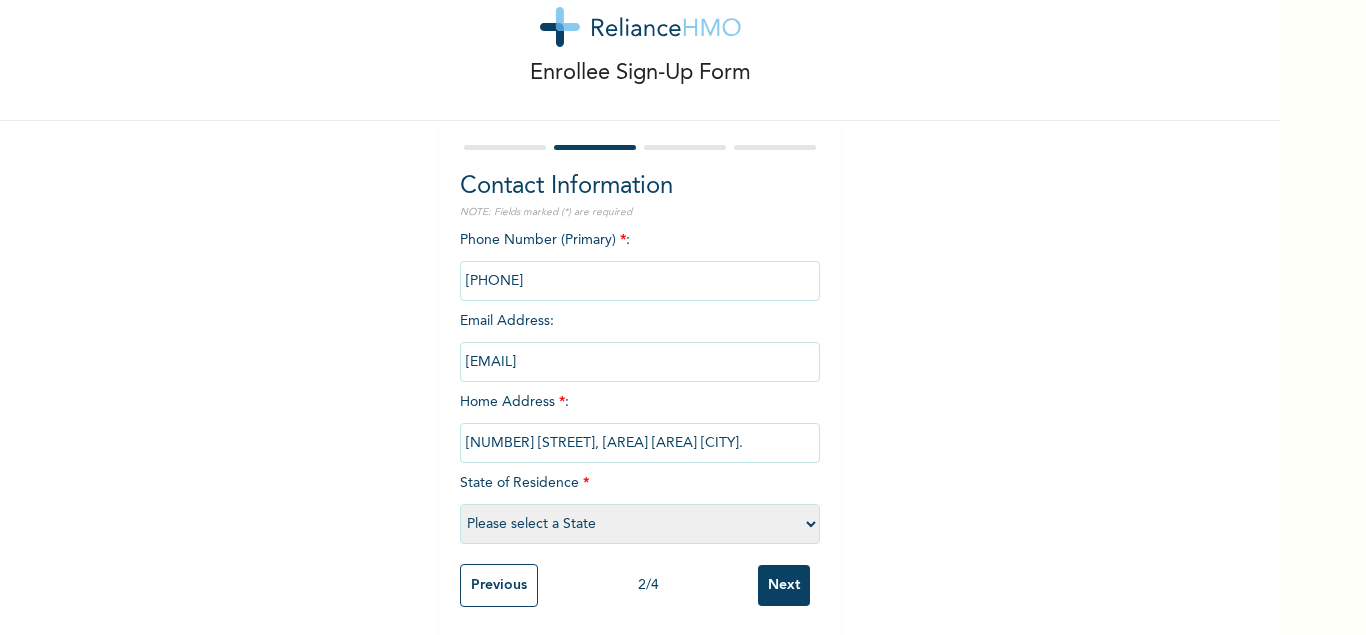 click on "Please select a State Abia Abuja (FCT) Adamawa Akwa Ibom Anambra Bauchi Bayelsa Benue Borno Cross River Delta Ebonyi Edo Ekiti Enugu Gombe Imo Jigawa Kaduna Kano Katsina Kebbi Kogi Kwara Lagos Nasarawa Niger Ogun Ondo Osun Oyo Plateau Rivers Sokoto Taraba Yobe Zamfara" at bounding box center (640, 524) 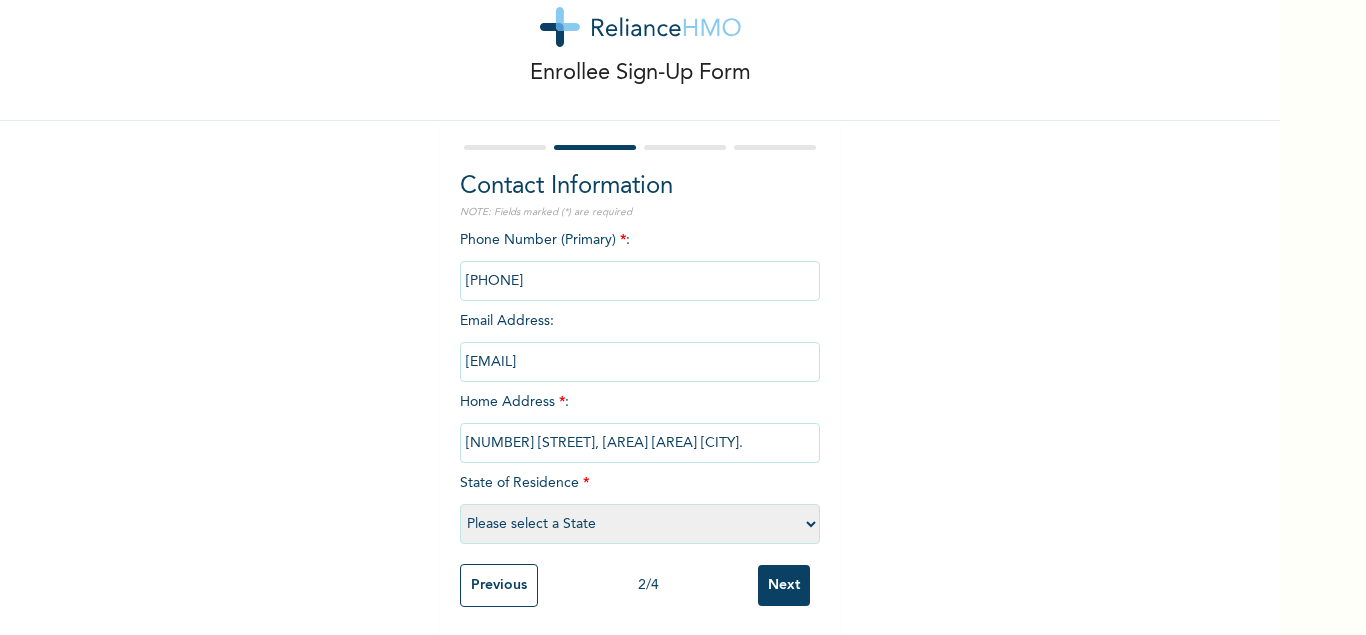 select on "25" 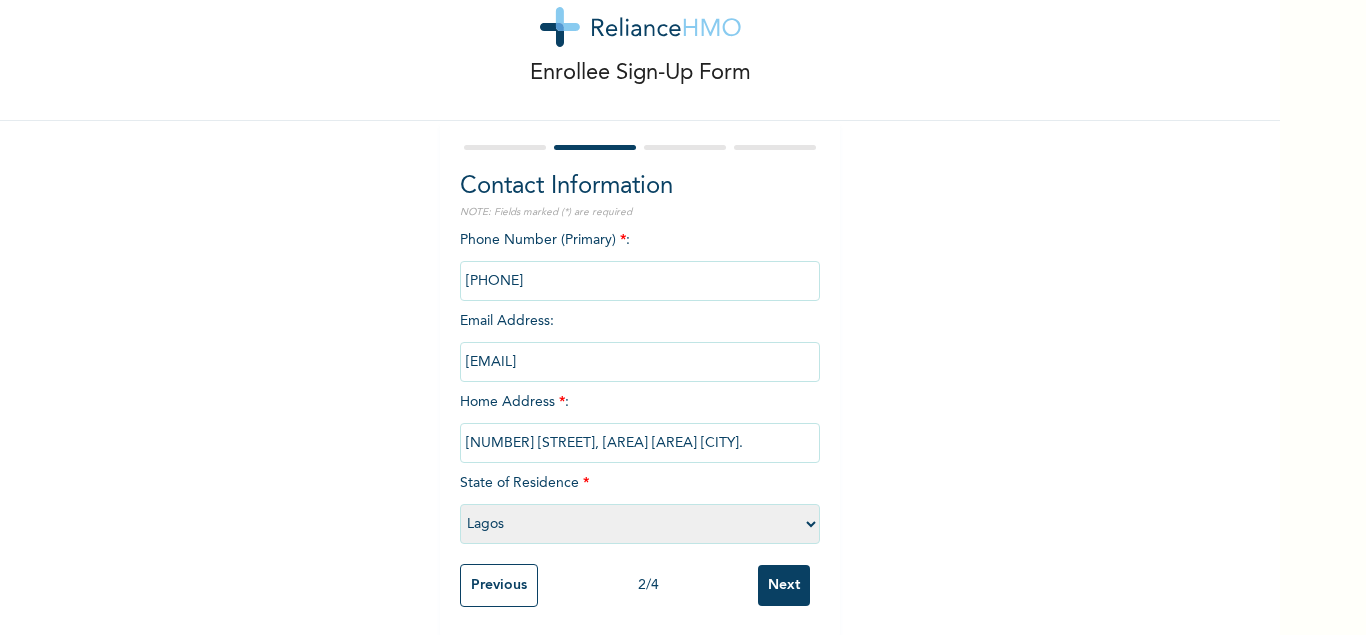 click on "Lagos" at bounding box center (0, 0) 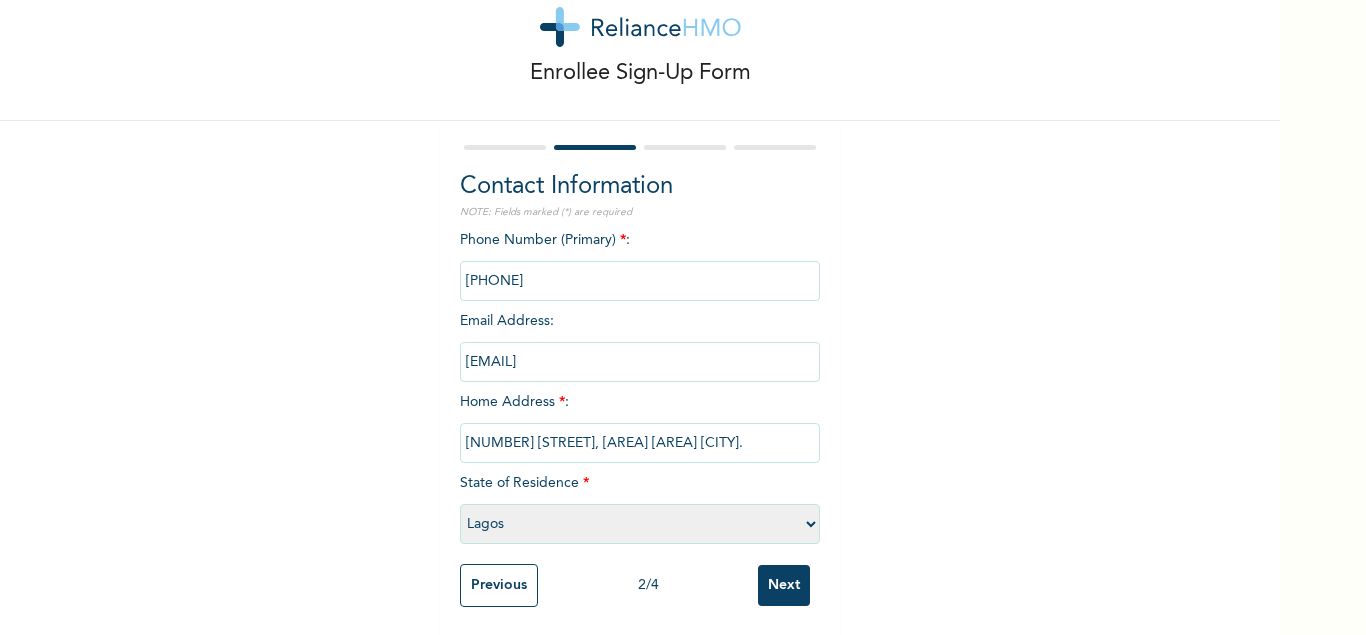 click on "Next" at bounding box center (784, 585) 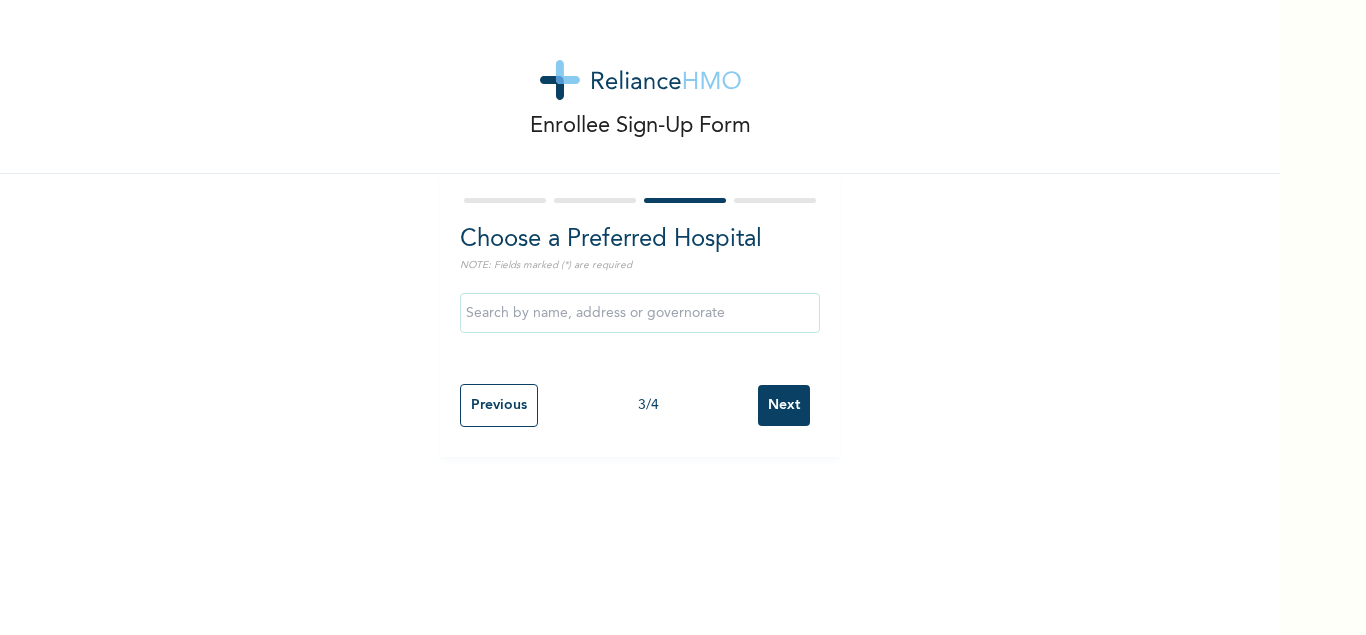 click at bounding box center (640, 313) 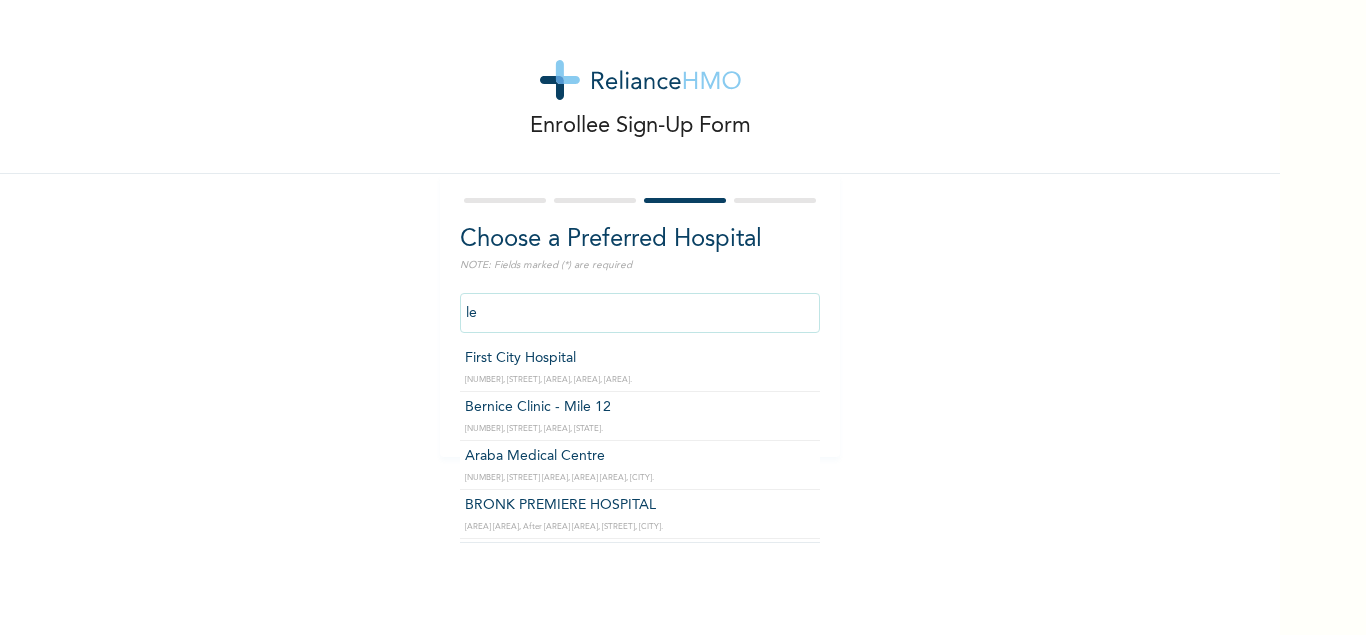 type on "l" 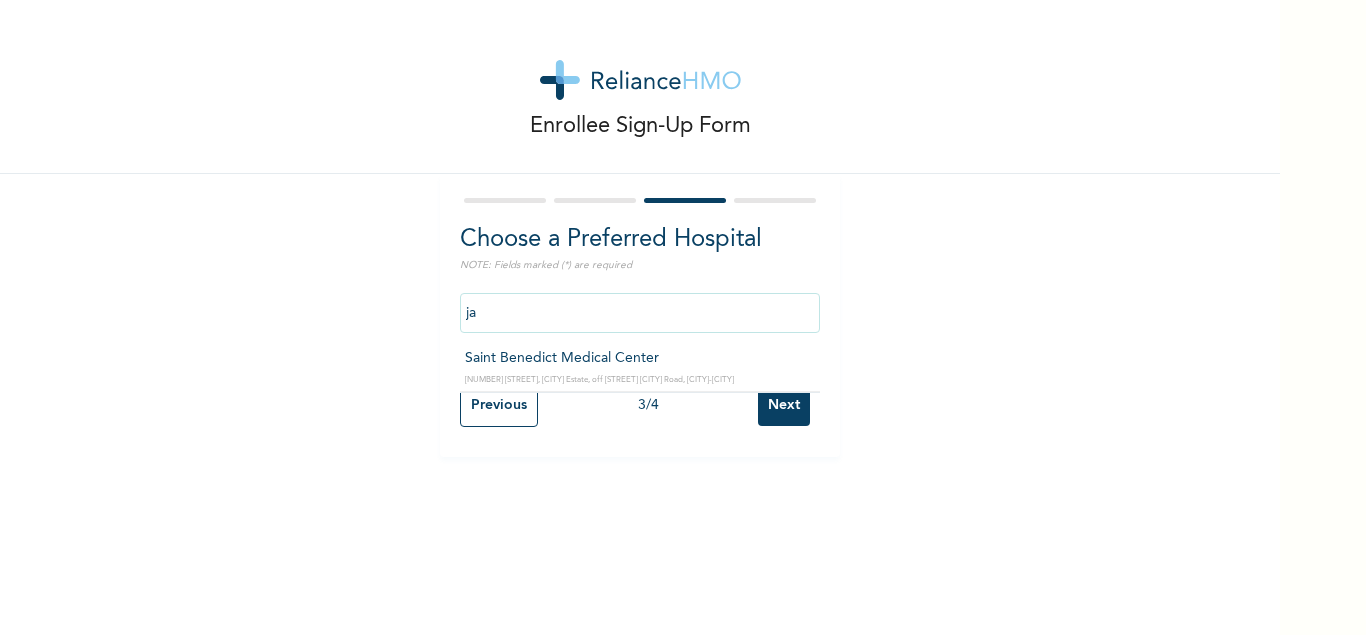 type on "j" 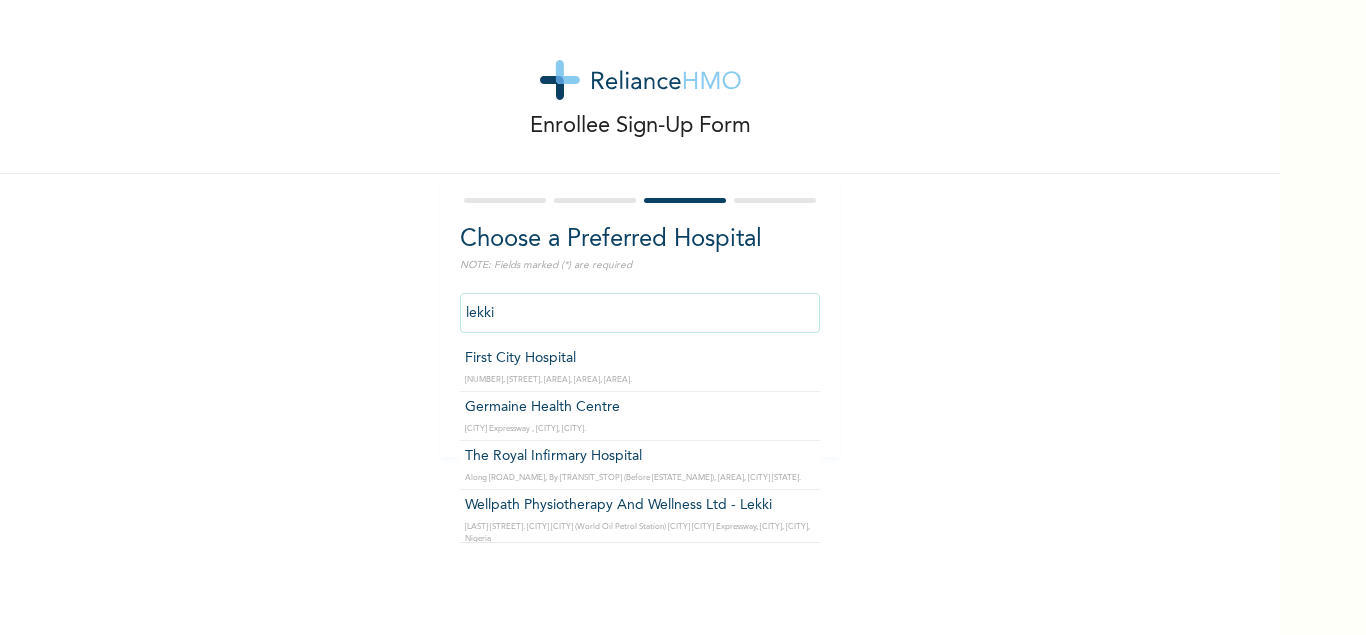 type on "First City Hospital" 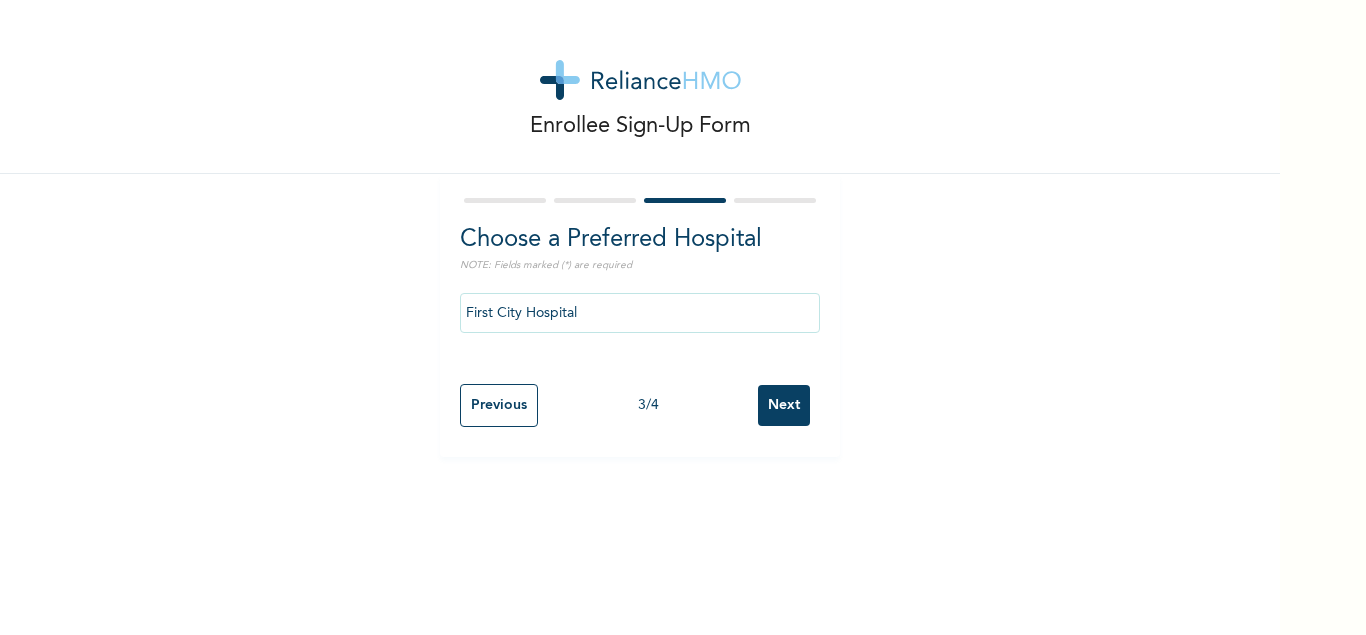 click on "Next" at bounding box center [784, 405] 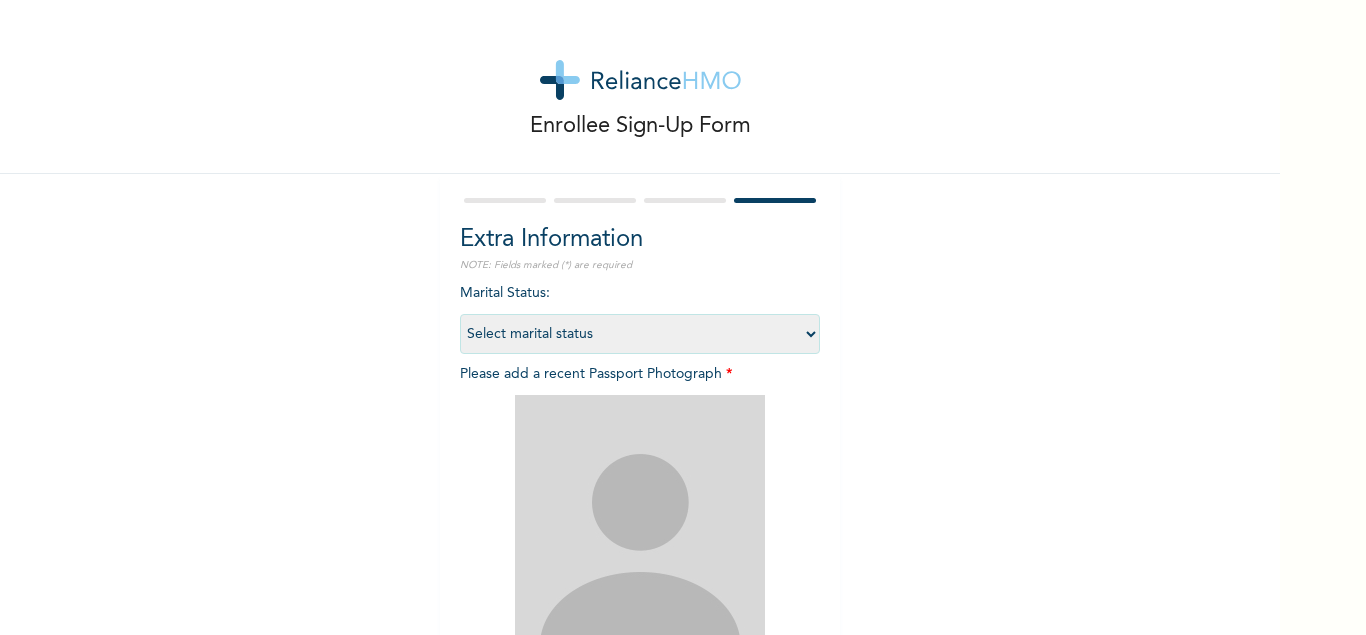 click on "Select marital status Single Married Divorced Widow/Widower" at bounding box center (640, 334) 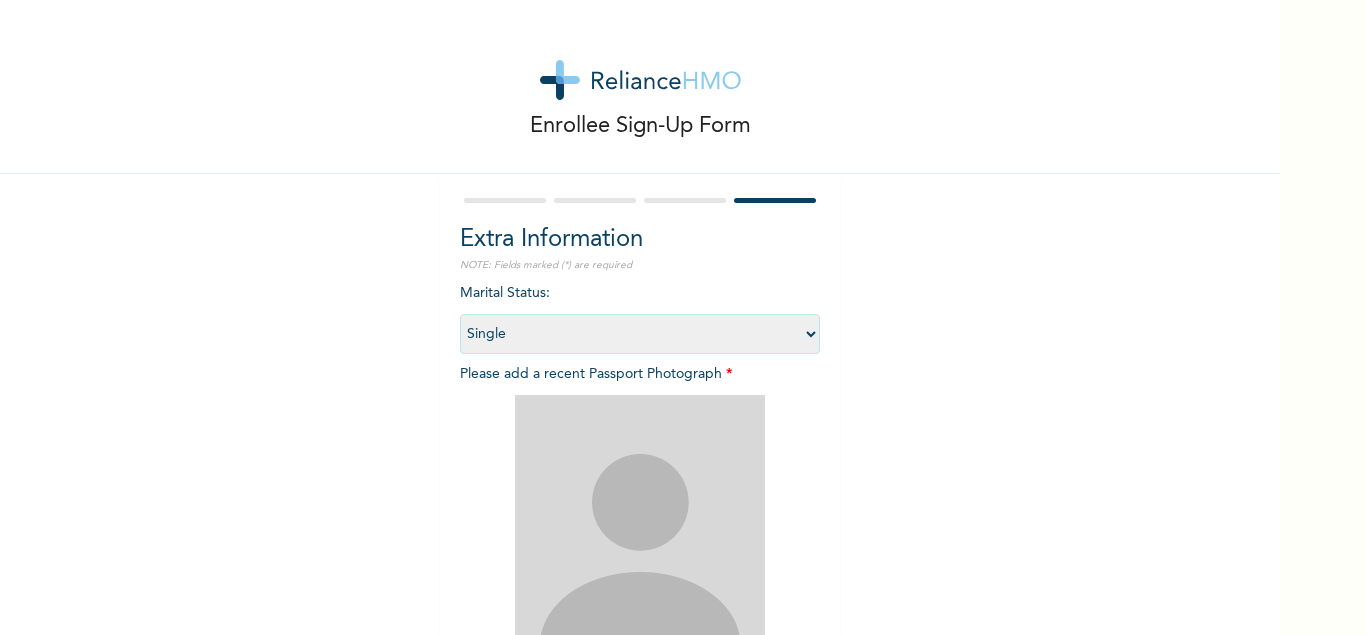 click on "Single" at bounding box center [0, 0] 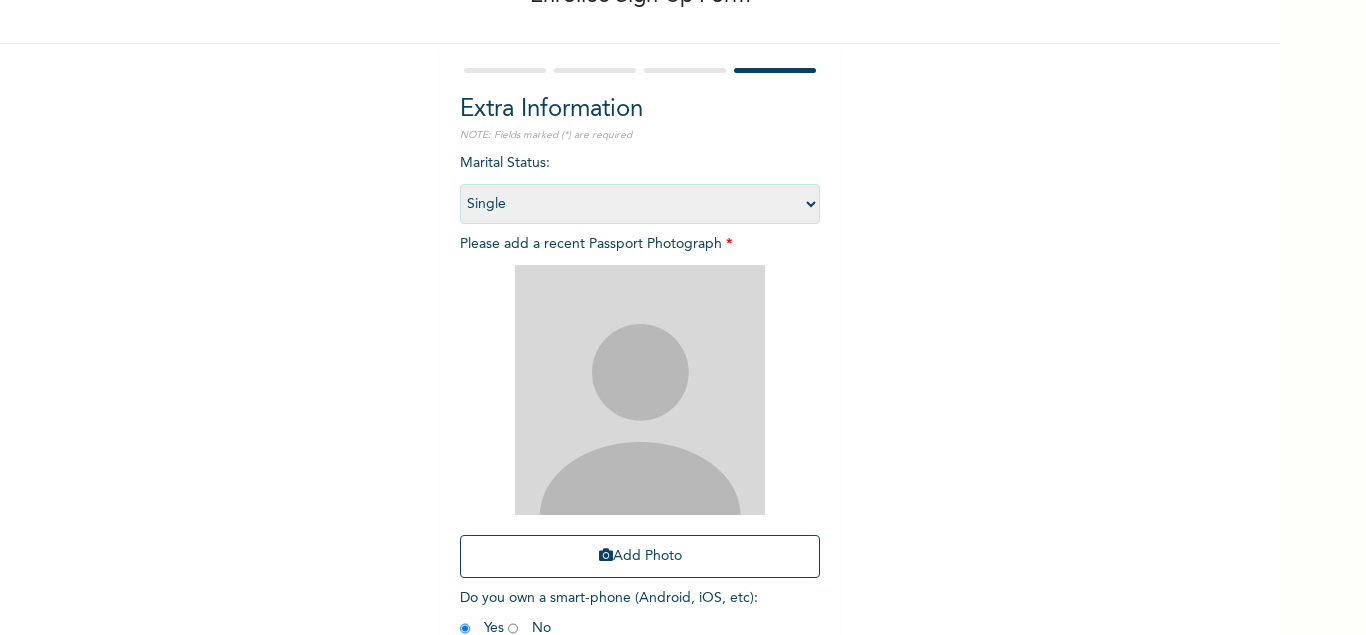 scroll, scrollTop: 216, scrollLeft: 0, axis: vertical 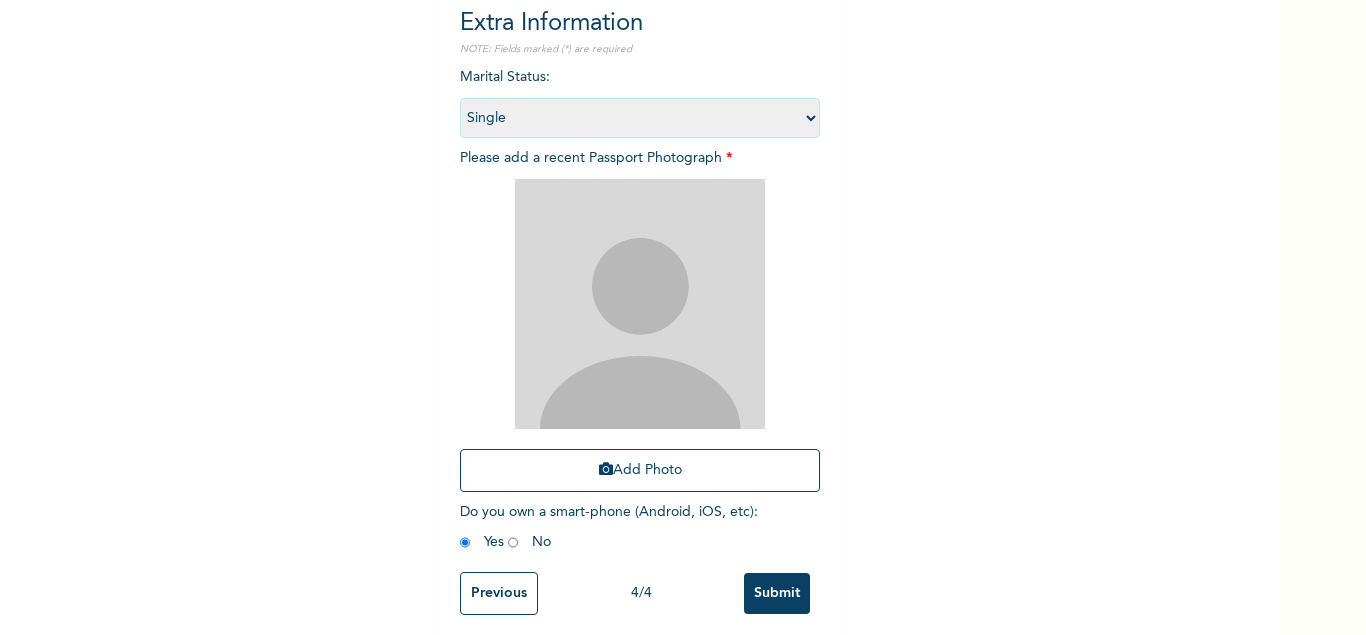 click on "Enrollee Sign-Up Form Extra Information NOTE: Fields marked (*) are required Marital Status : Select marital status Single Married Divorced Widow/Widower Please add a recent Passport Photograph   *  Add Photo Do you own a smart-phone (Android, iOS, etc) :      Yes        No Previous 4  / 4 Submit" at bounding box center [683, 317] 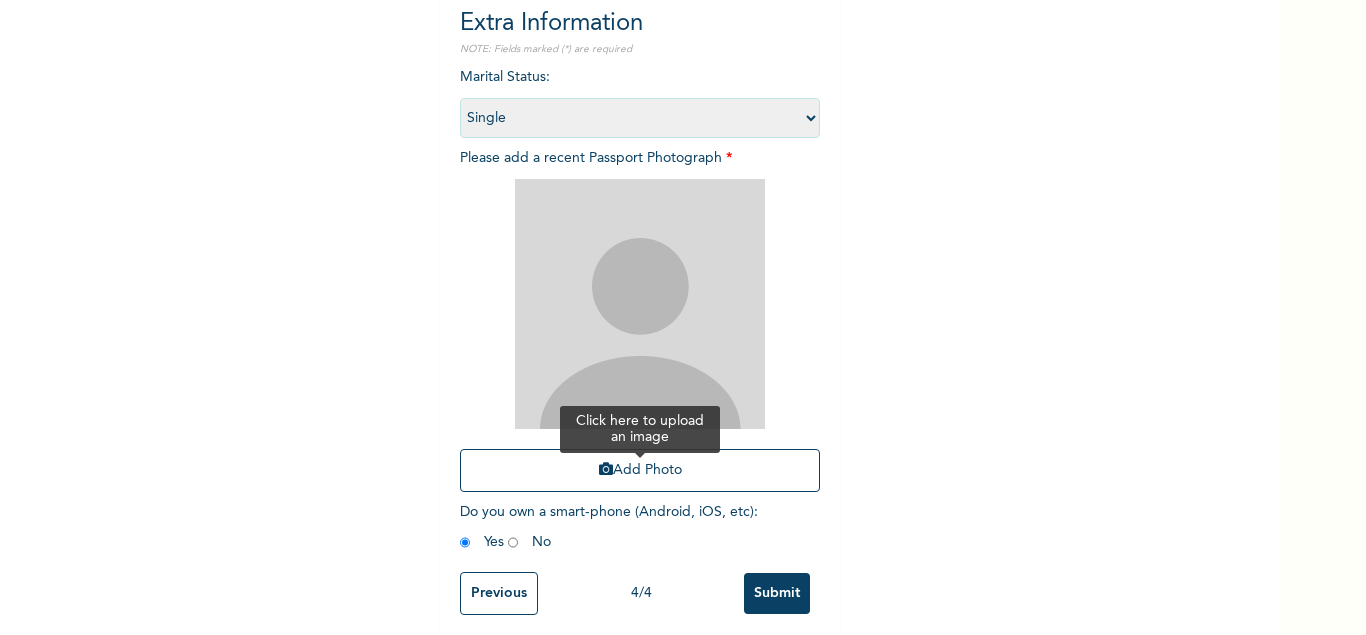 click on "Add Photo" at bounding box center [640, 470] 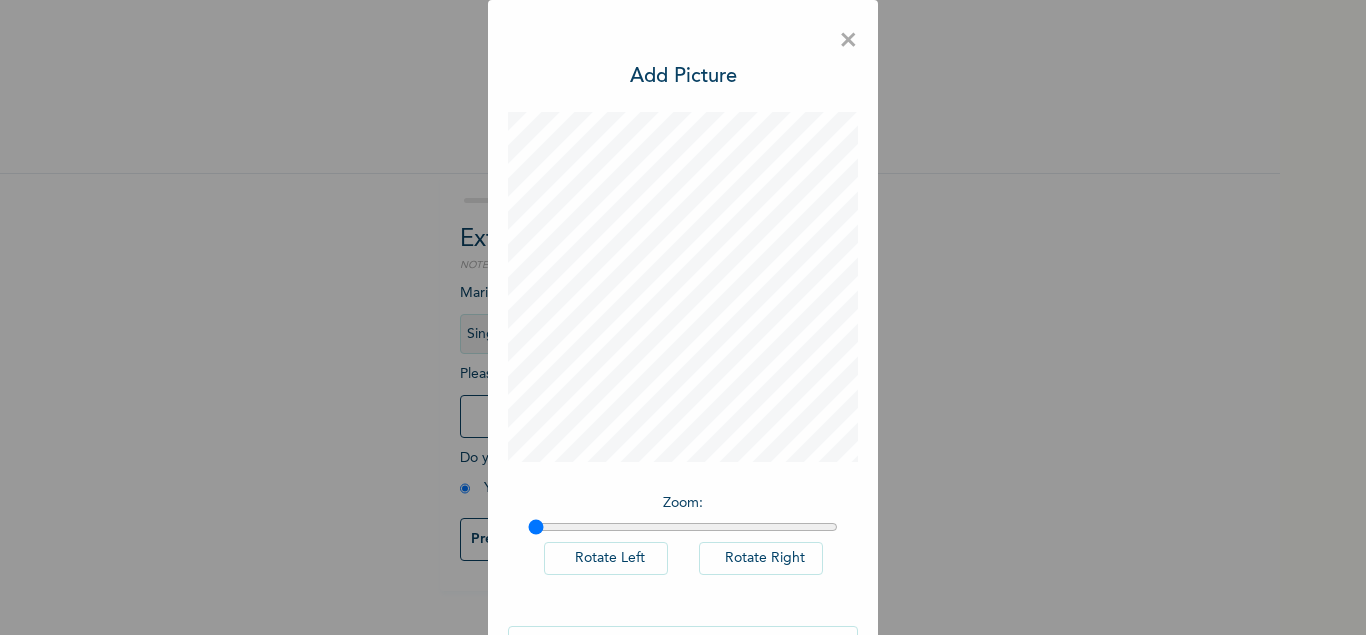 scroll, scrollTop: 0, scrollLeft: 0, axis: both 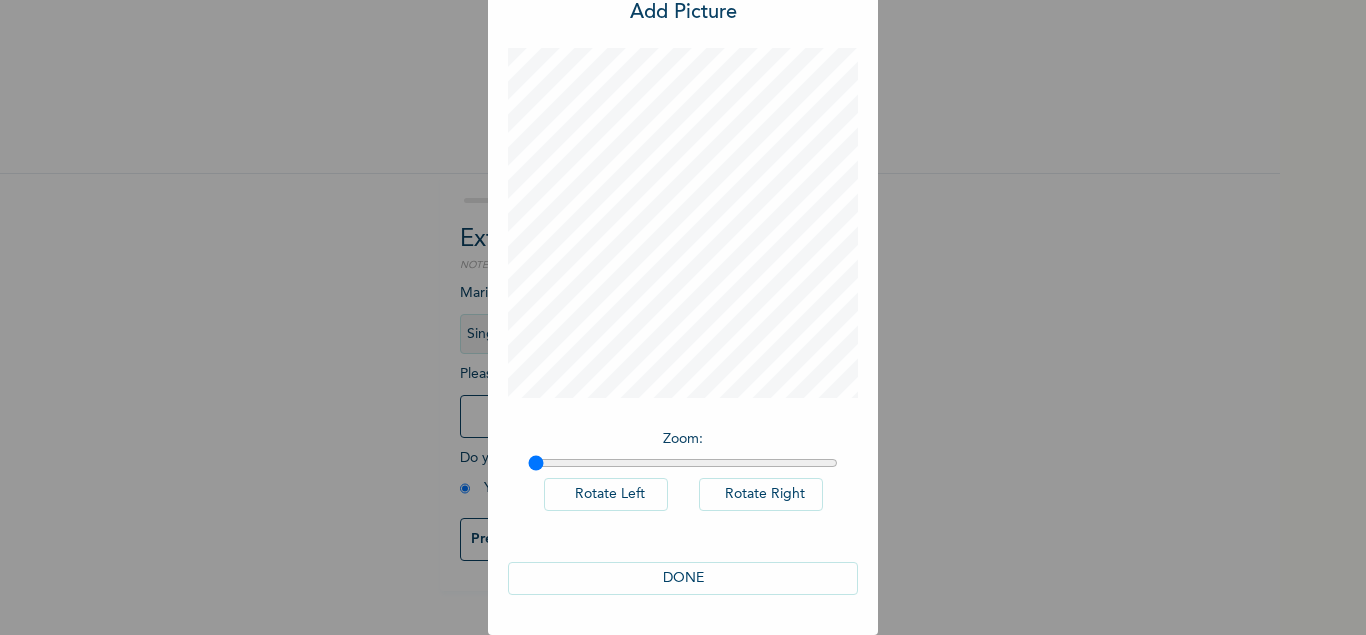 click on "DONE" at bounding box center [683, 578] 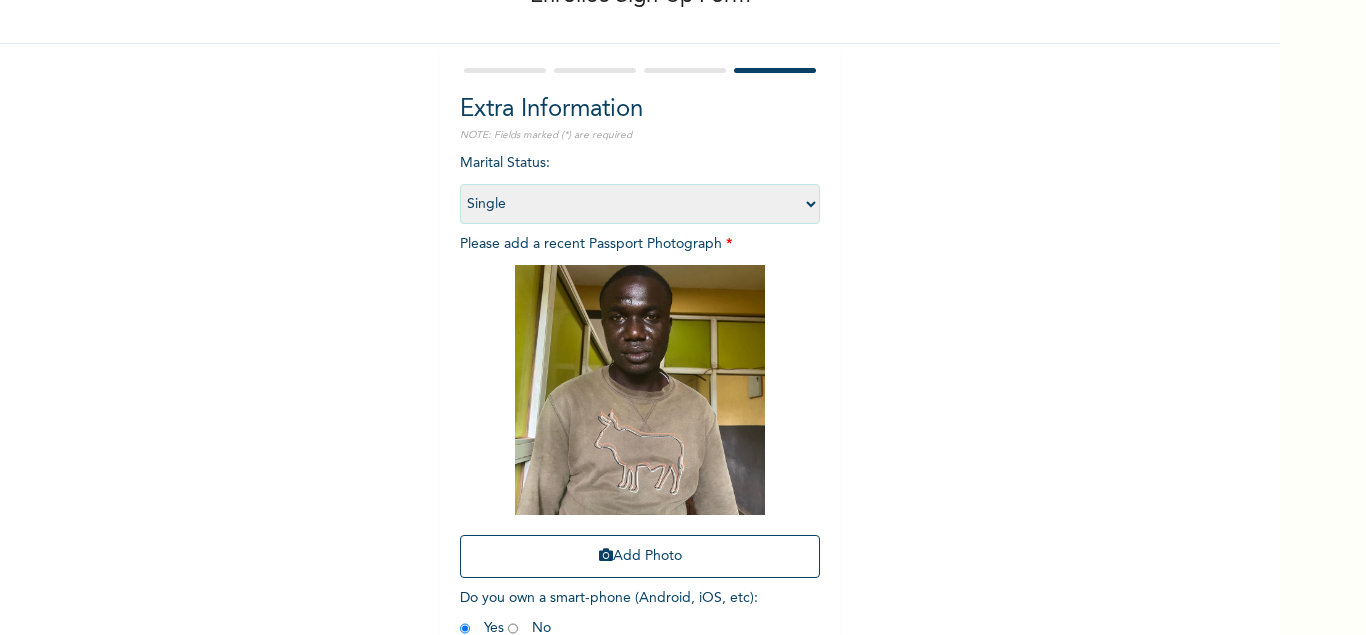 scroll, scrollTop: 226, scrollLeft: 0, axis: vertical 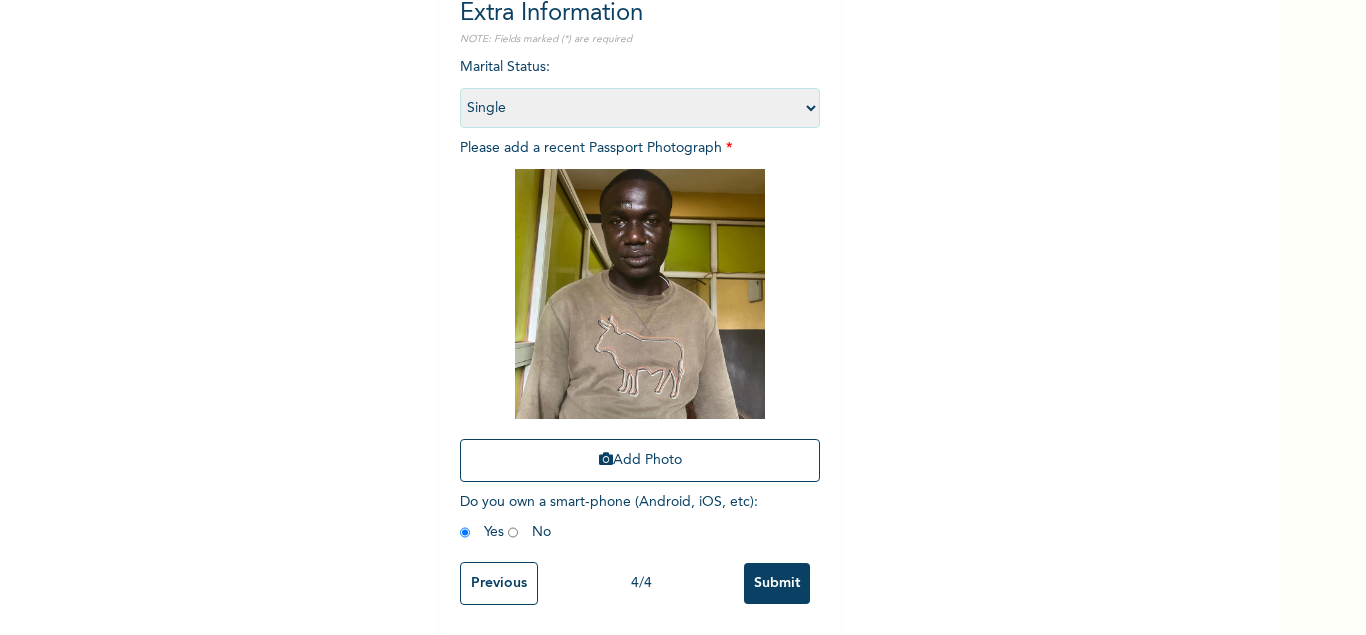 click at bounding box center (513, 532) 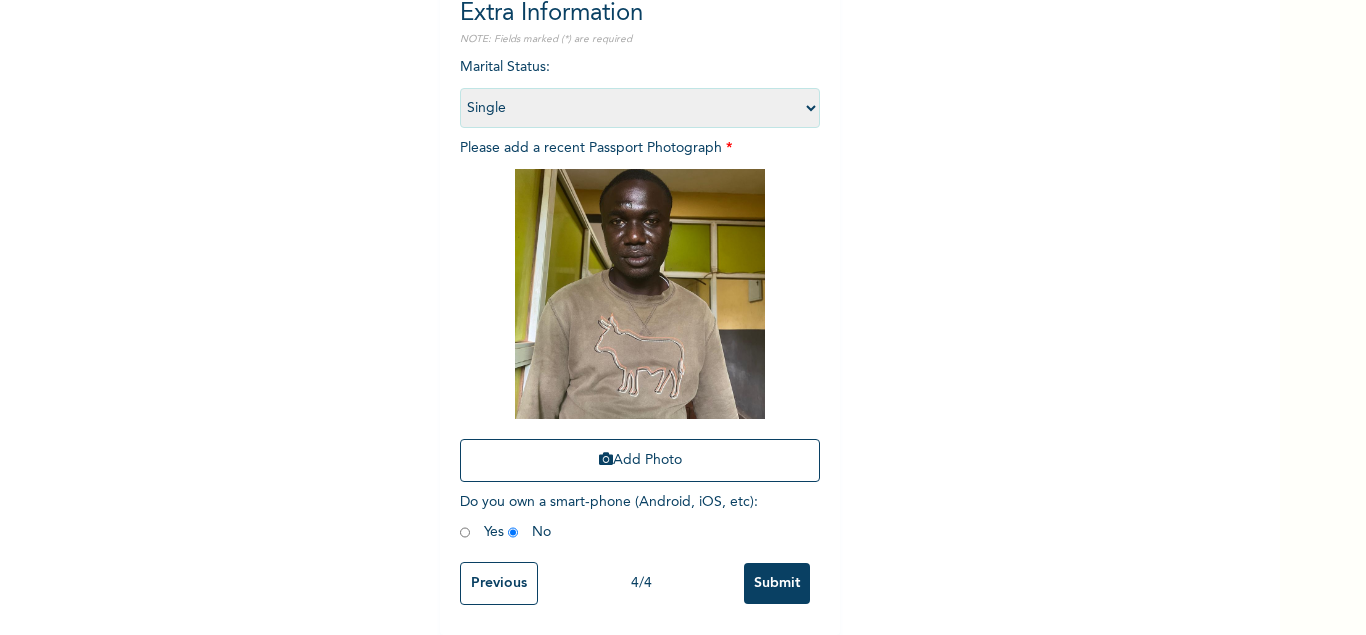 click on "Submit" at bounding box center [777, 583] 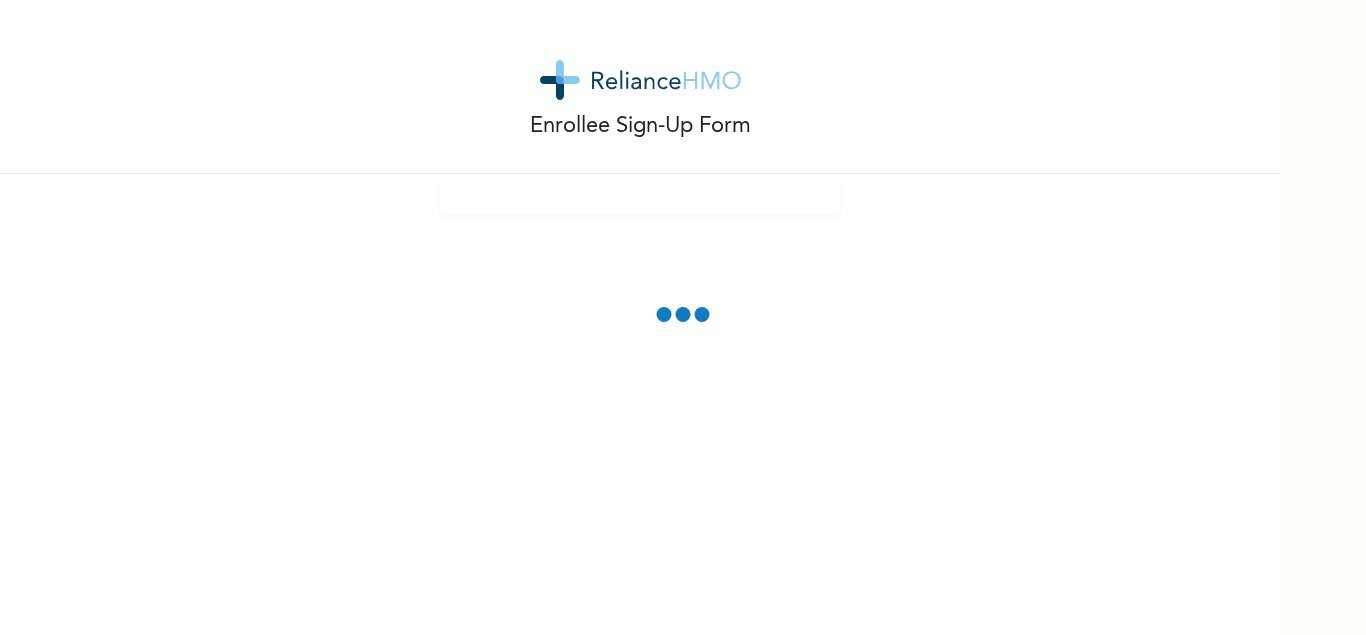 scroll, scrollTop: 0, scrollLeft: 0, axis: both 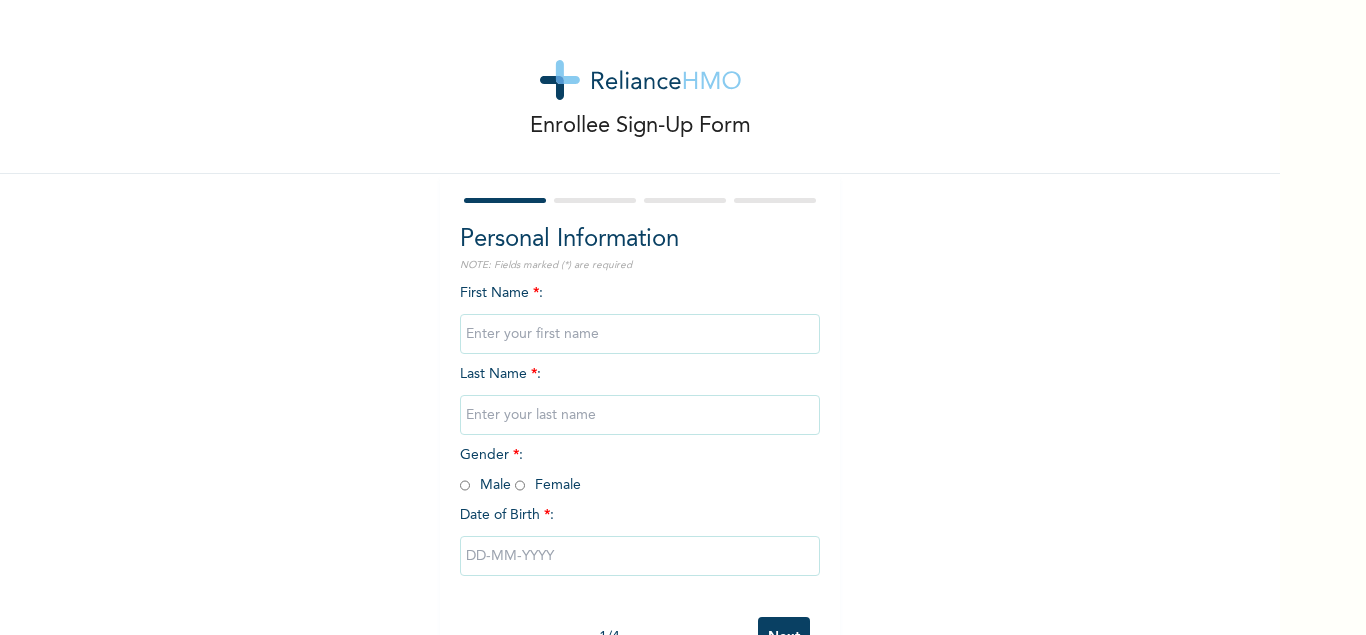 click at bounding box center (640, 334) 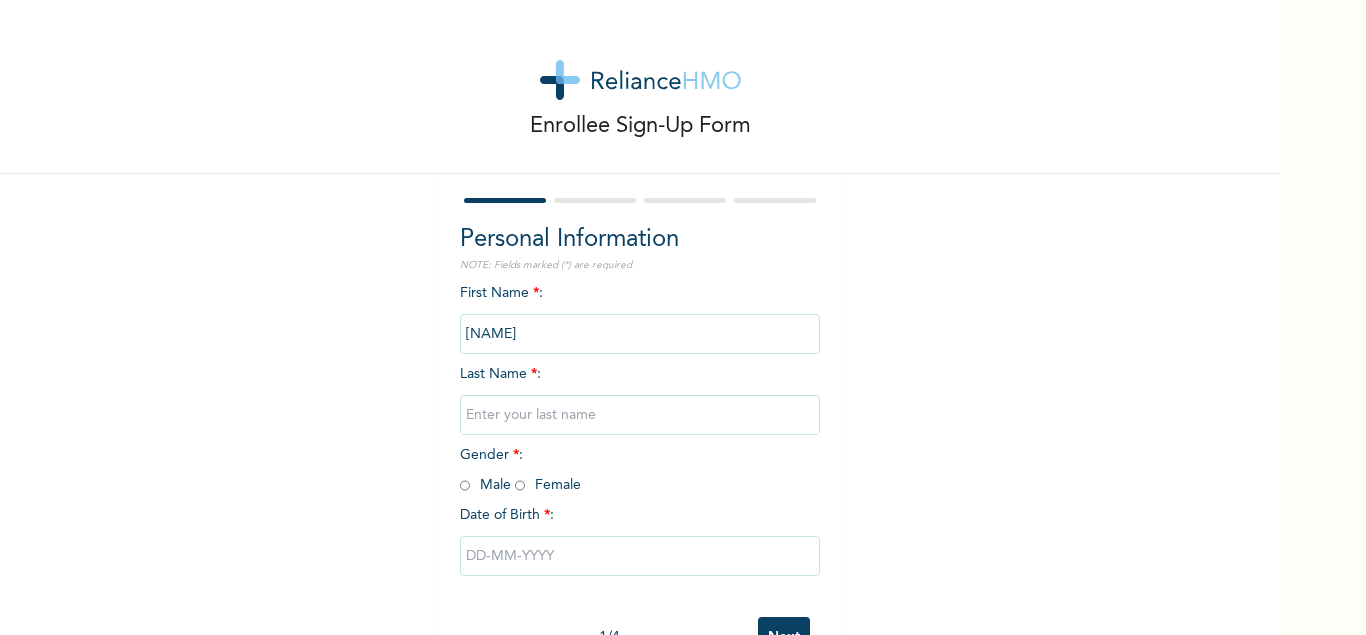 type on "PELUMI" 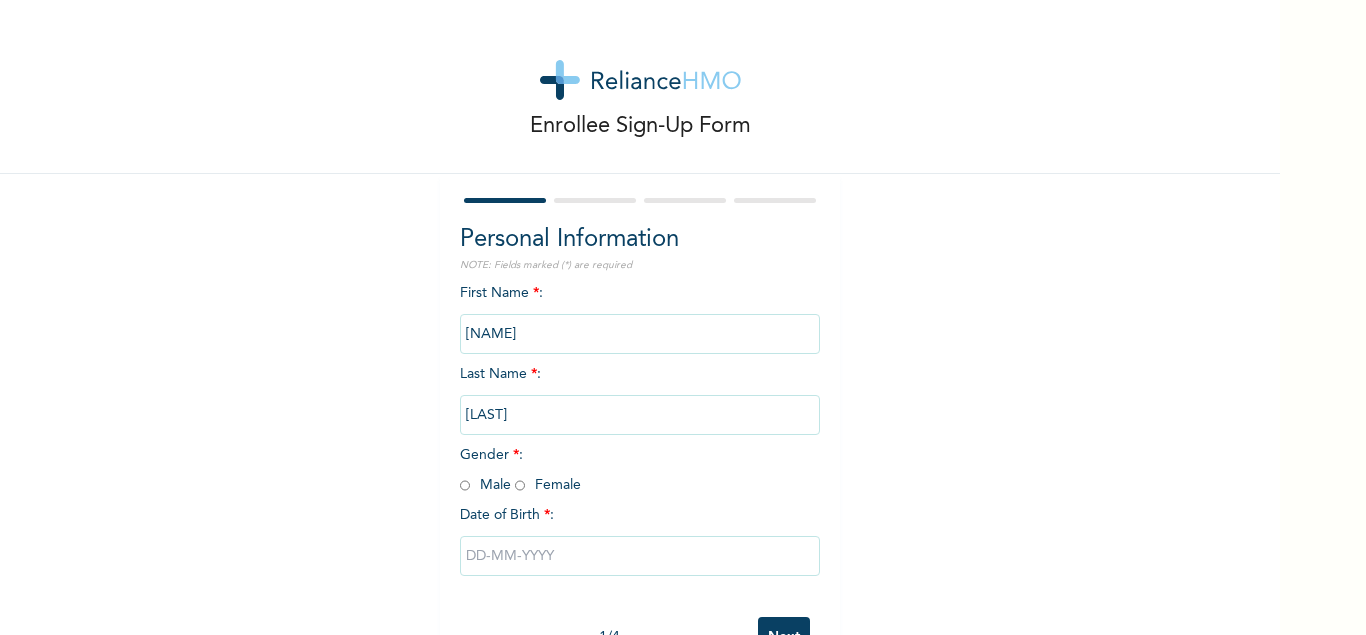 type on "ADEBAYO" 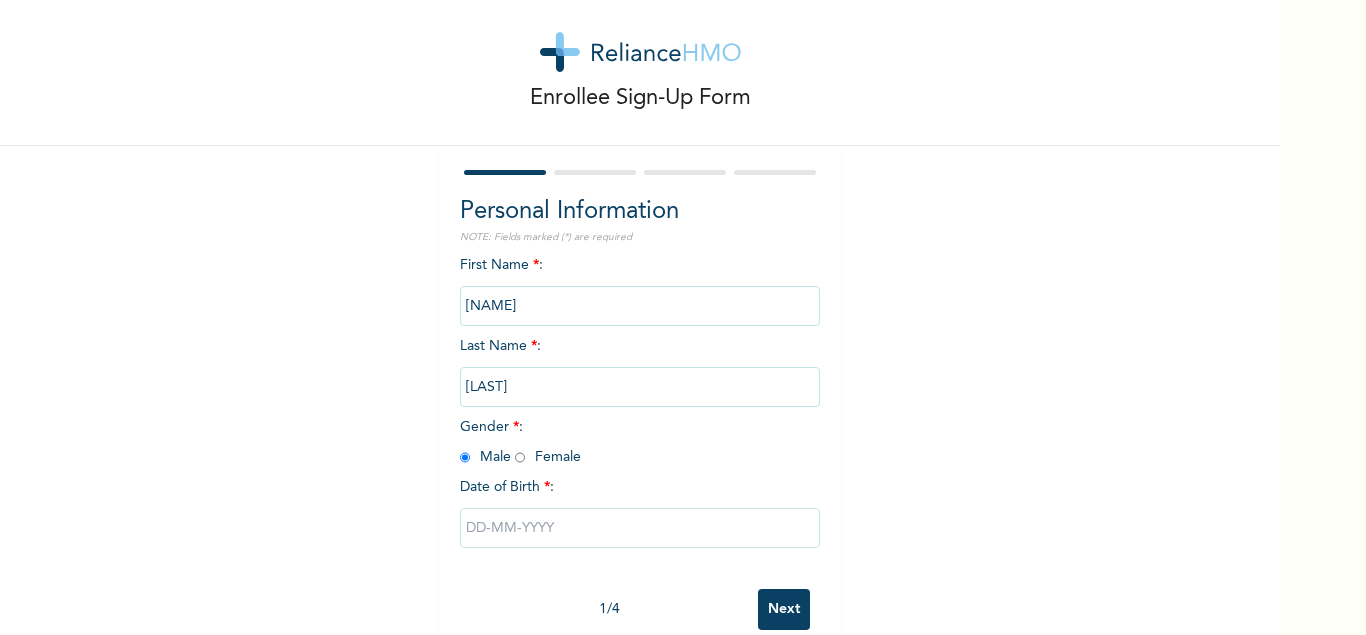 scroll, scrollTop: 53, scrollLeft: 0, axis: vertical 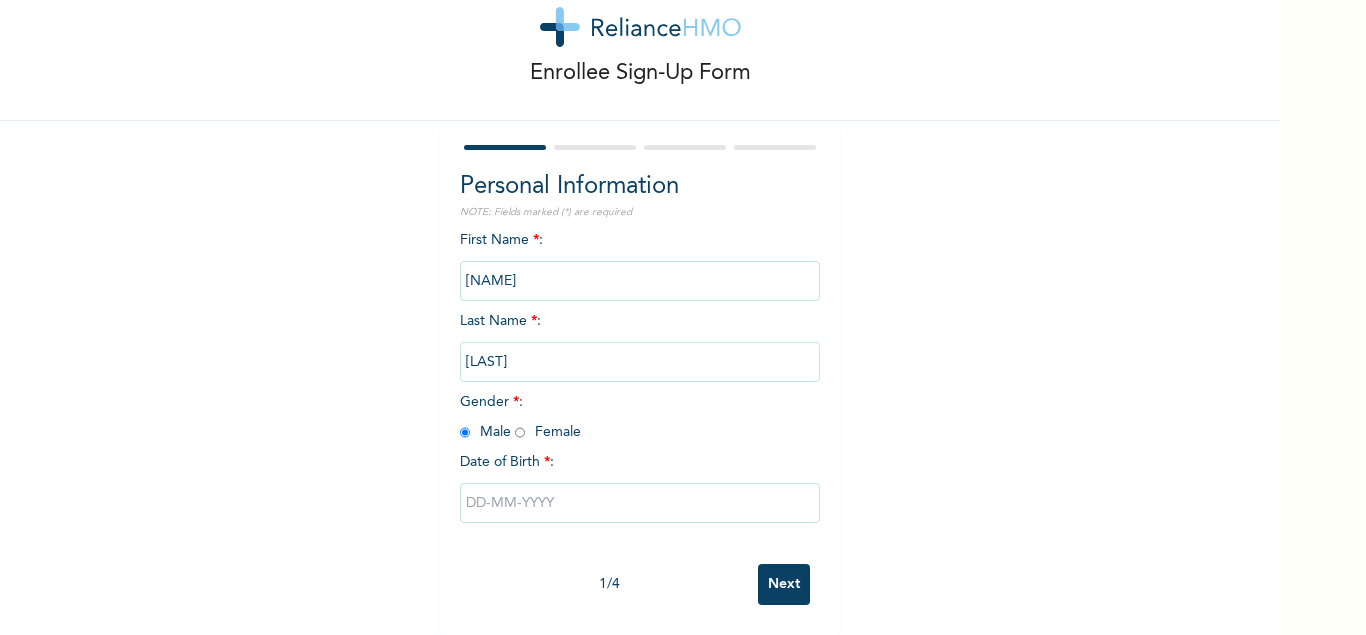 click at bounding box center [640, 503] 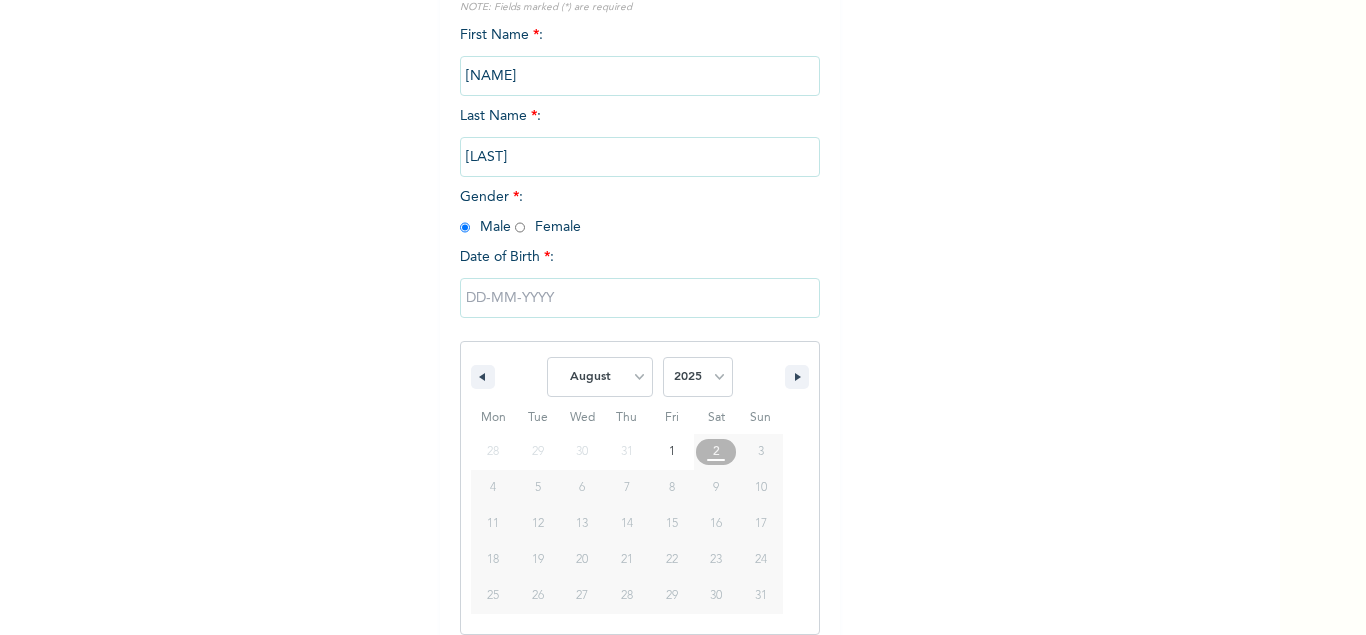 scroll, scrollTop: 259, scrollLeft: 0, axis: vertical 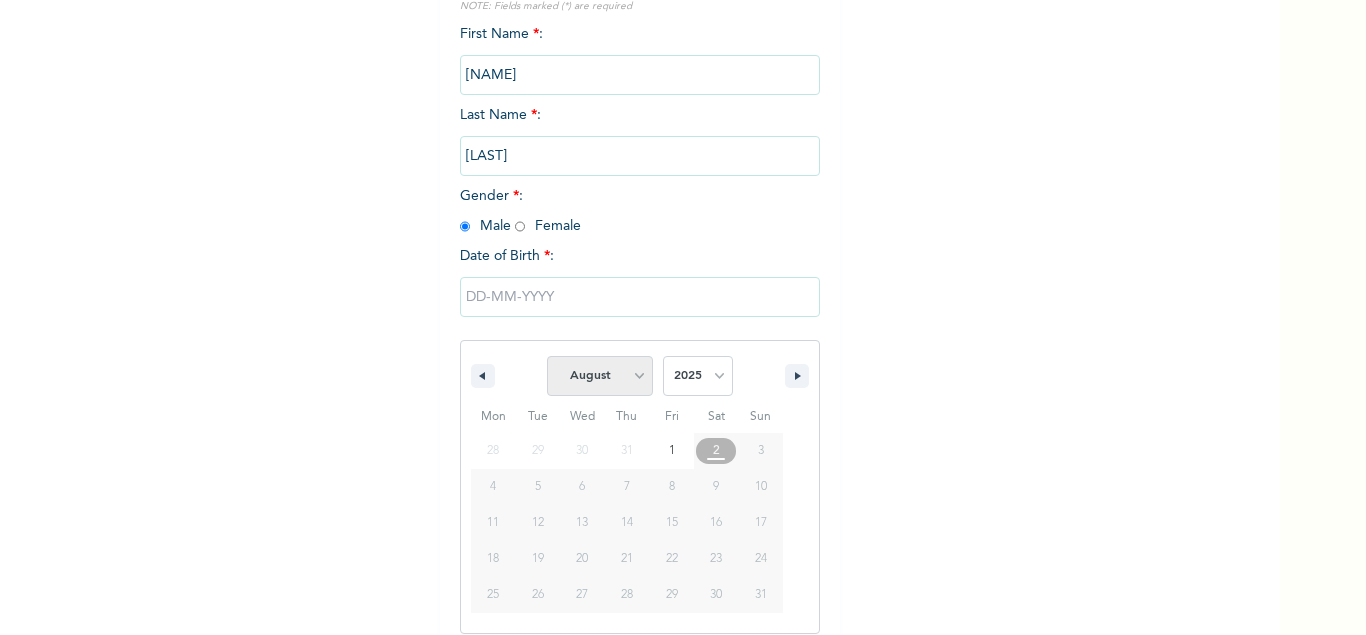 click on "January February March April May June July August September October November December" at bounding box center [600, 376] 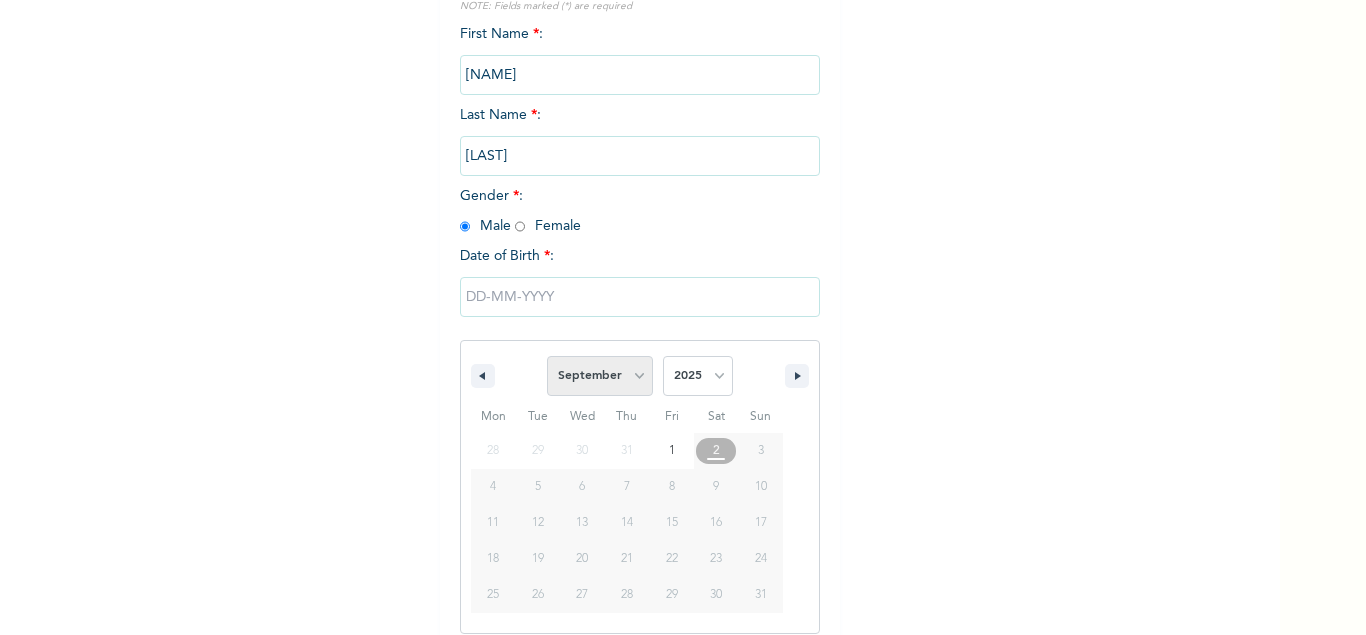 click on "September" at bounding box center [0, 0] 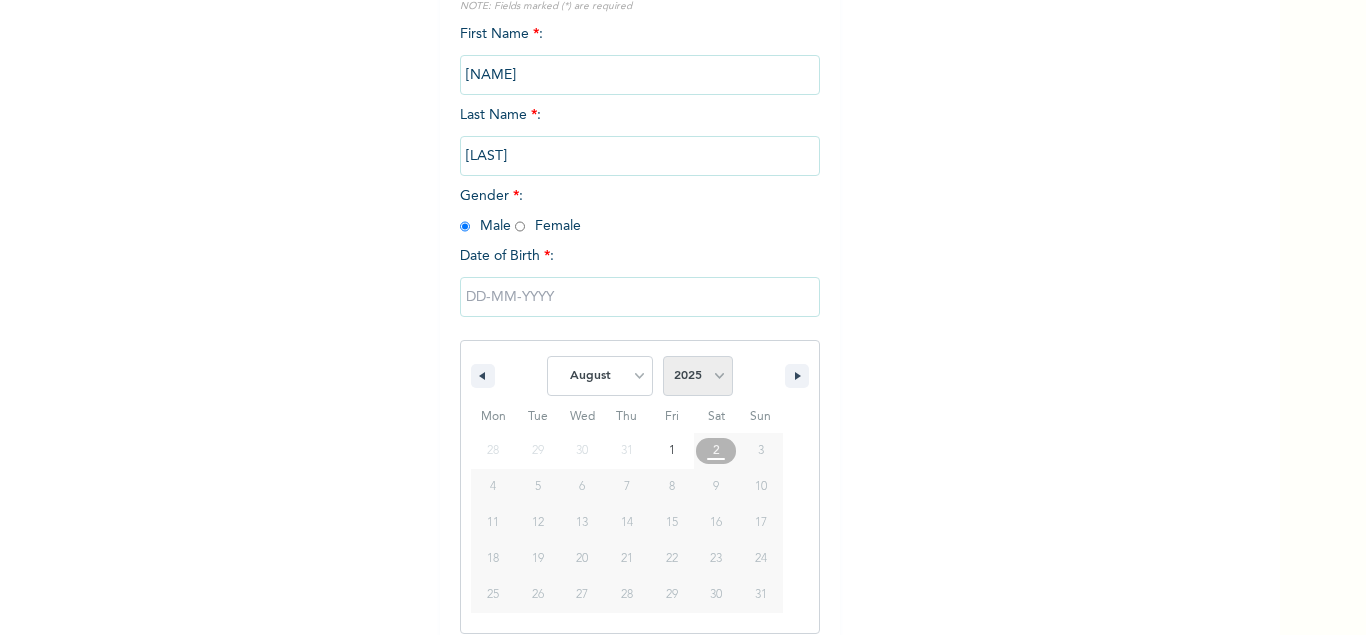 click on "2025 2024 2023 2022 2021 2020 2019 2018 2017 2016 2015 2014 2013 2012 2011 2010 2009 2008 2007 2006 2005 2004 2003 2002 2001 2000 1999 1998 1997 1996 1995 1994 1993 1992 1991 1990 1989 1988 1987 1986 1985 1984 1983 1982 1981 1980 1979 1978 1977 1976 1975 1974 1973 1972 1971 1970 1969 1968 1967 1966 1965 1964 1963 1962 1961 1960 1959 1958 1957 1956 1955 1954 1953 1952 1951 1950 1949 1948 1947 1946 1945 1944 1943 1942 1941 1940 1939 1938 1937 1936 1935 1934 1933 1932 1931 1930 1929 1928 1927 1926 1925 1924 1923 1922 1921 1920 1919 1918 1917 1916 1915 1914 1913 1912 1911 1910 1909 1908 1907 1906 1905" at bounding box center (698, 376) 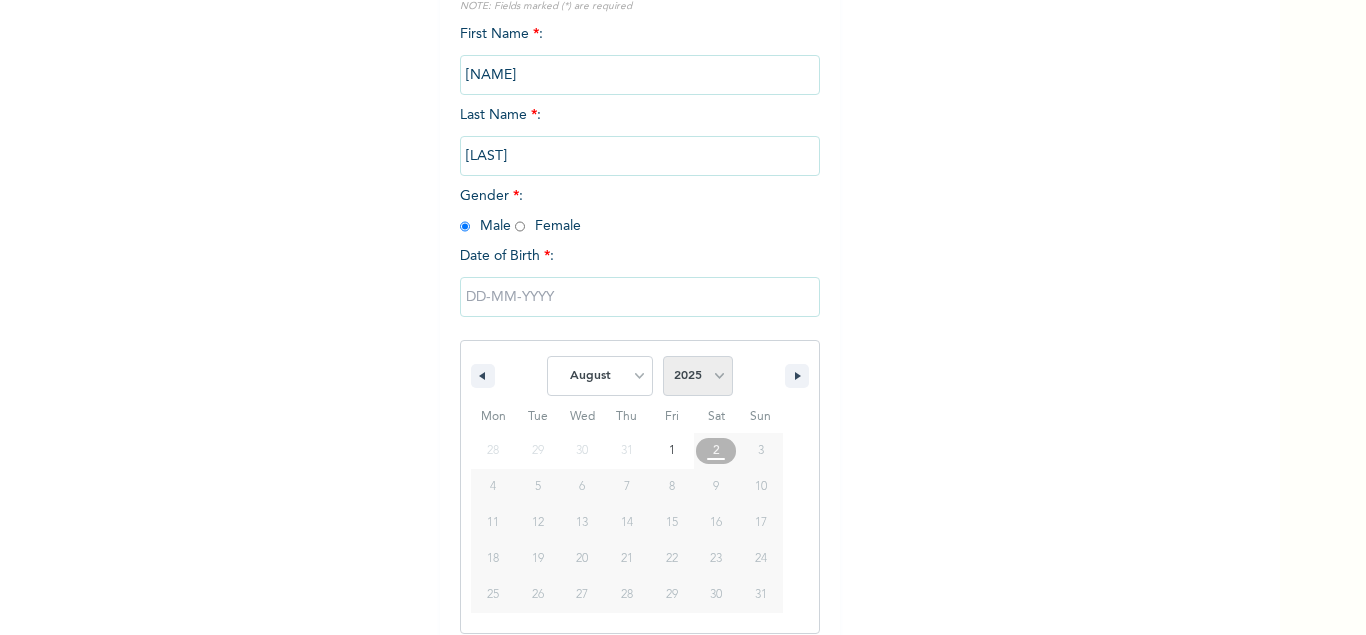 select on "1985" 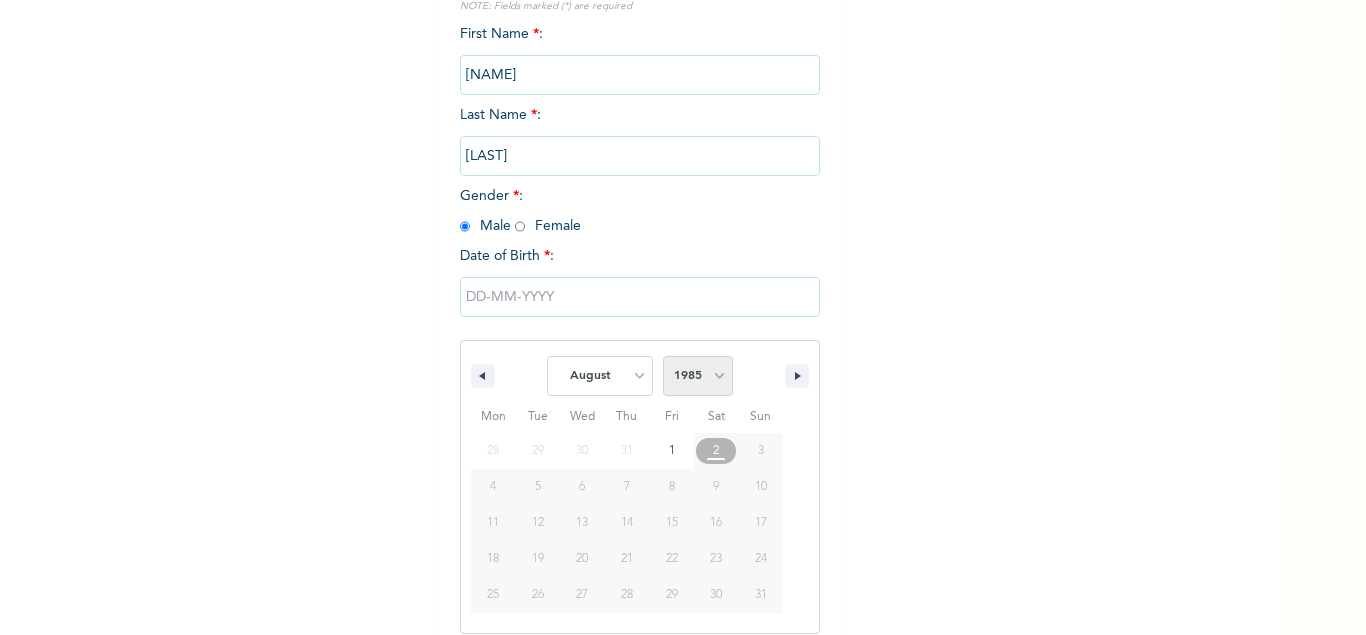 click on "1985" at bounding box center [0, 0] 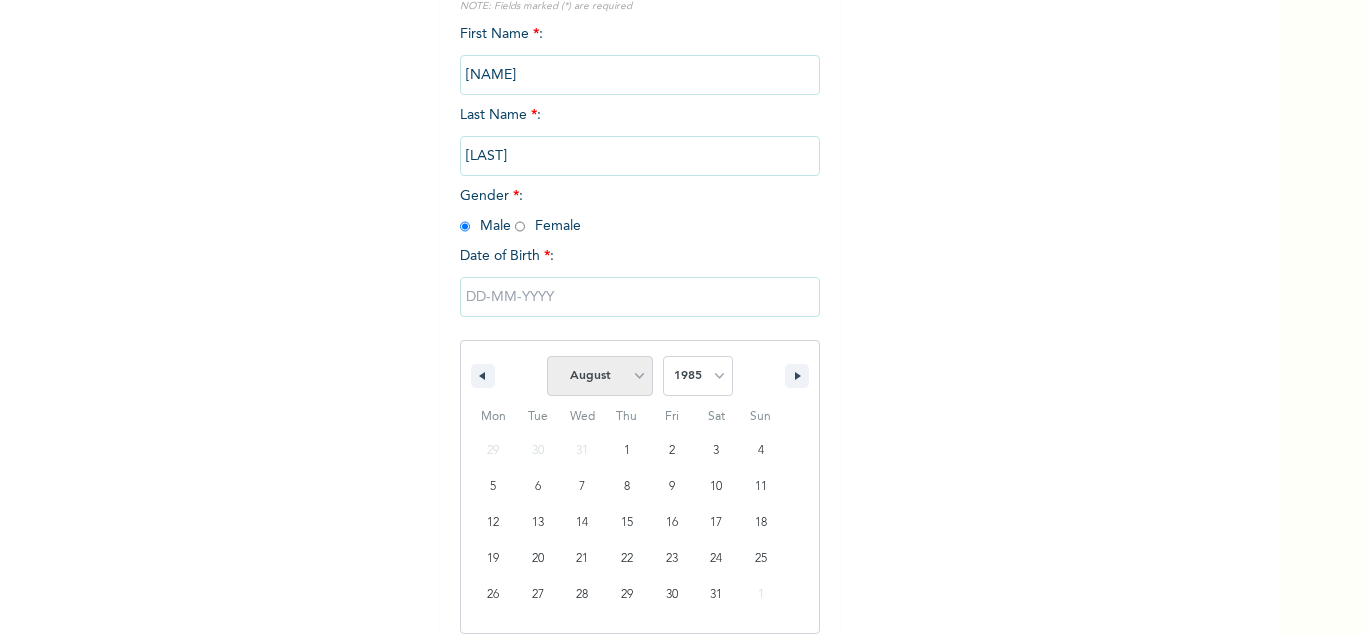 click on "January February March April May June July August September October November December" at bounding box center [600, 376] 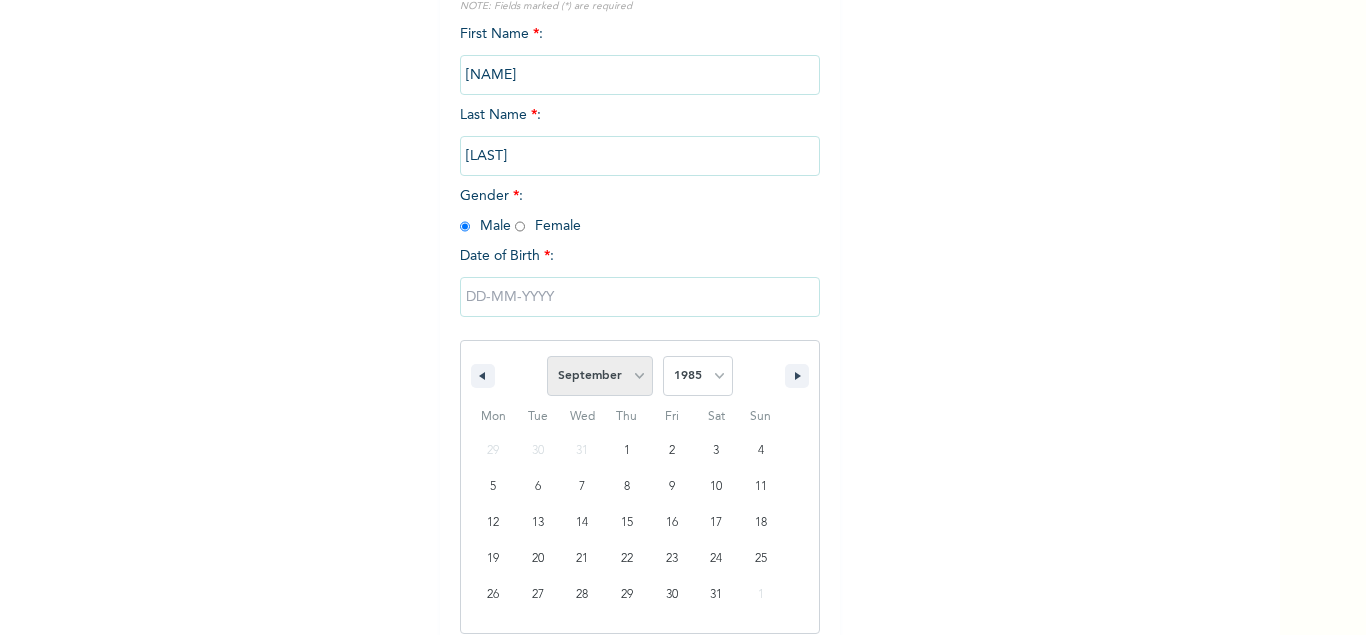 click on "September" at bounding box center [0, 0] 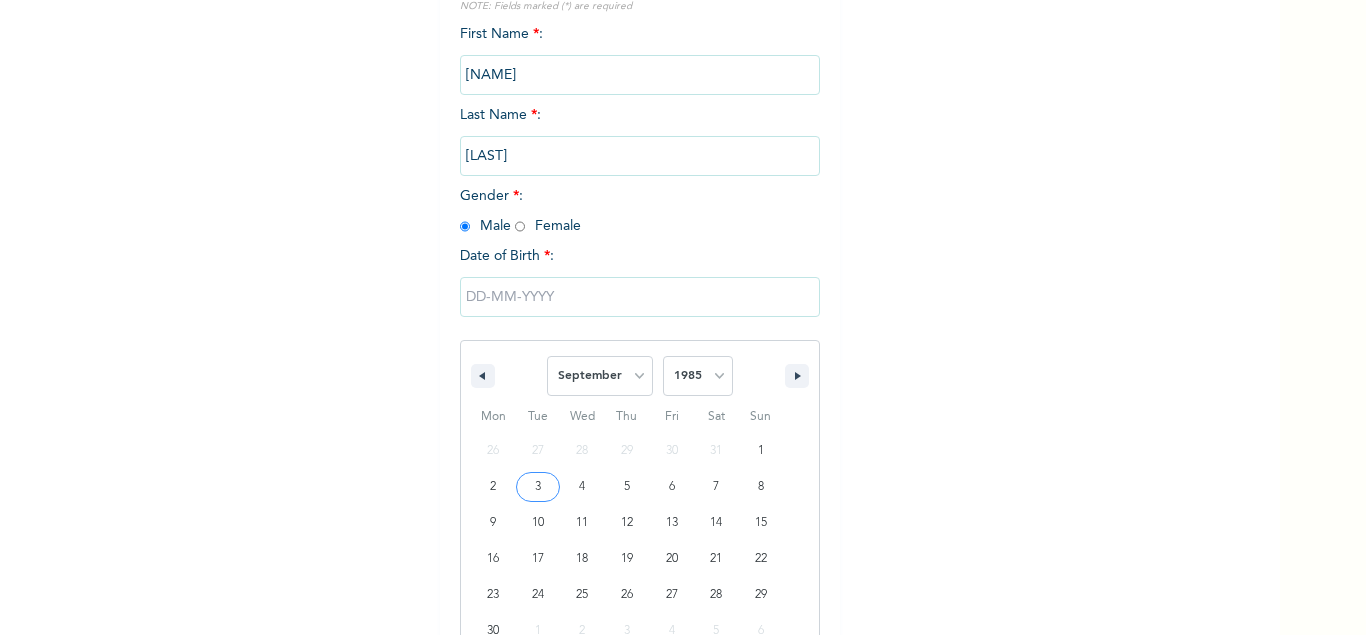 type on "09/03/1985" 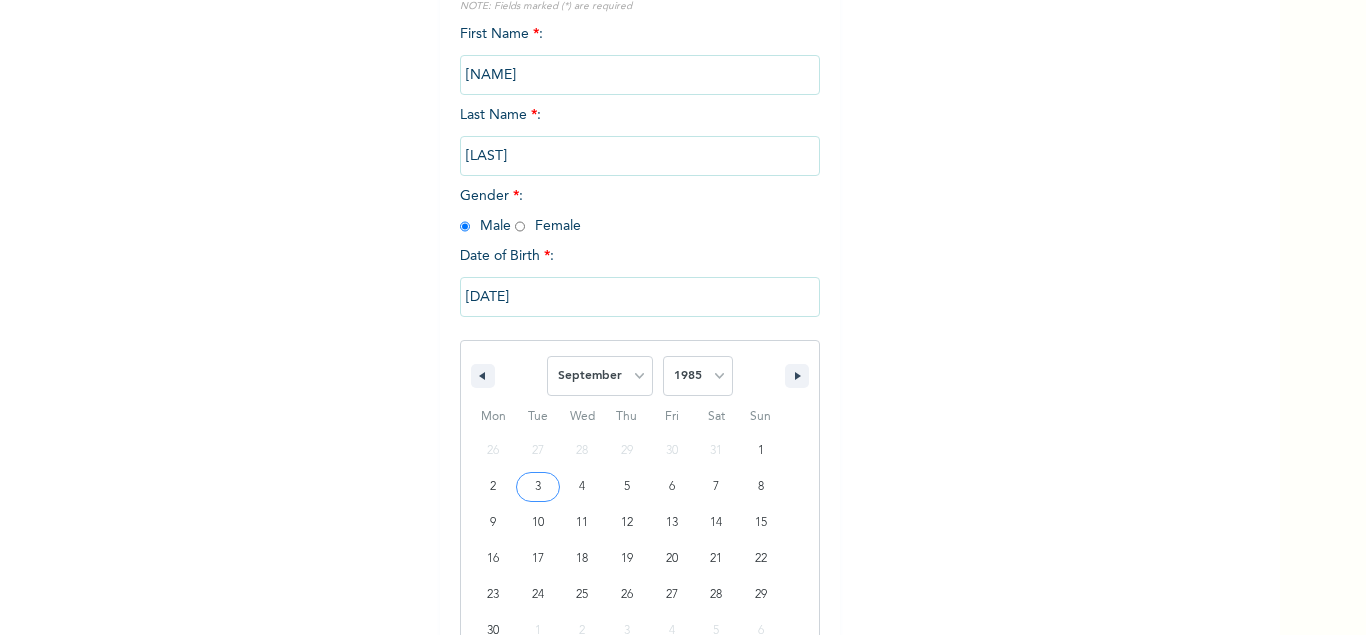 scroll, scrollTop: 53, scrollLeft: 0, axis: vertical 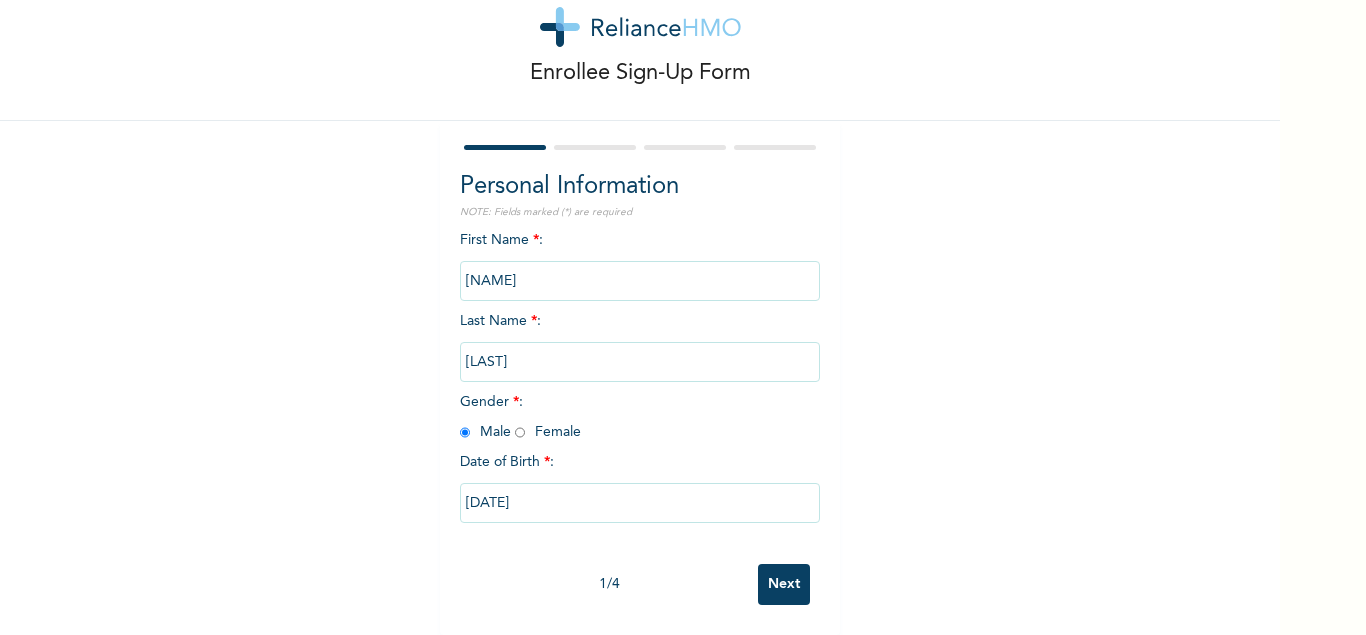 click on "Next" at bounding box center [784, 584] 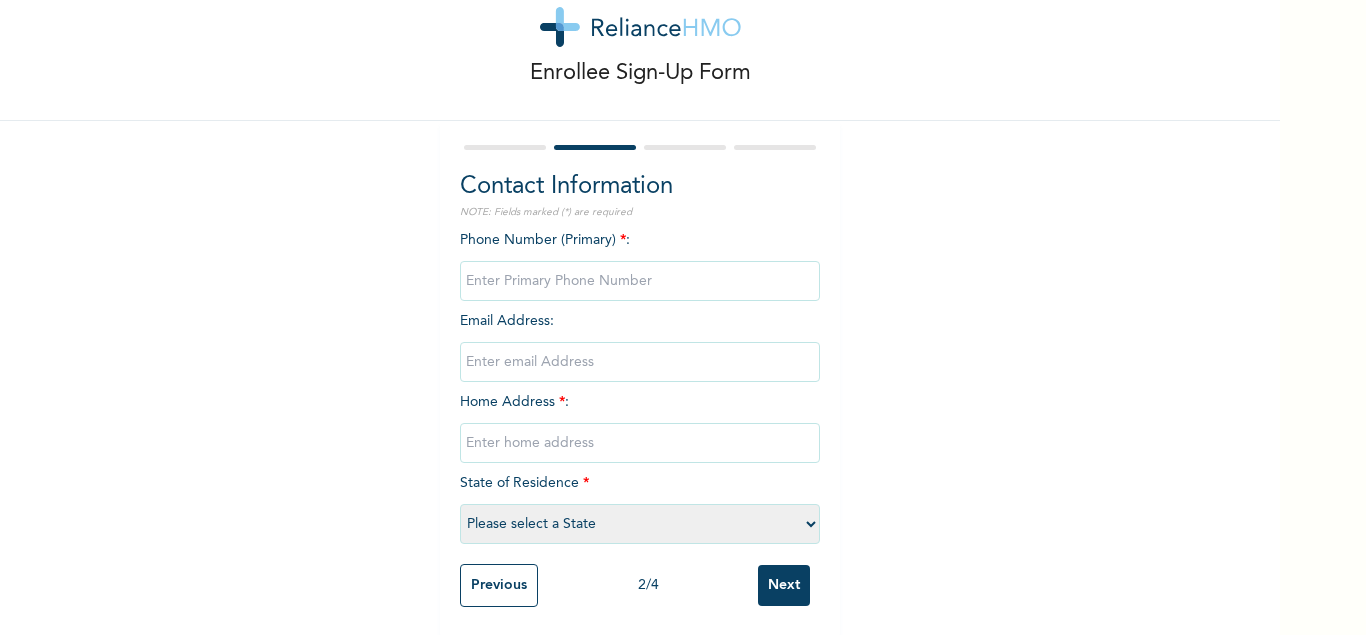 click at bounding box center [640, 281] 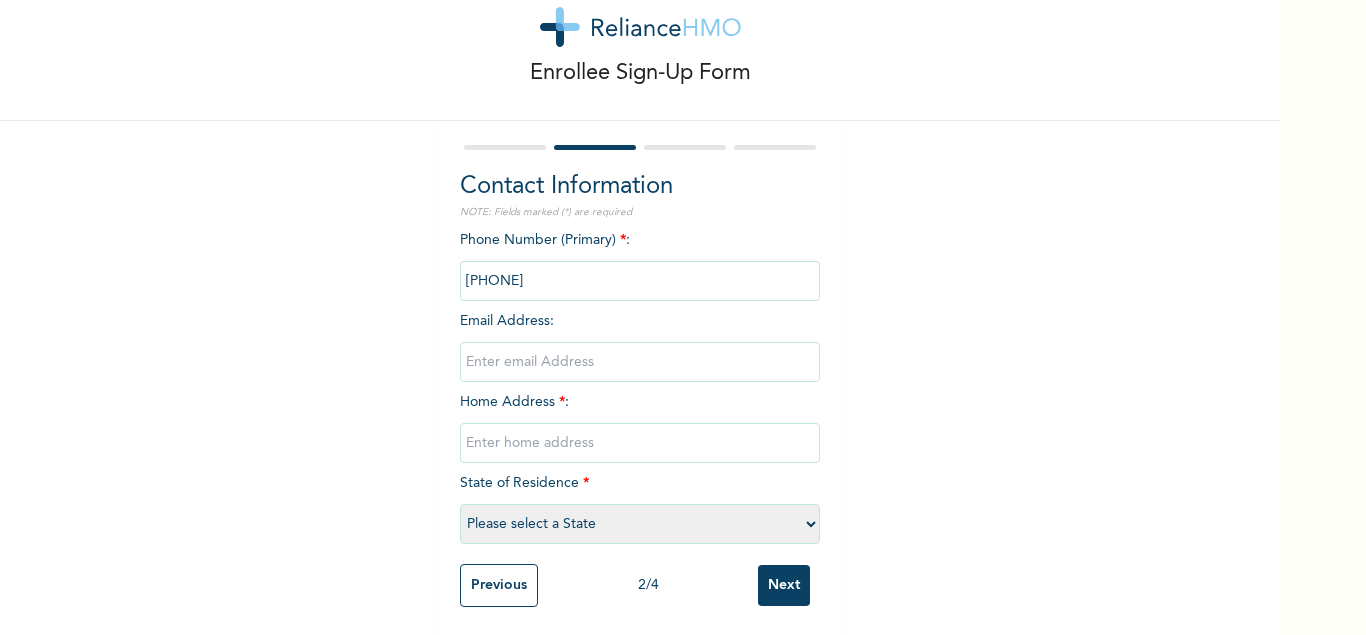 type on "07044725197" 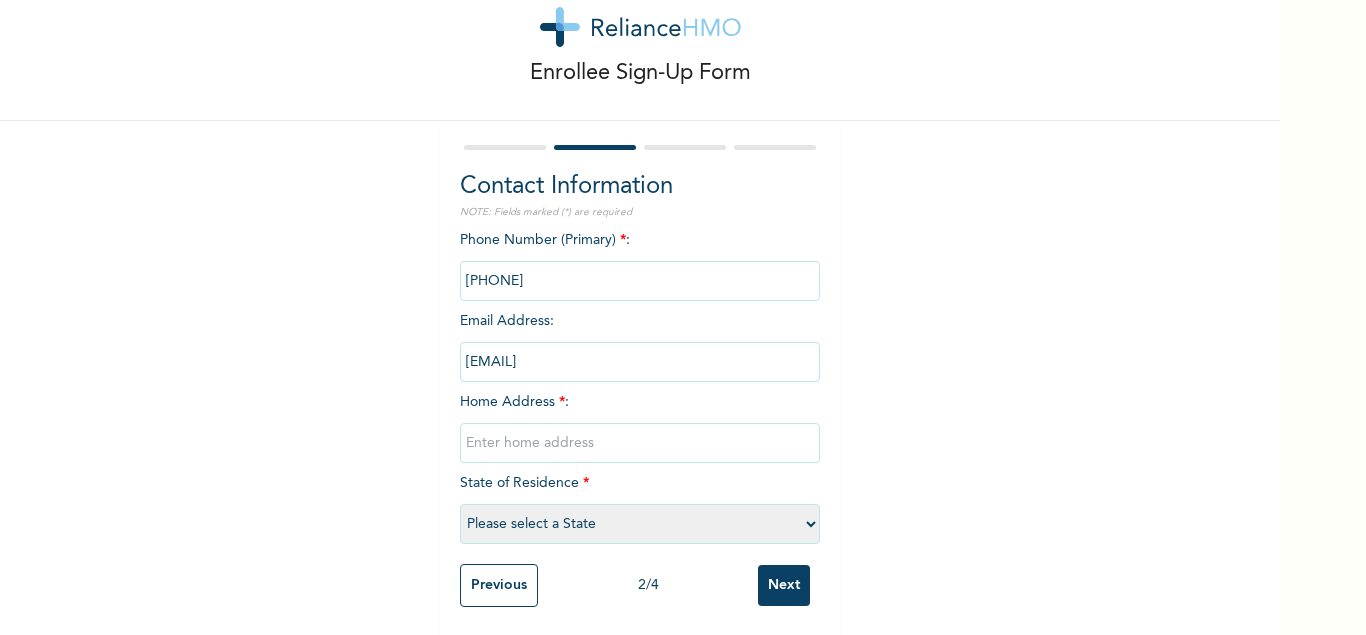 type on "adebayopelumi1985@gmail.com" 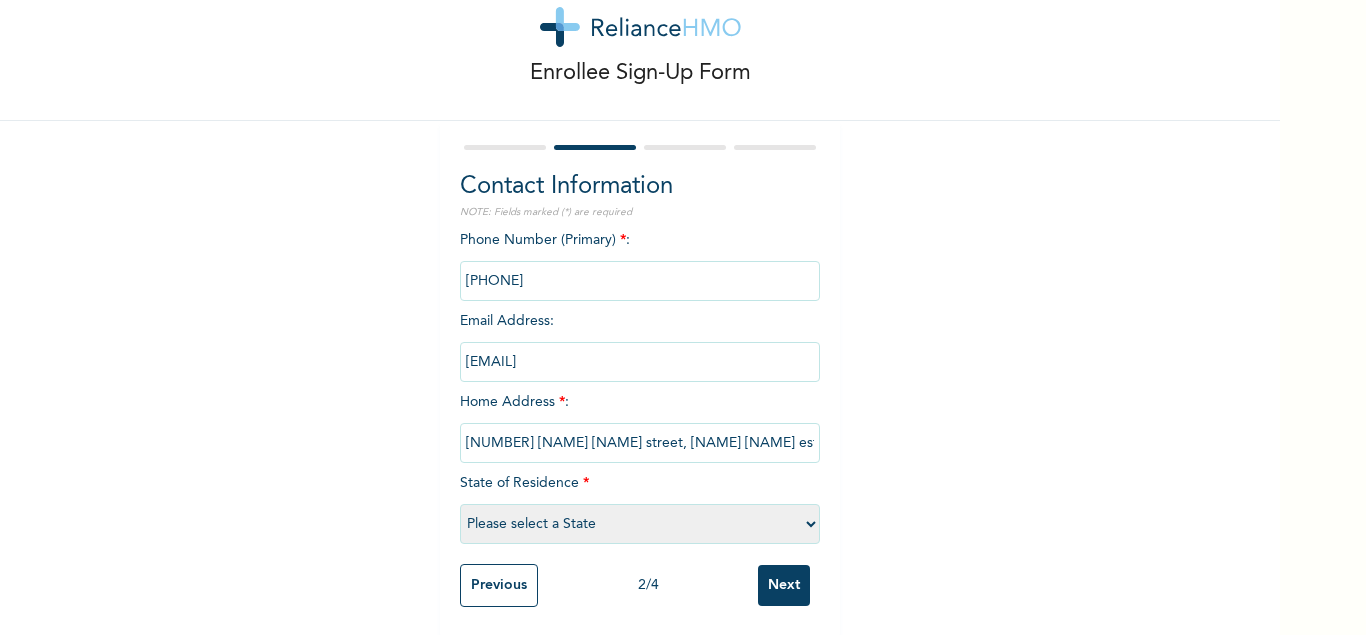 type on "16 balogun street, jakande estate lekki lagos" 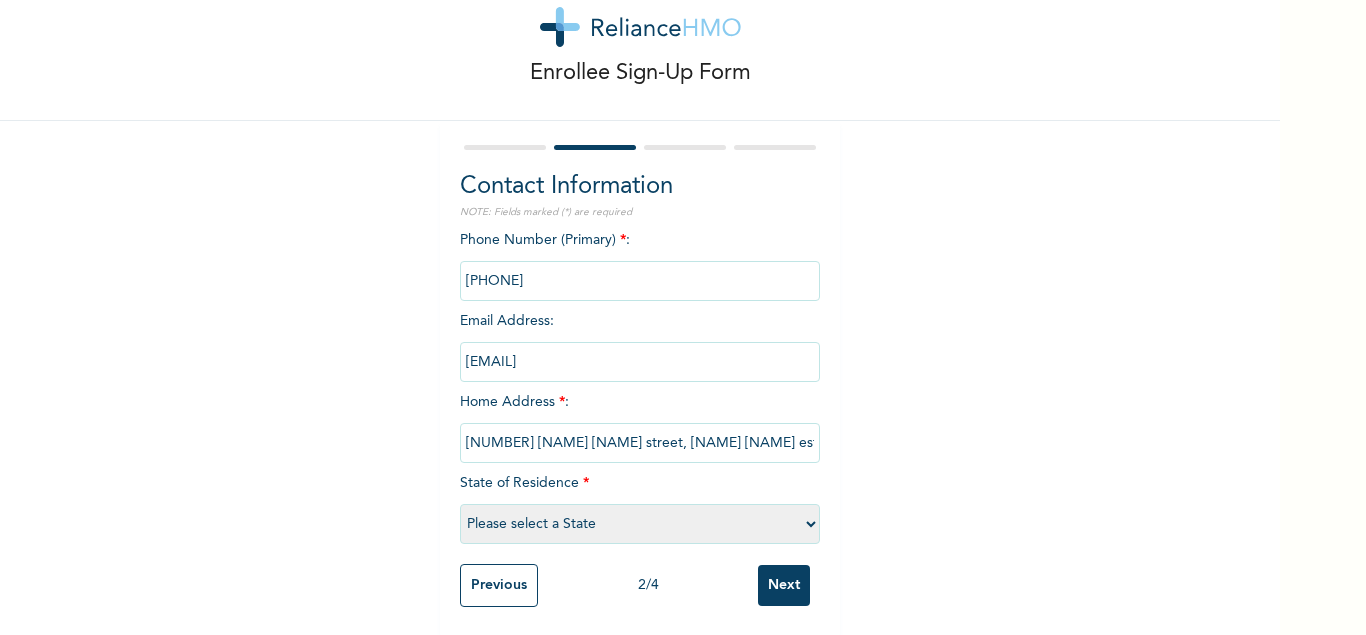 click on "Please select a State Abia Abuja (FCT) Adamawa Akwa Ibom Anambra Bauchi Bayelsa Benue Borno Cross River Delta Ebonyi Edo Ekiti Enugu Gombe Imo Jigawa Kaduna Kano Katsina Kebbi Kogi Kwara Lagos Nasarawa Niger Ogun Ondo Osun Oyo Plateau Rivers Sokoto Taraba Yobe Zamfara" at bounding box center (640, 524) 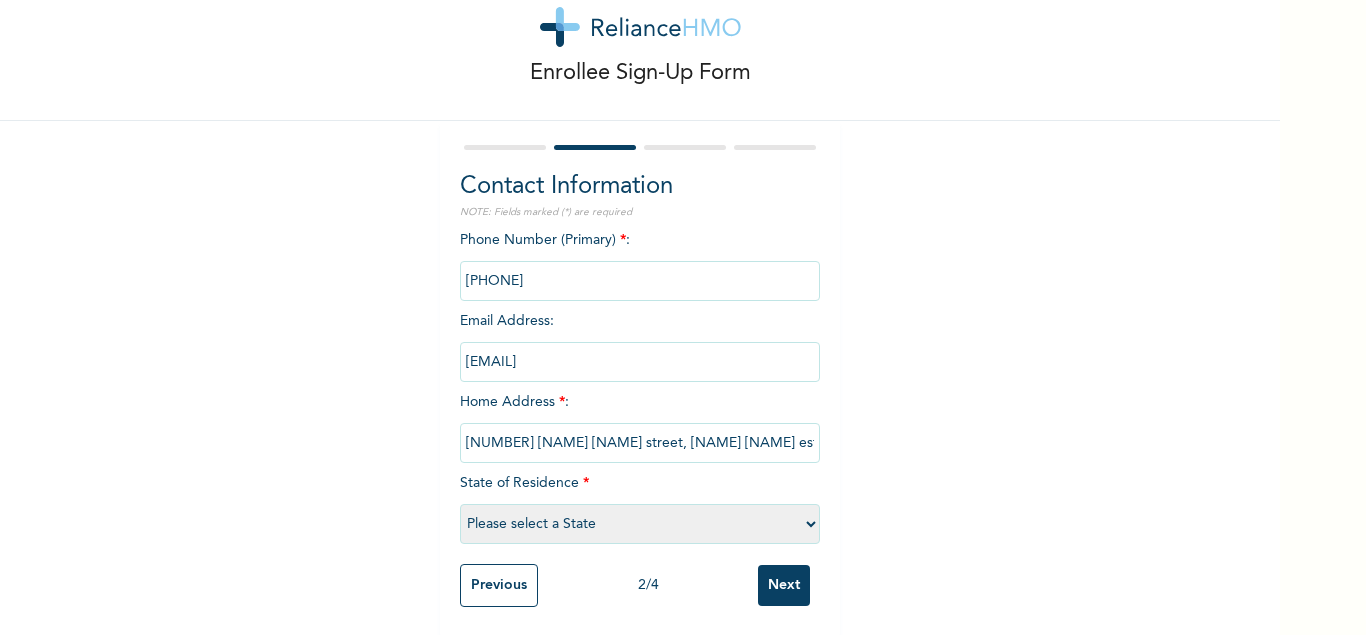select on "25" 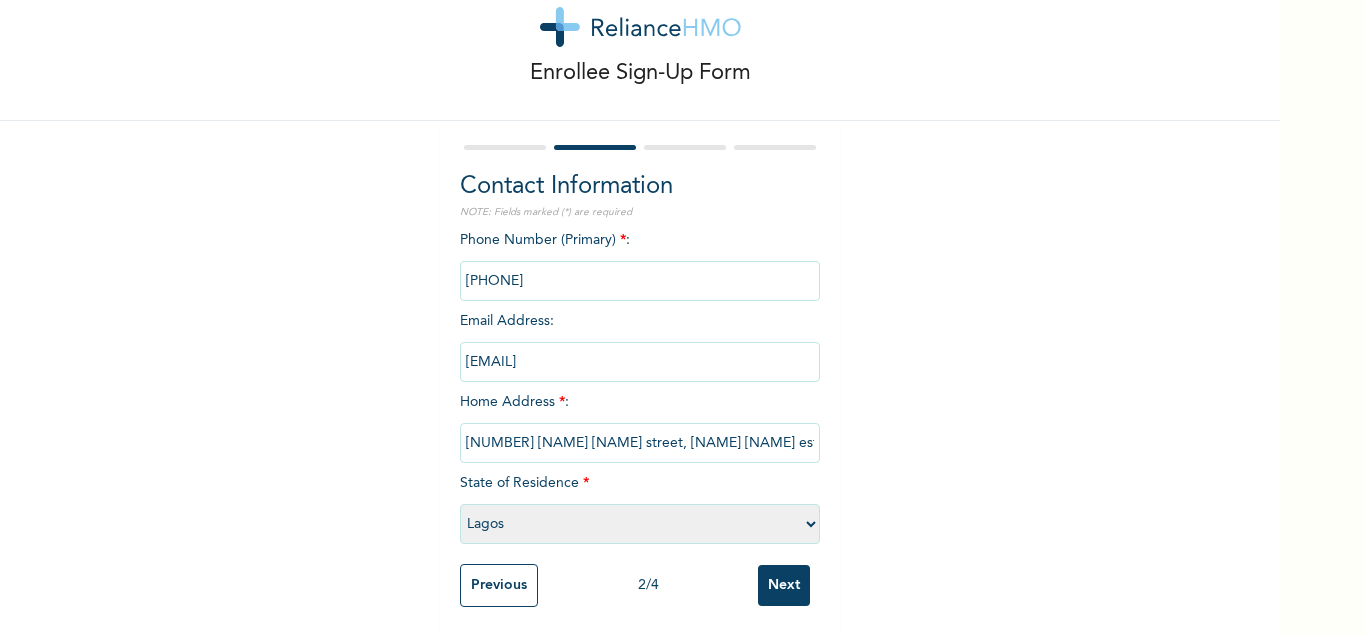 click on "Lagos" at bounding box center (0, 0) 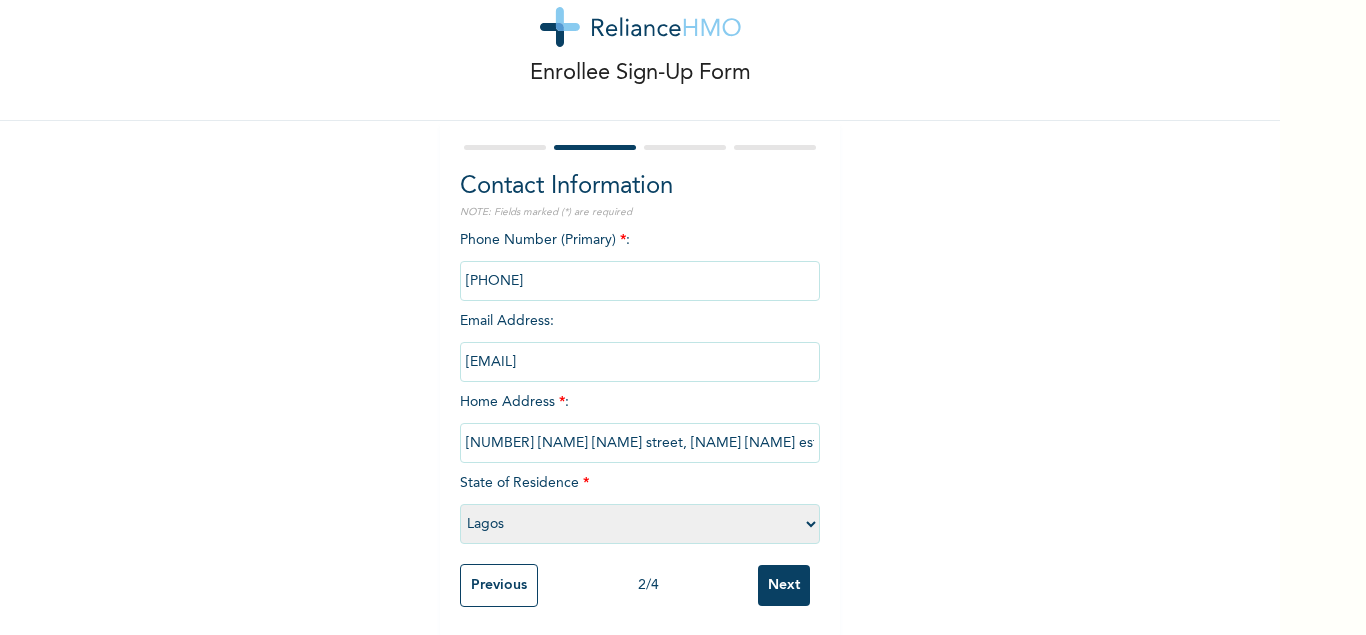 click on "Next" at bounding box center (784, 585) 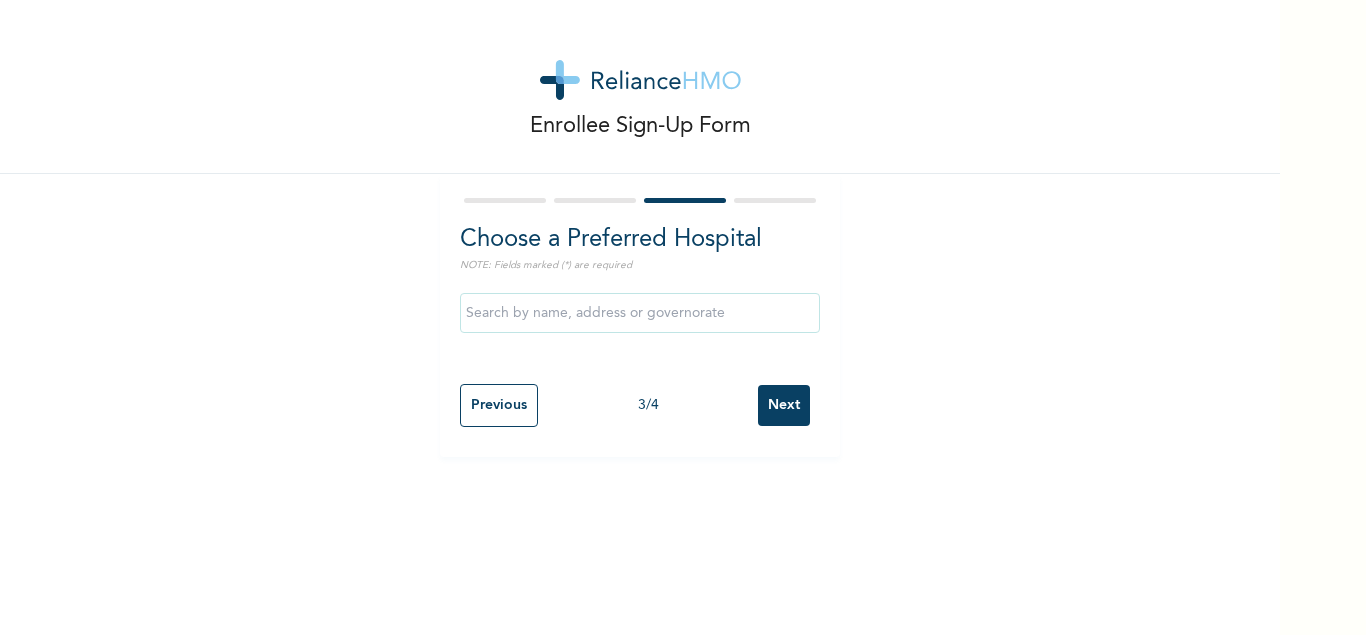 click at bounding box center (640, 313) 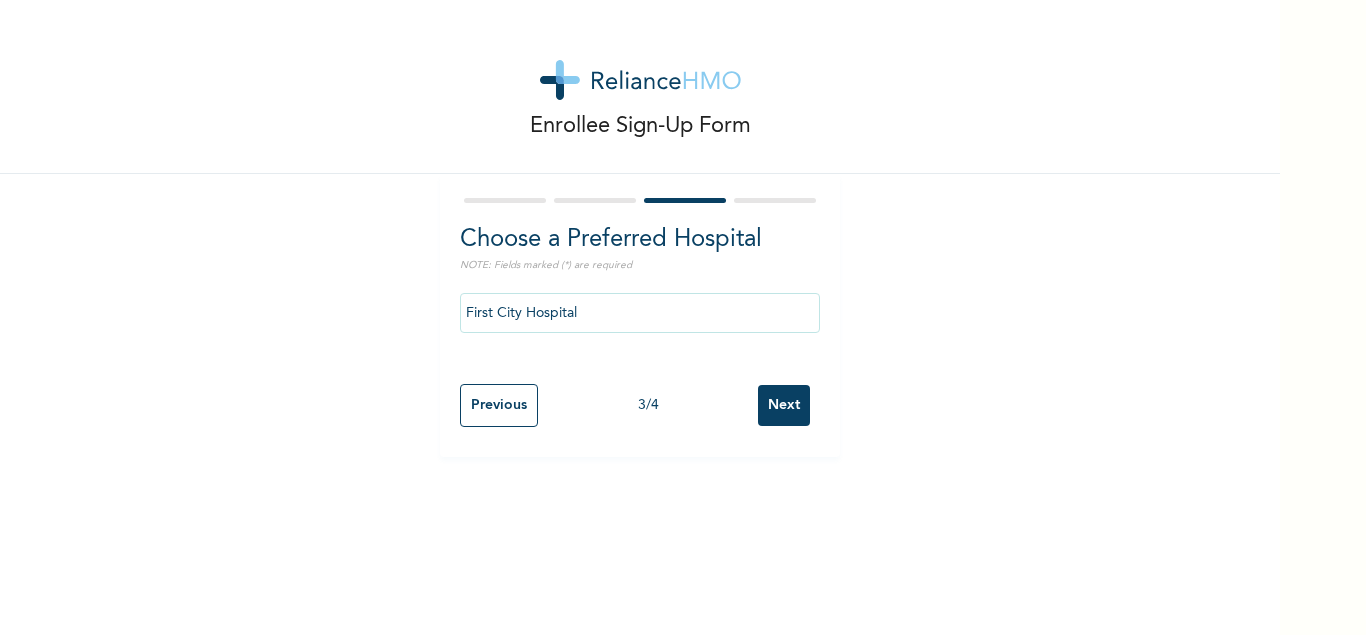 type on "First City Hospital" 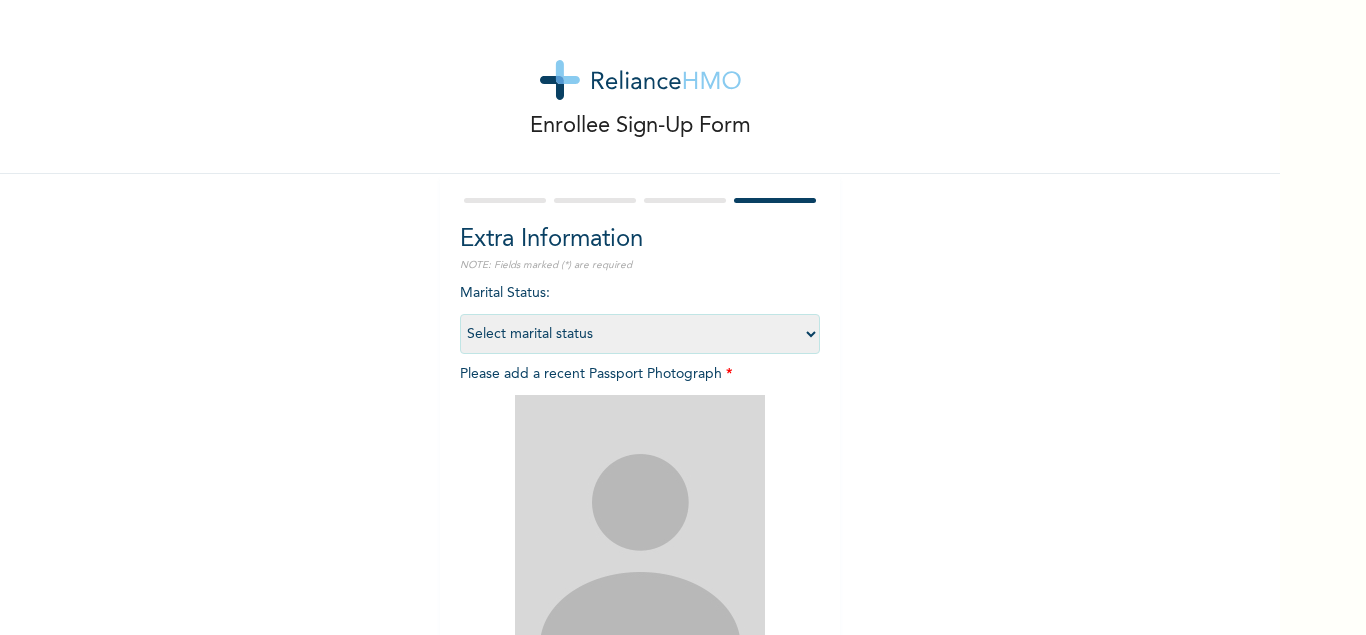 click on "Select marital status Single Married Divorced Widow/Widower" at bounding box center [640, 334] 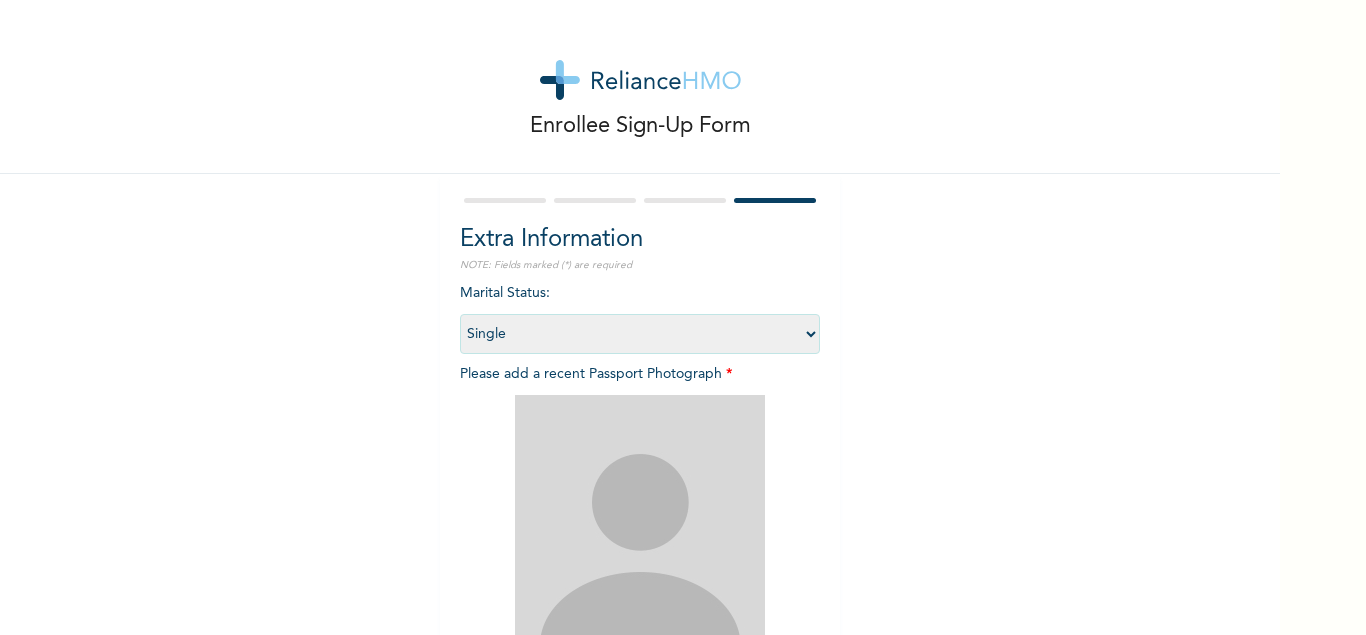 click on "Single" at bounding box center (0, 0) 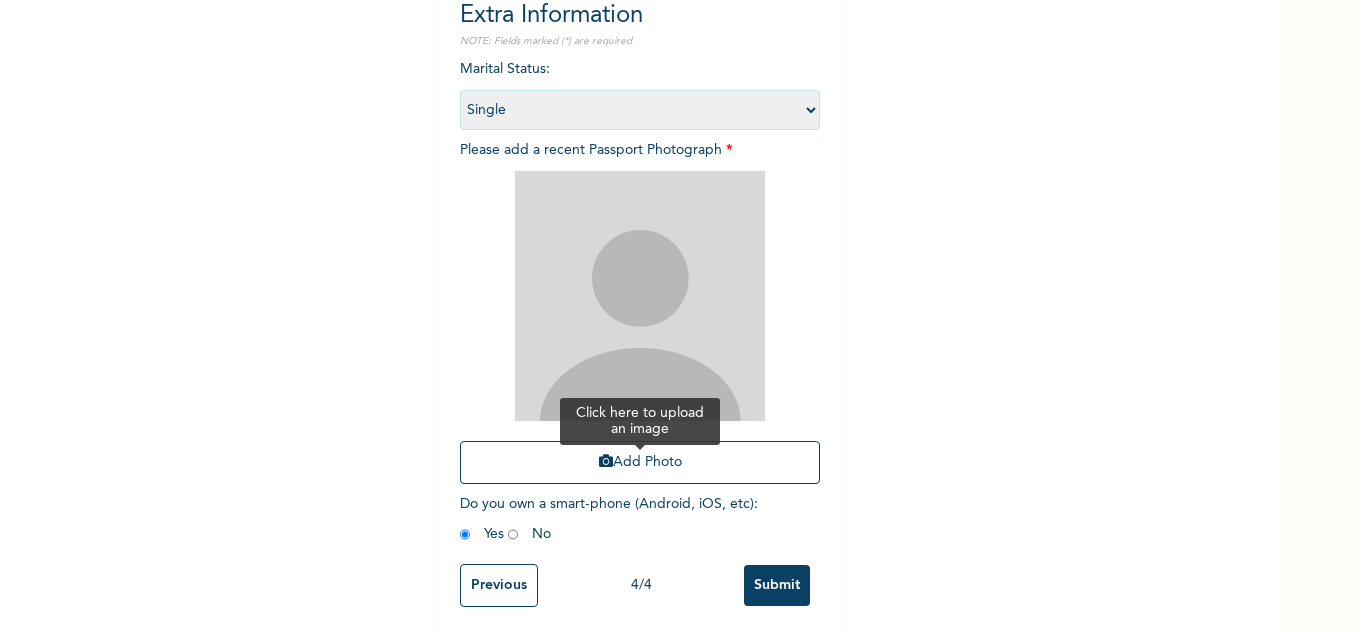 scroll, scrollTop: 226, scrollLeft: 0, axis: vertical 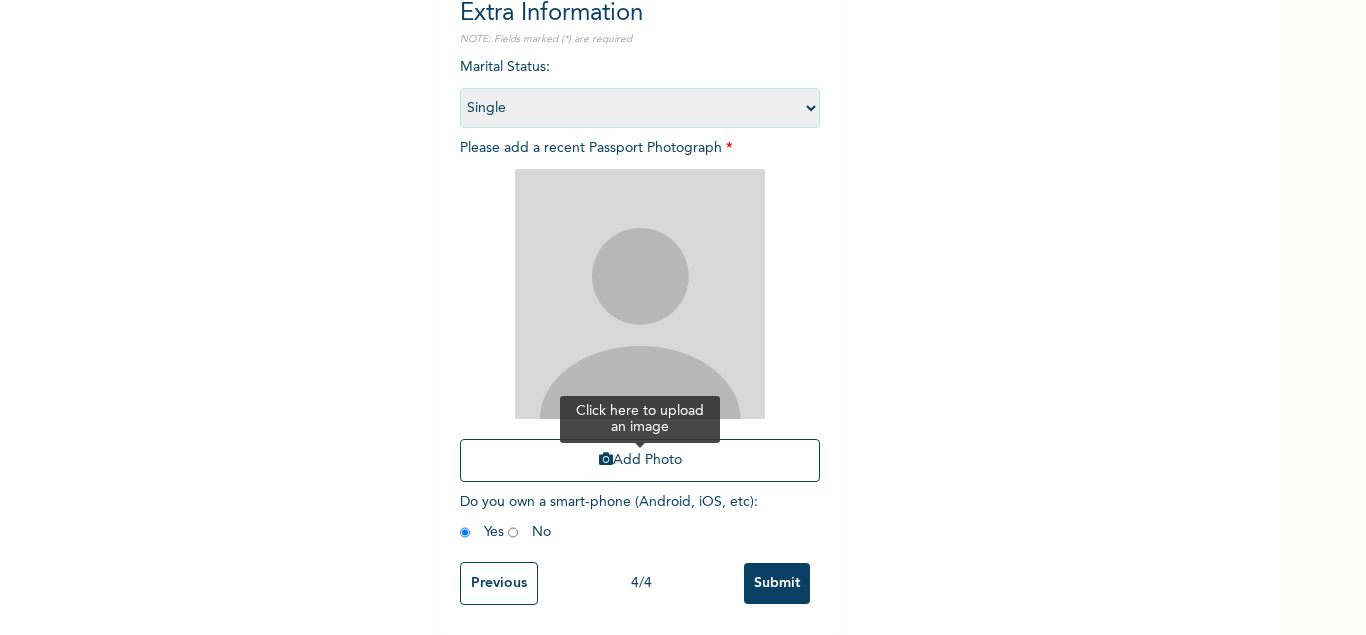 click on "Add Photo" at bounding box center [640, 460] 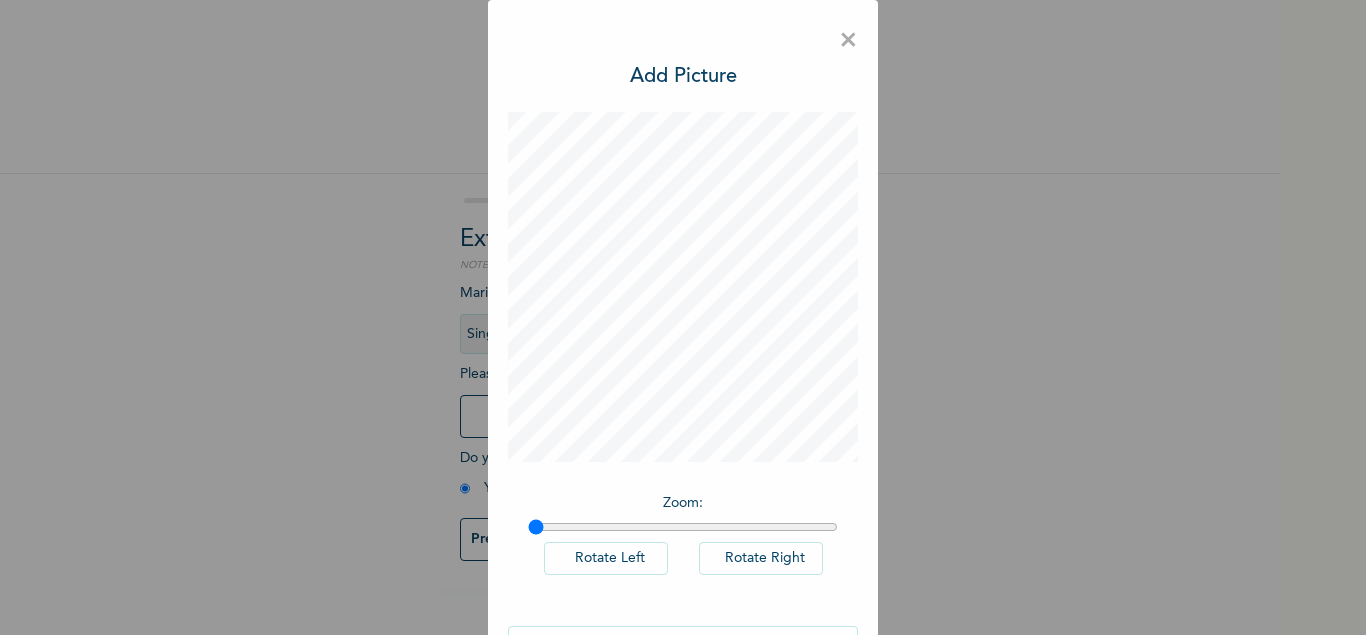 scroll, scrollTop: 72, scrollLeft: 0, axis: vertical 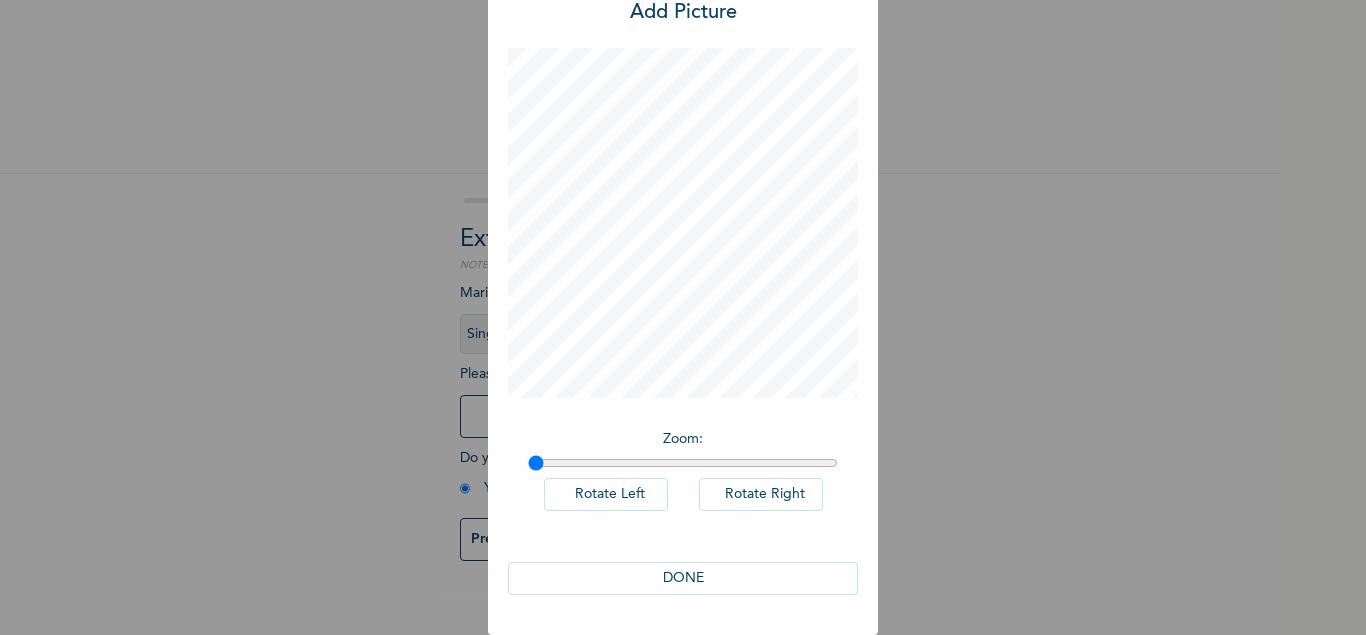 click on "DONE" at bounding box center [683, 578] 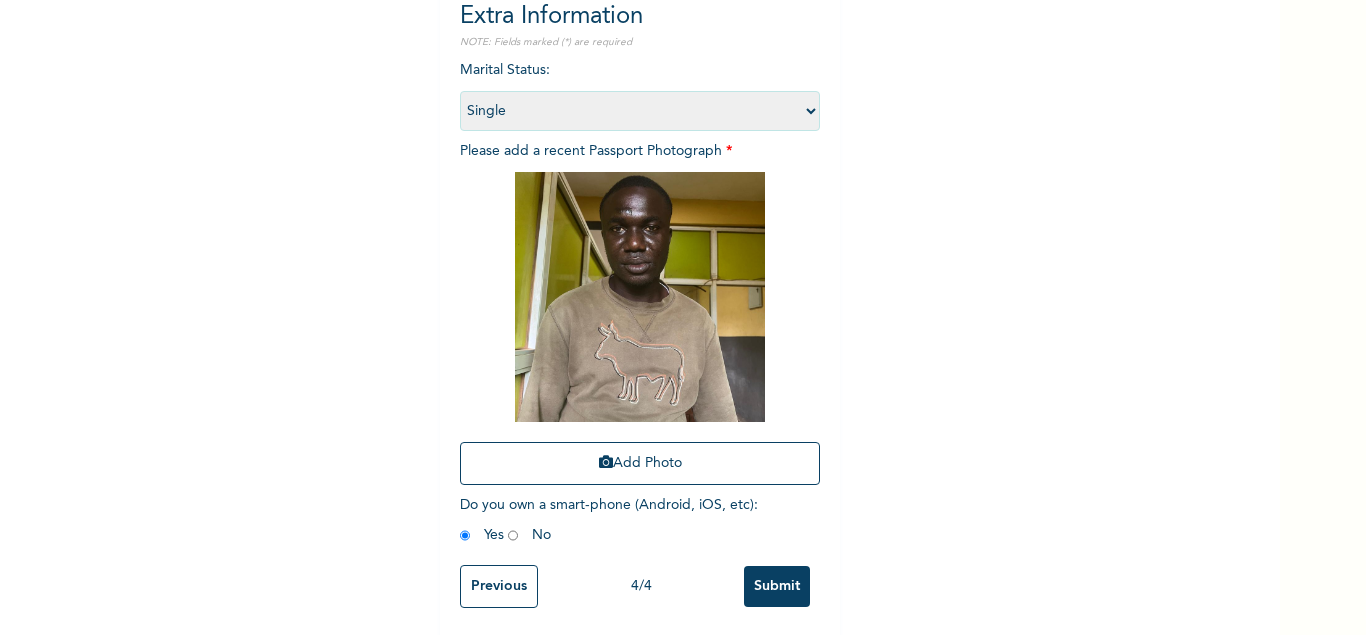 scroll, scrollTop: 226, scrollLeft: 0, axis: vertical 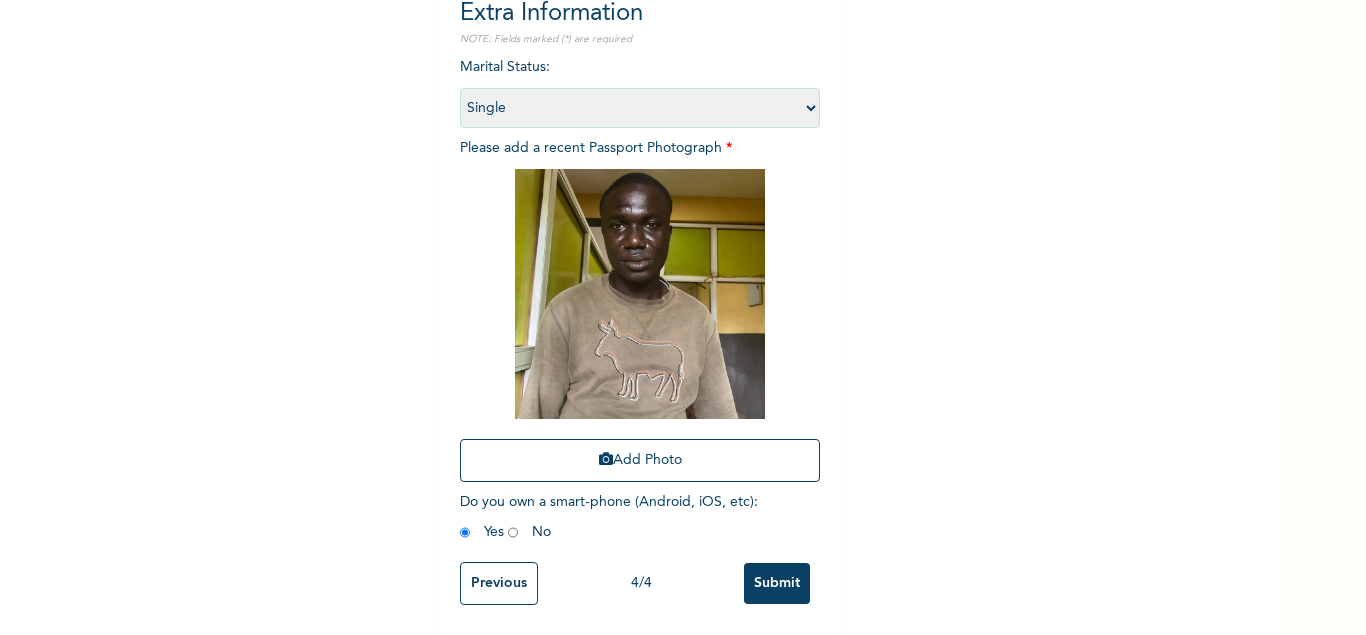 click at bounding box center (513, 532) 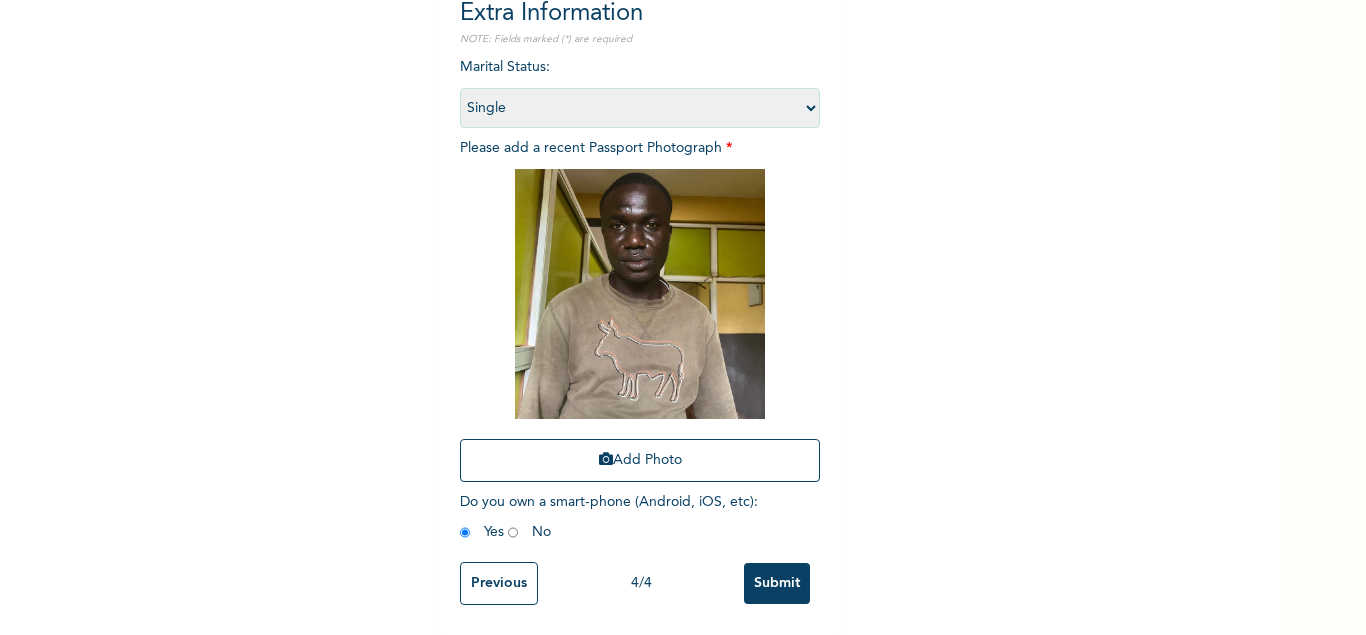 radio on "true" 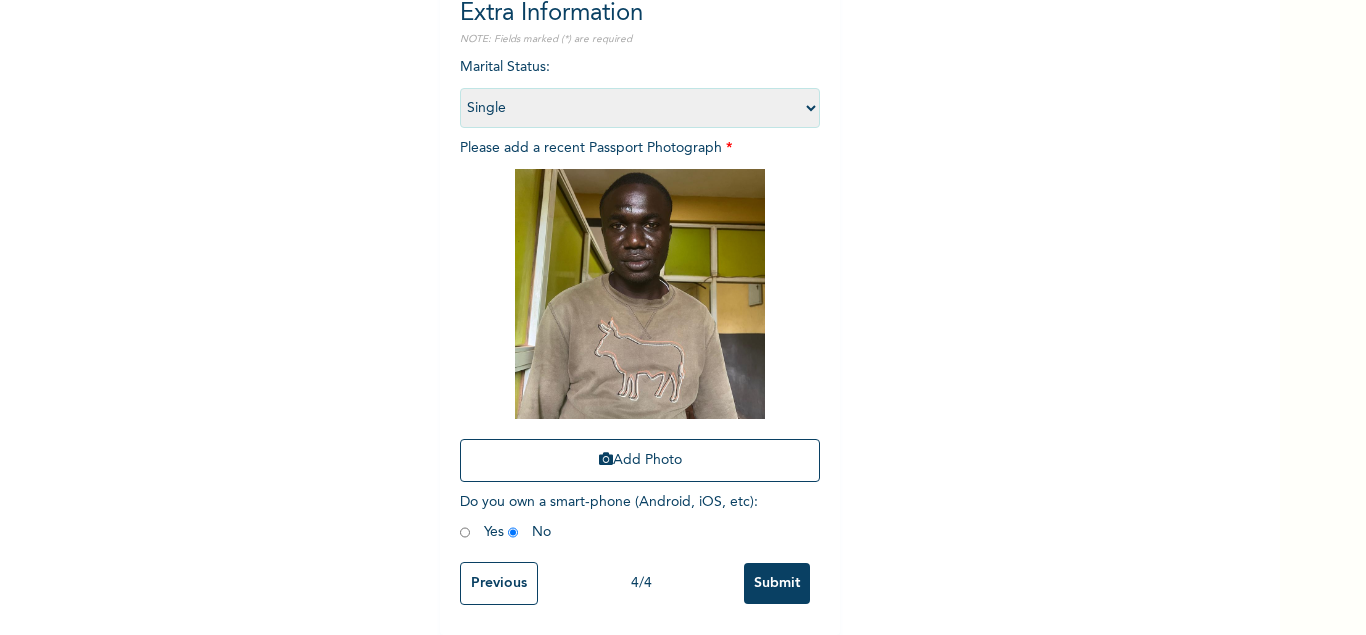 click on "Submit" at bounding box center (777, 583) 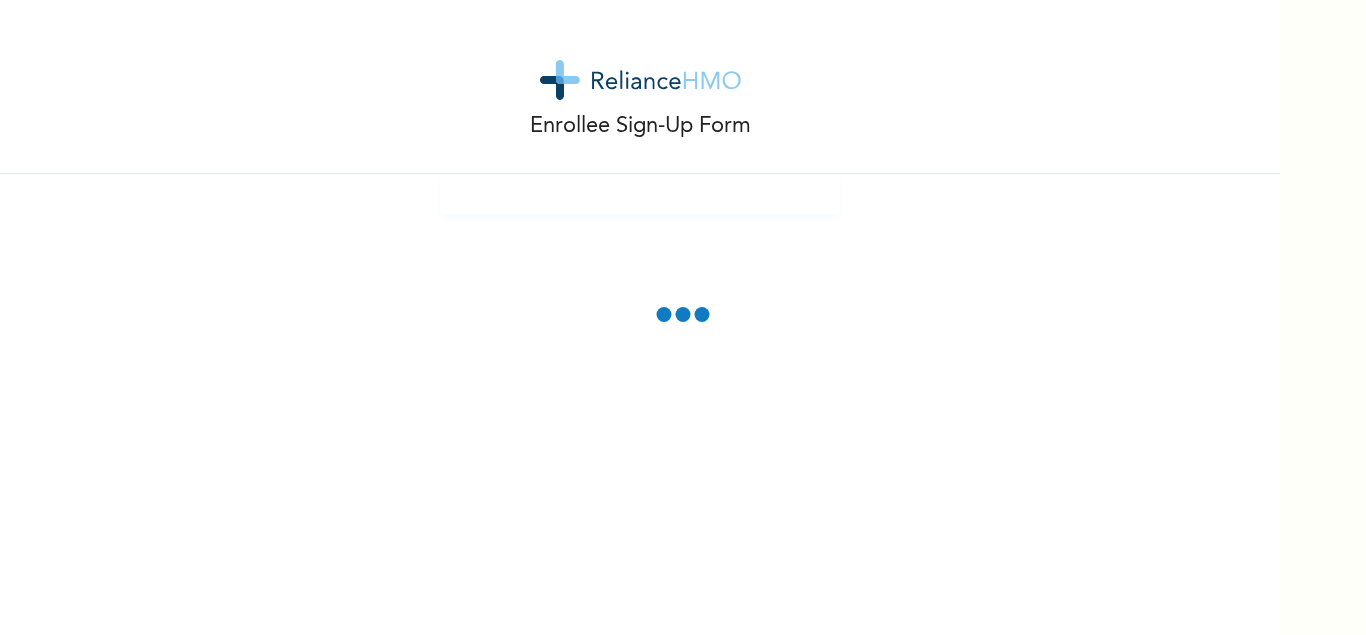 scroll, scrollTop: 0, scrollLeft: 0, axis: both 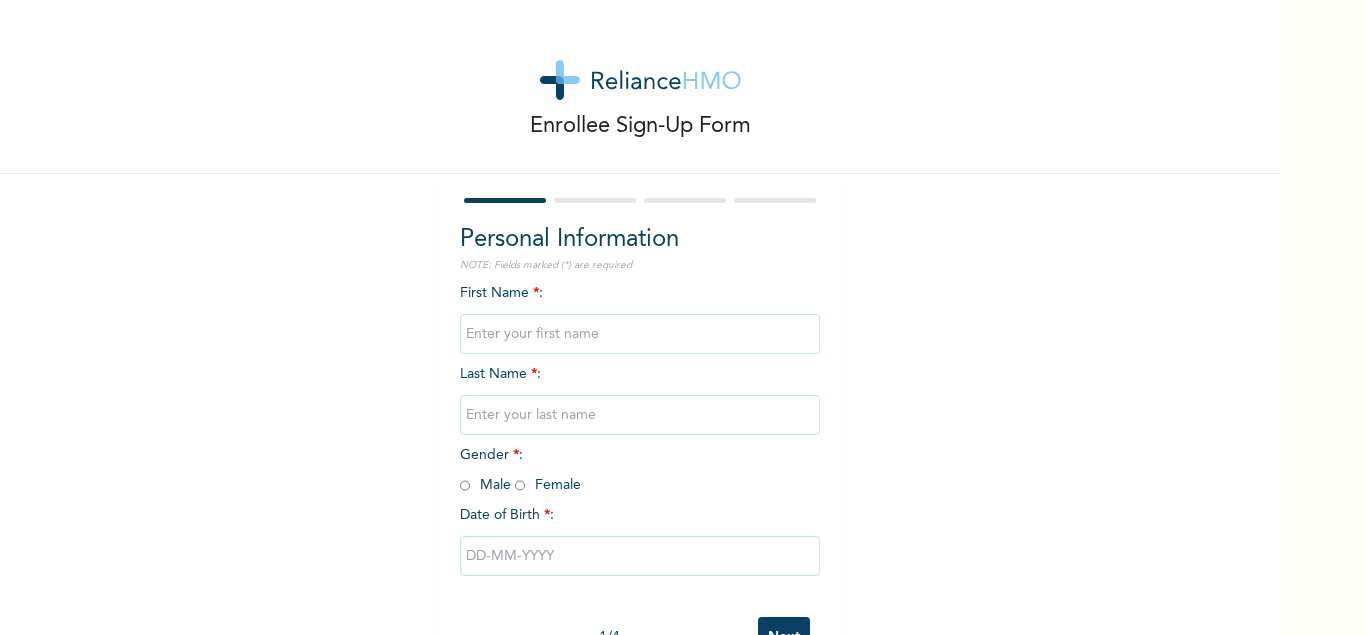 click at bounding box center [640, 334] 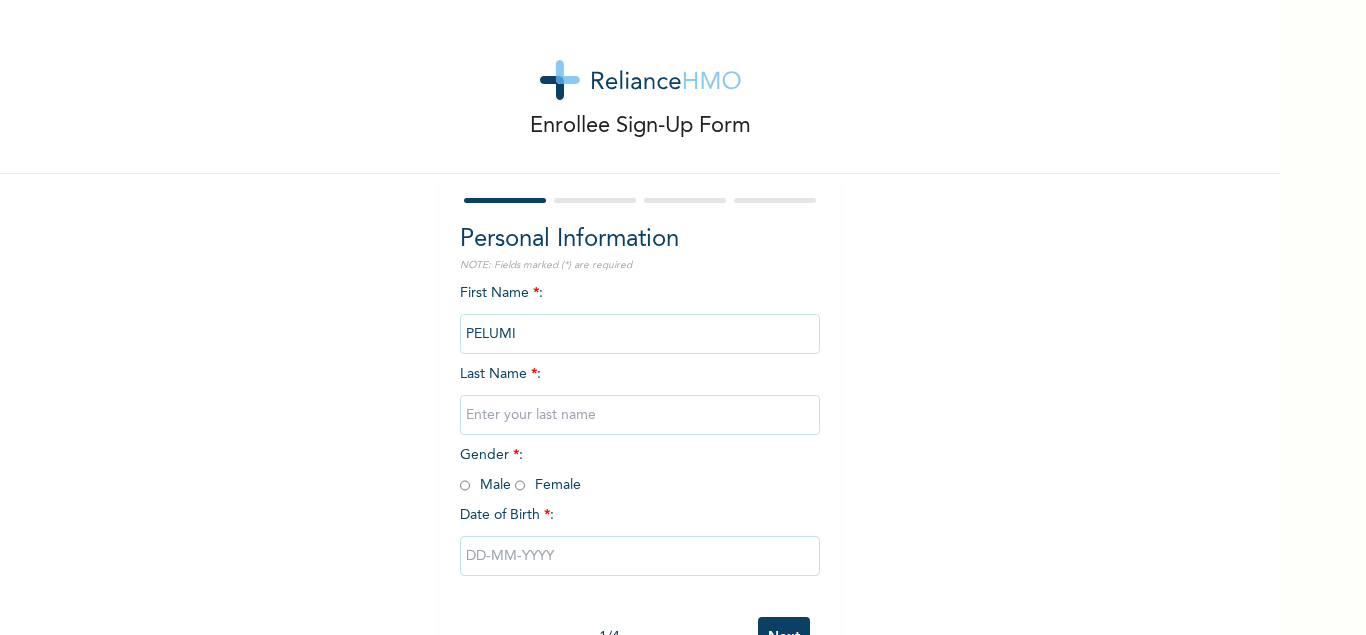 type on "PELUMI" 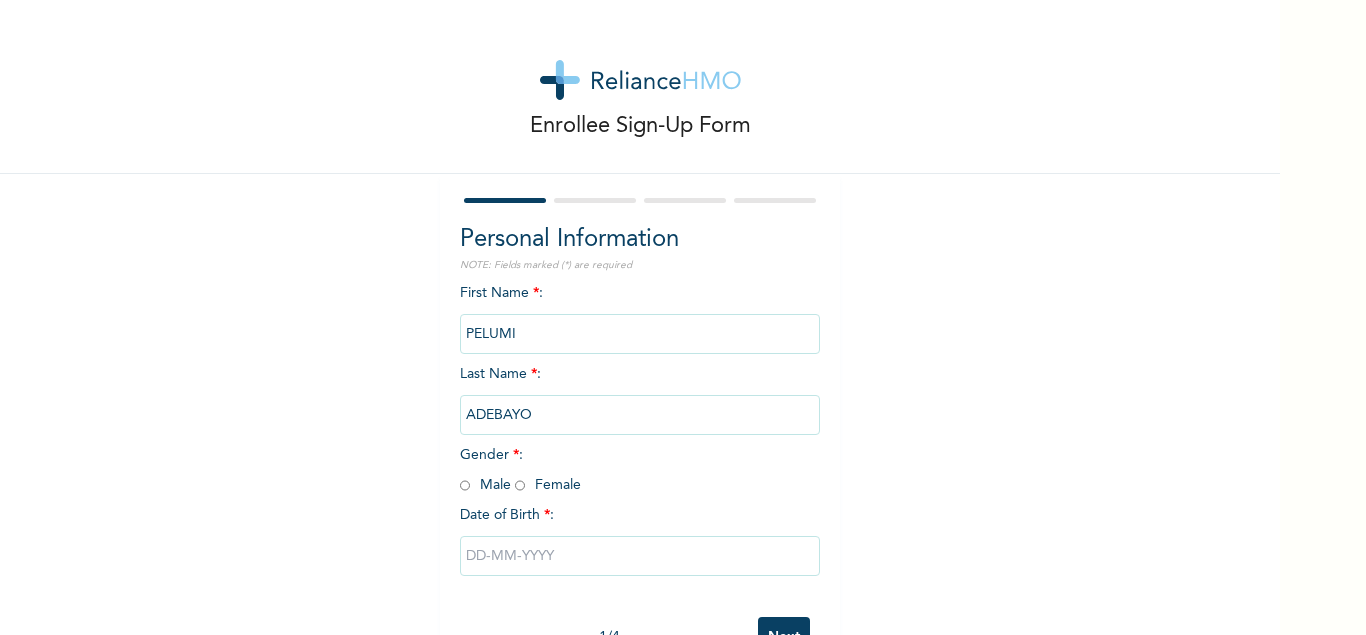 type on "ADEBAYO" 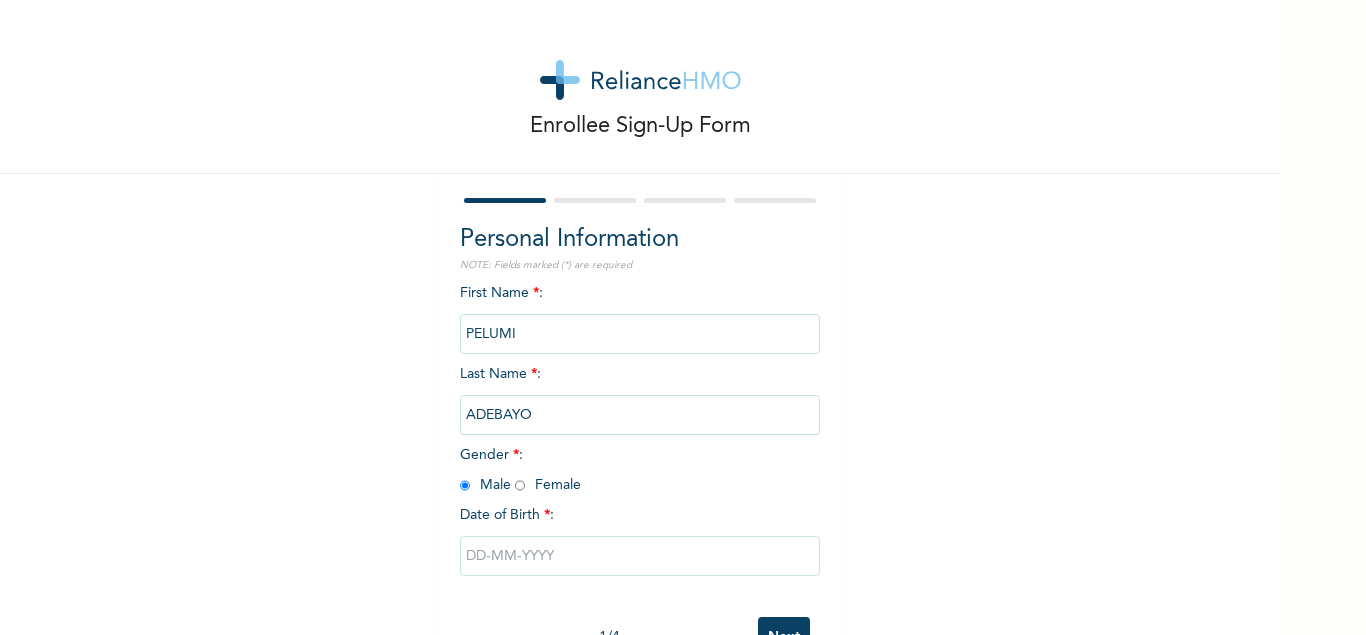 click at bounding box center (640, 556) 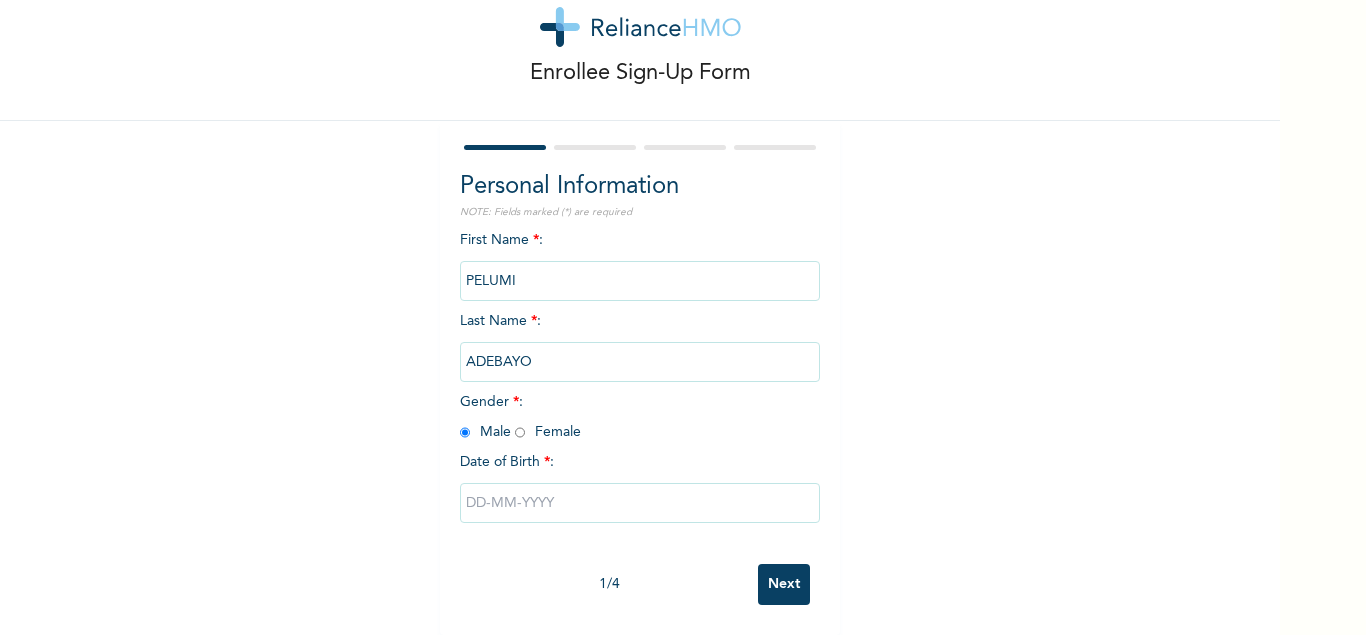 select on "7" 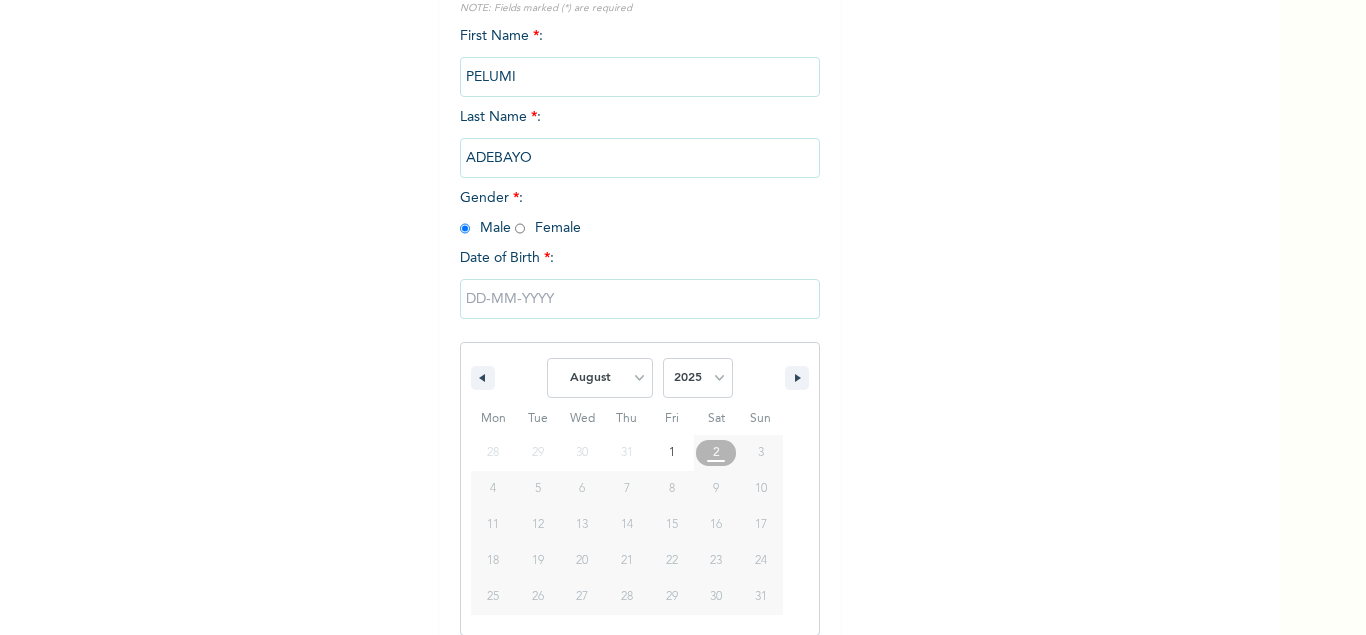 scroll, scrollTop: 259, scrollLeft: 0, axis: vertical 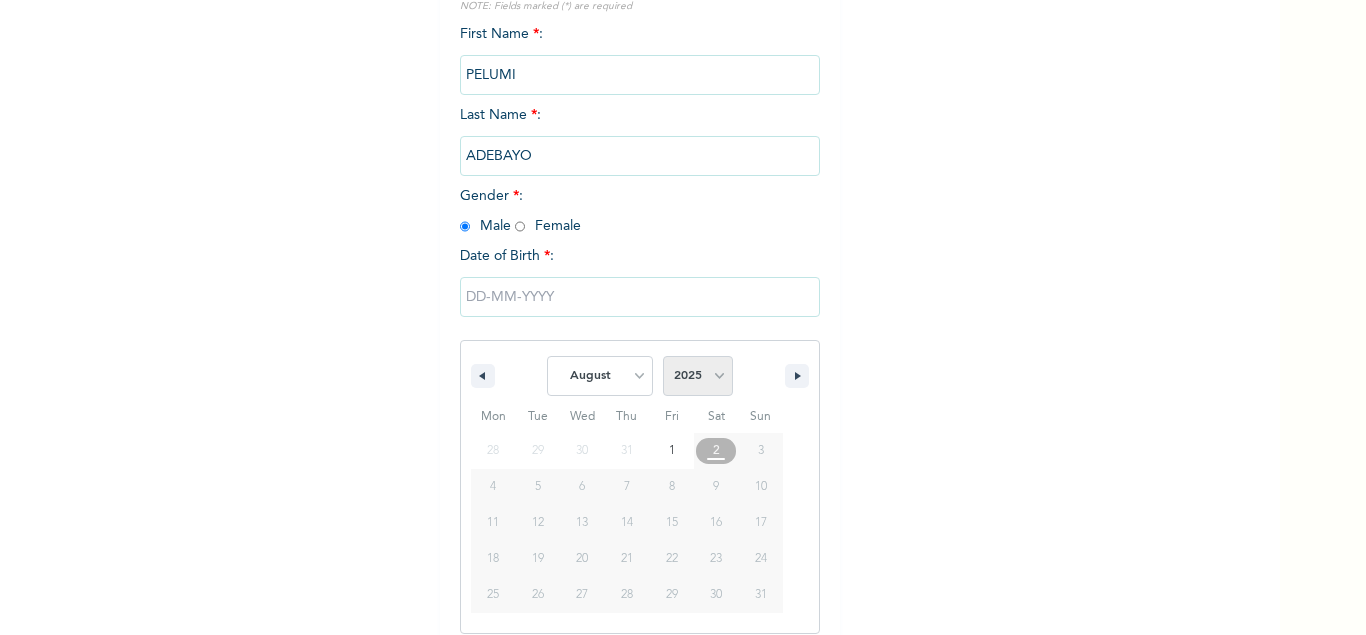 click on "2025 2024 2023 2022 2021 2020 2019 2018 2017 2016 2015 2014 2013 2012 2011 2010 2009 2008 2007 2006 2005 2004 2003 2002 2001 2000 1999 1998 1997 1996 1995 1994 1993 1992 1991 1990 1989 1988 1987 1986 1985 1984 1983 1982 1981 1980 1979 1978 1977 1976 1975 1974 1973 1972 1971 1970 1969 1968 1967 1966 1965 1964 1963 1962 1961 1960 1959 1958 1957 1956 1955 1954 1953 1952 1951 1950 1949 1948 1947 1946 1945 1944 1943 1942 1941 1940 1939 1938 1937 1936 1935 1934 1933 1932 1931 1930 1929 1928 1927 1926 1925 1924 1923 1922 1921 1920 1919 1918 1917 1916 1915 1914 1913 1912 1911 1910 1909 1908 1907 1906 1905" at bounding box center [698, 376] 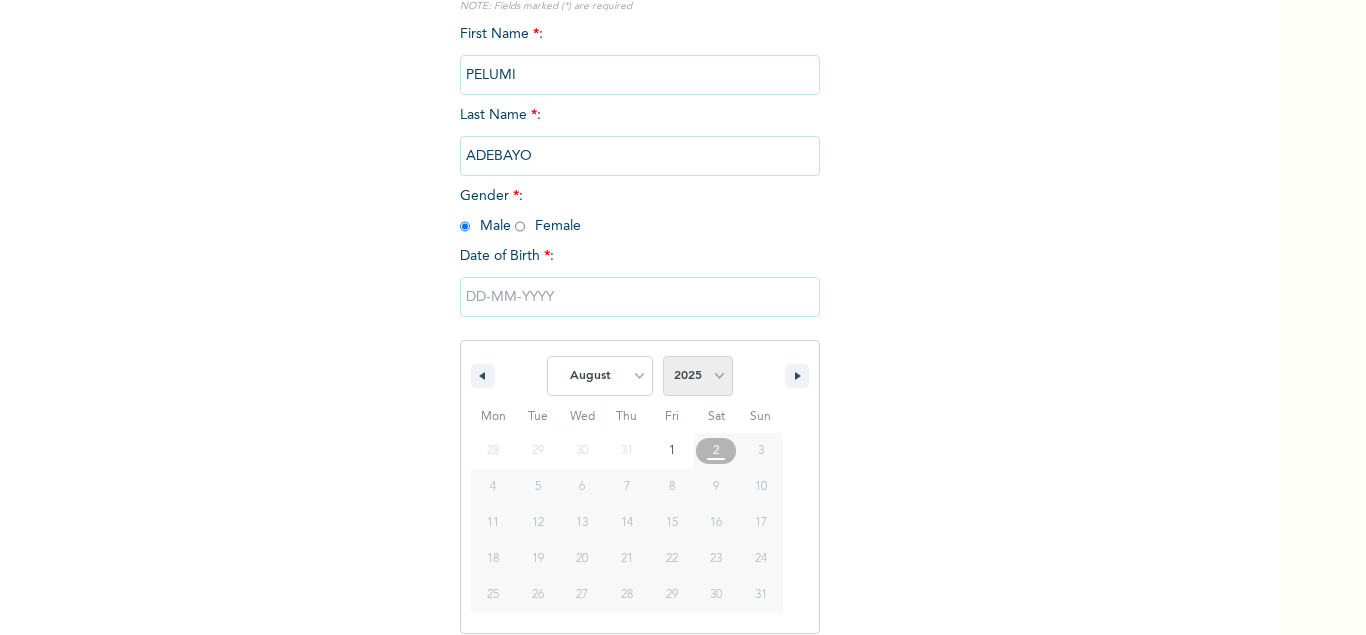 select on "1985" 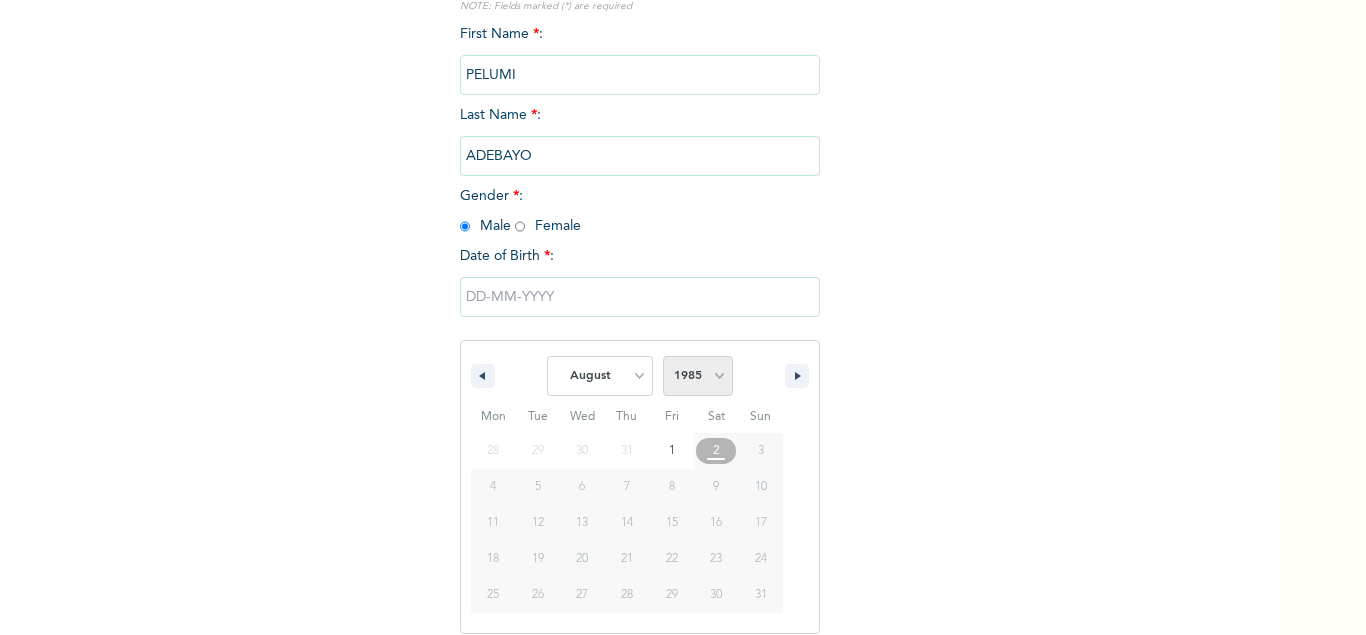 click on "1985" at bounding box center (0, 0) 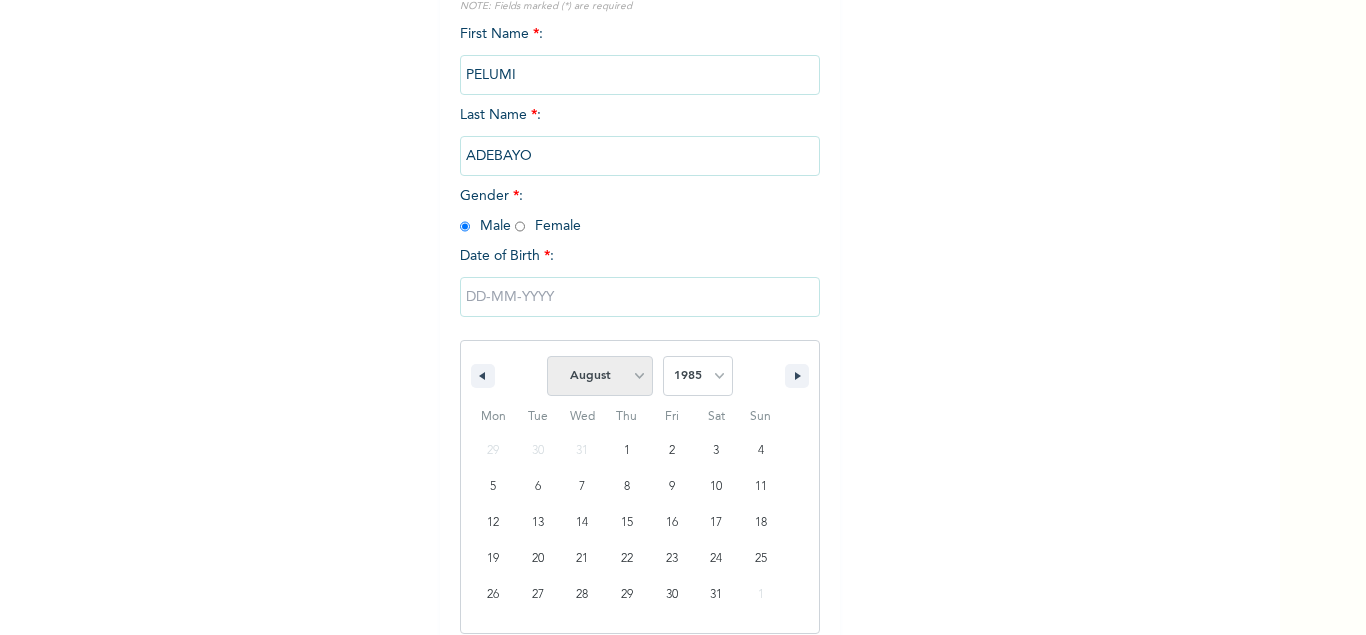 click on "January February March April May June July August September October November December" at bounding box center [600, 376] 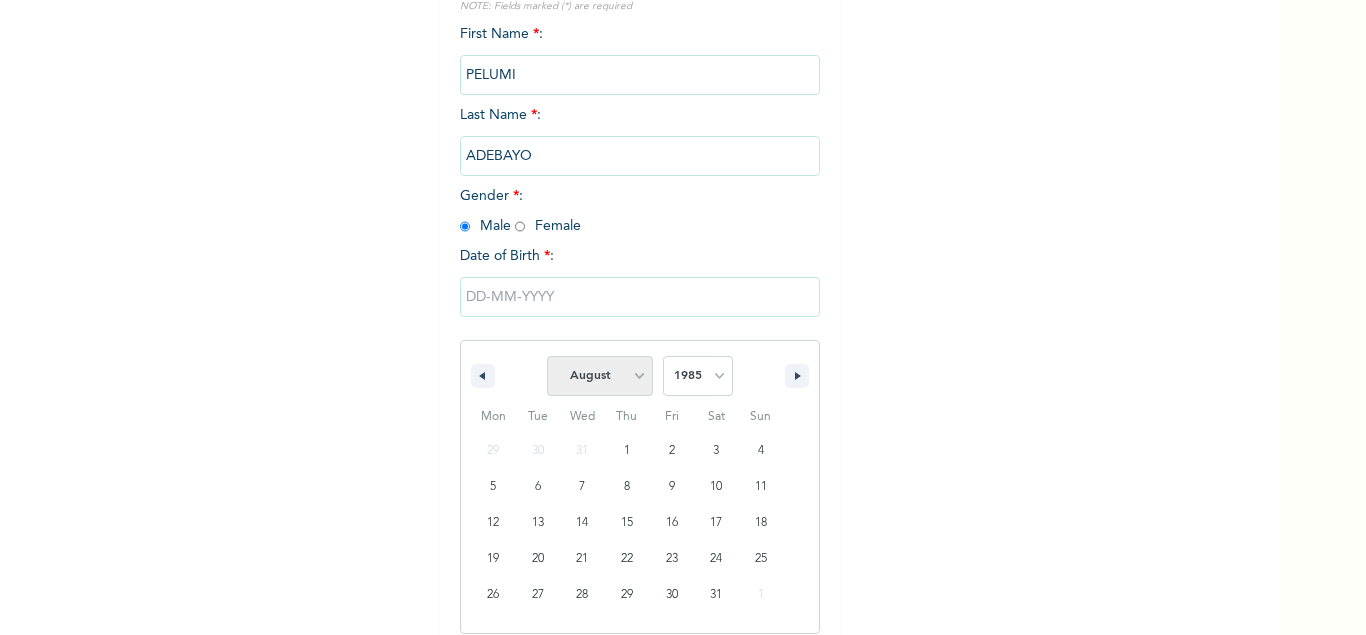 select on "8" 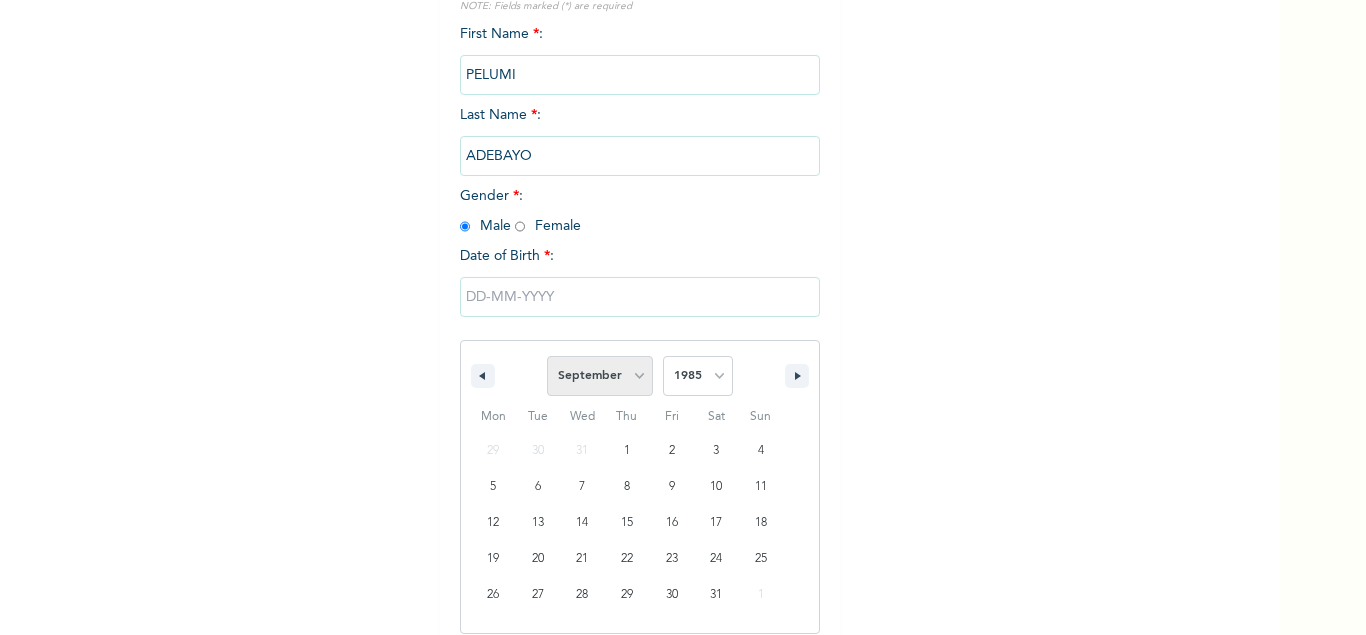 click on "September" at bounding box center (0, 0) 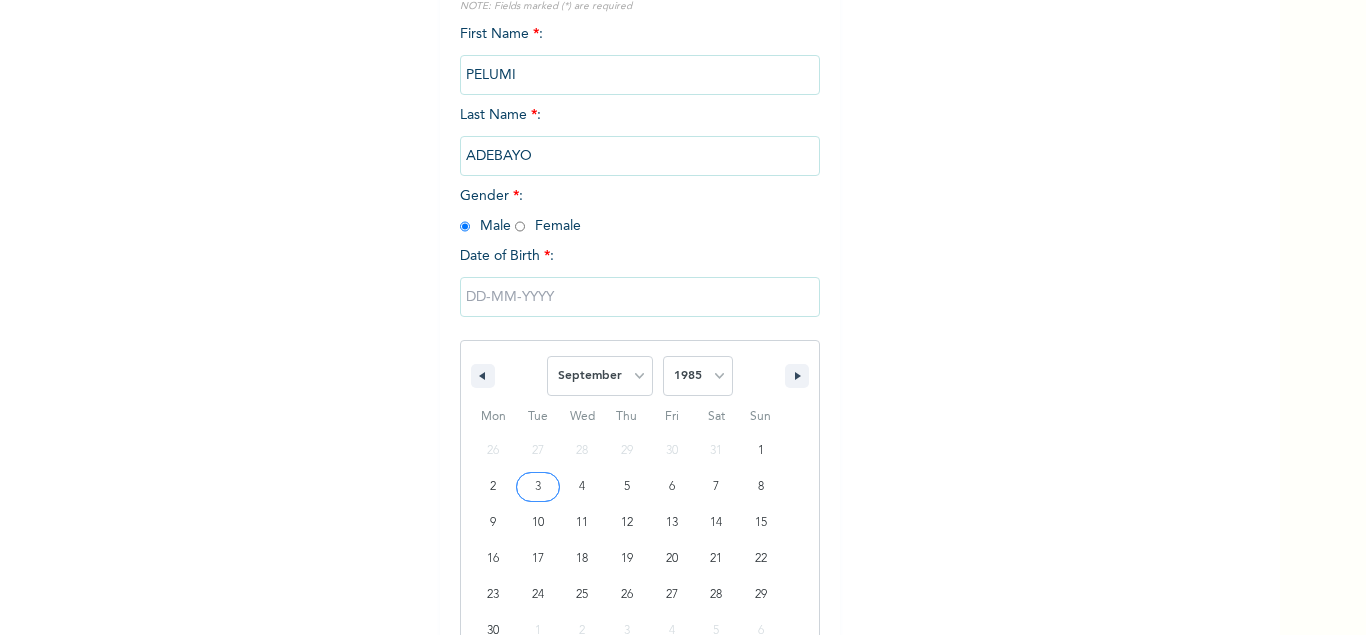 type on "09/03/1985" 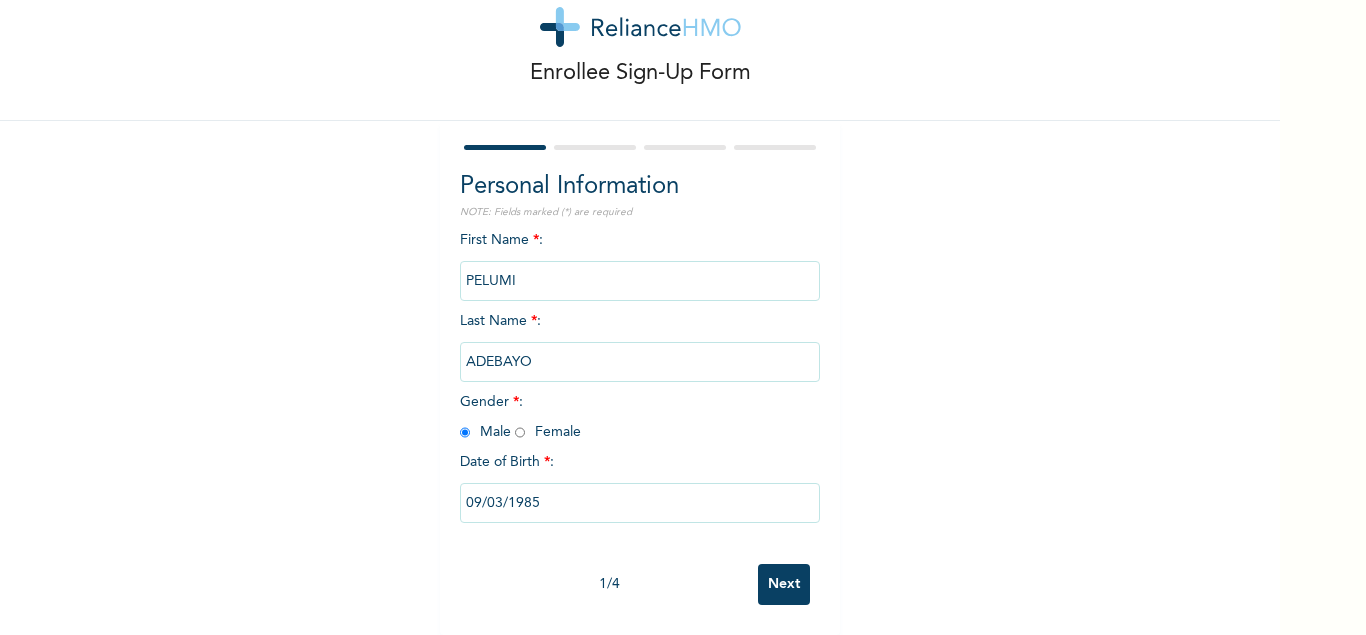 scroll, scrollTop: 53, scrollLeft: 0, axis: vertical 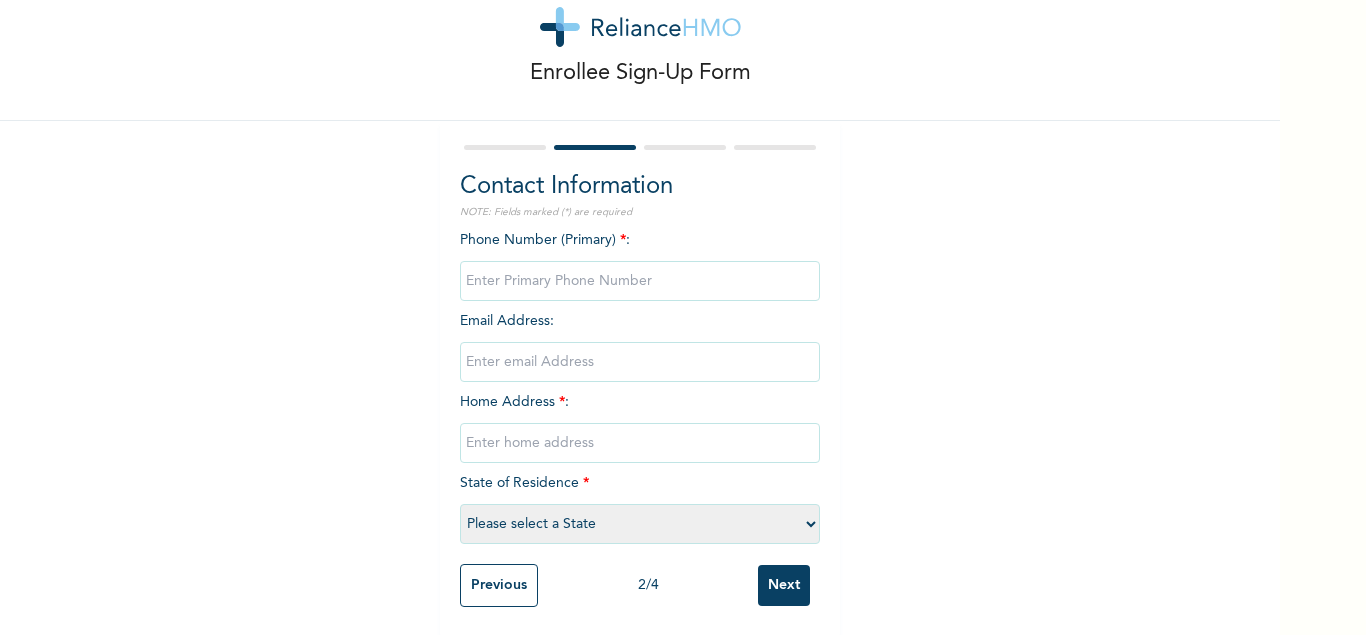 click at bounding box center (640, 281) 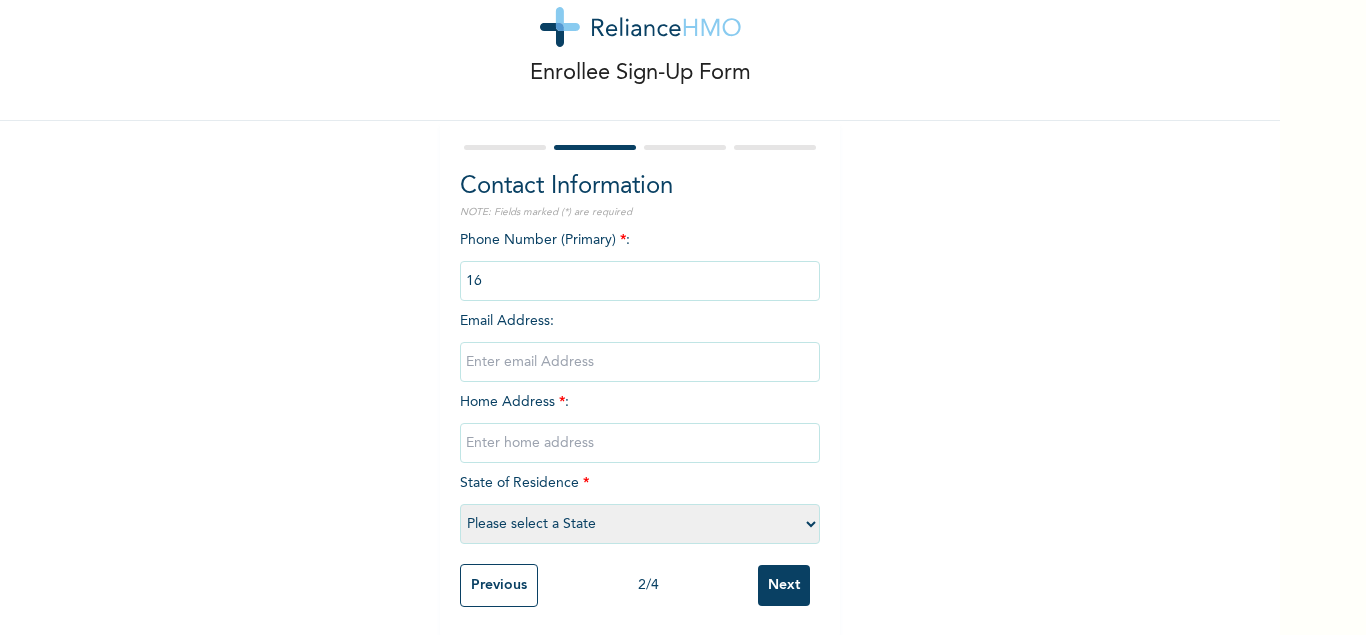 type on "1" 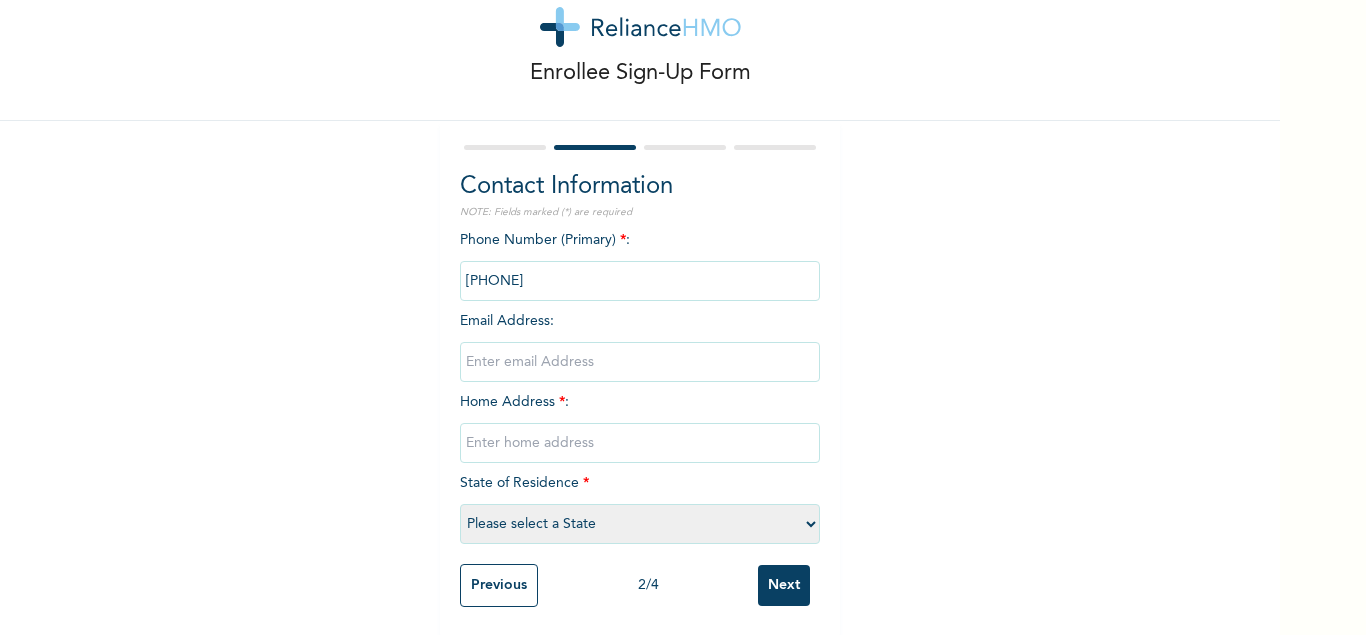 type on "07044725197" 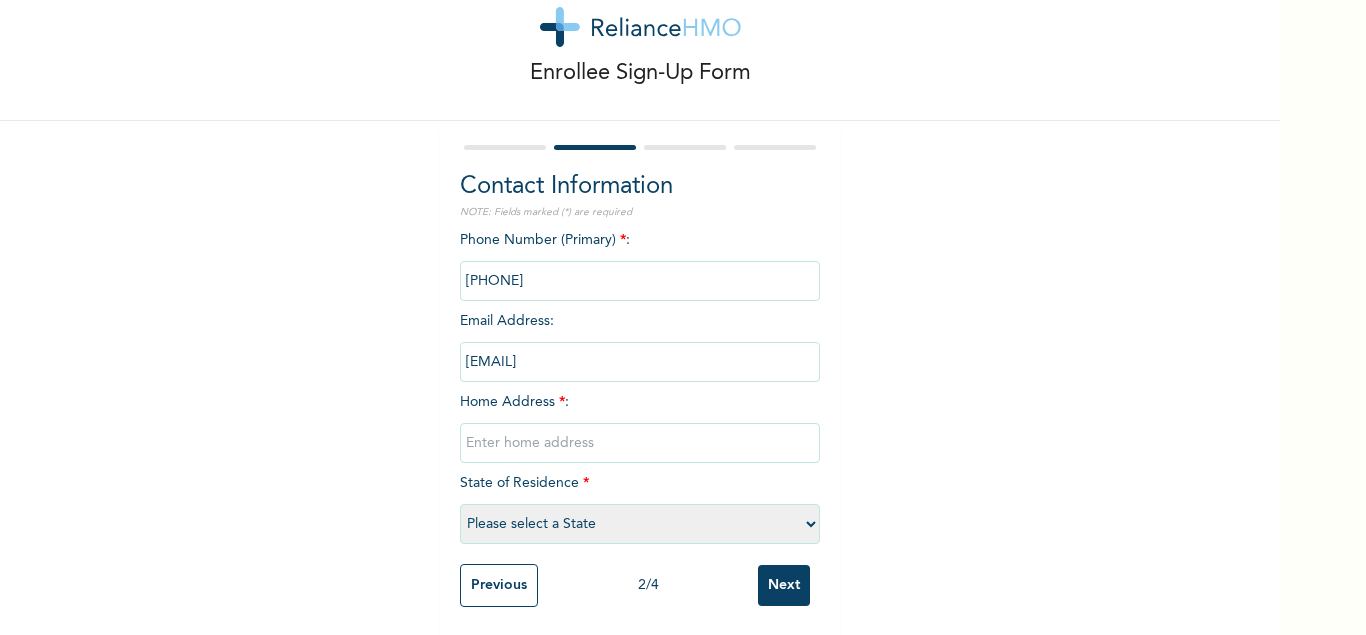type on "adebayopelumi1985@gmail.com" 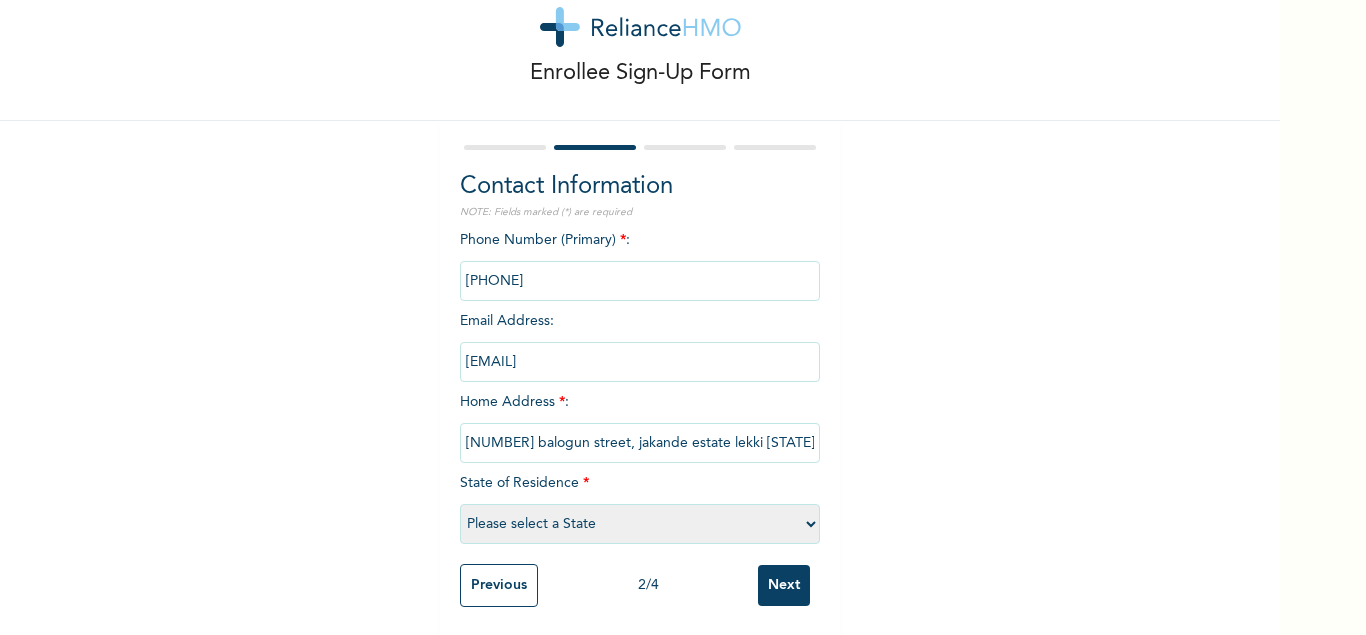 type on "16 balogun street, jakande estate lekki lagos" 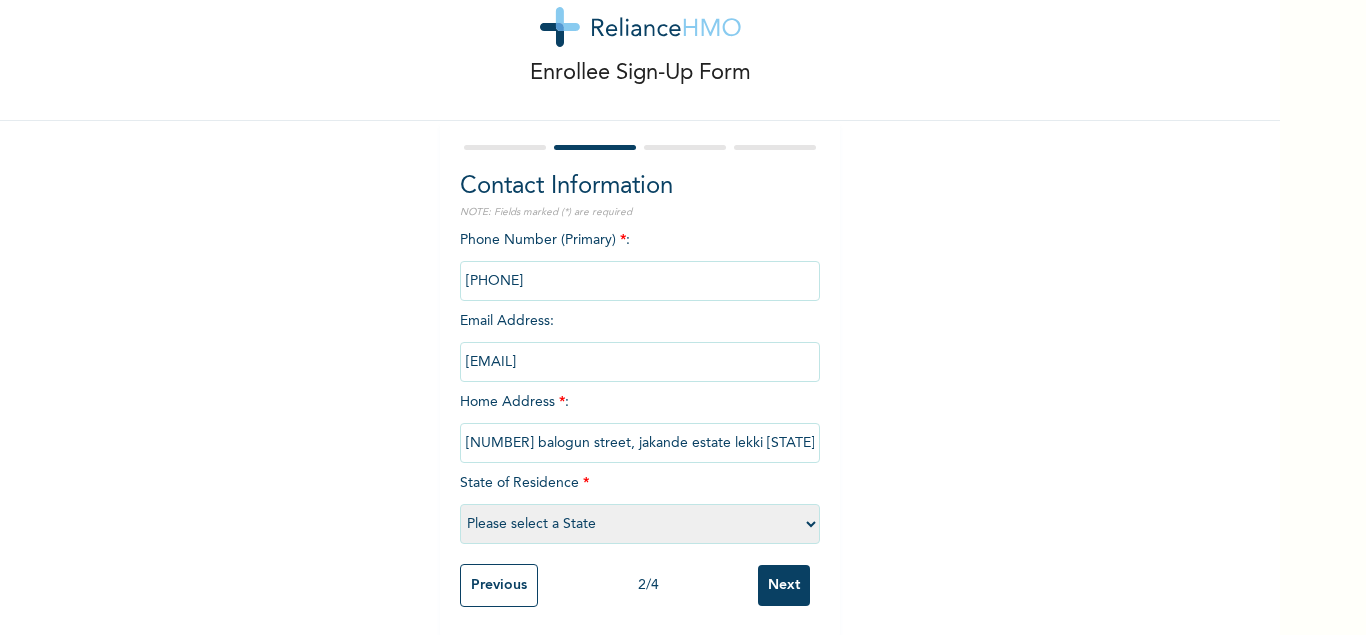 click on "Please select a State Abia Abuja (FCT) Adamawa Akwa Ibom Anambra Bauchi Bayelsa Benue Borno Cross River Delta Ebonyi Edo Ekiti Enugu Gombe Imo Jigawa Kaduna Kano Katsina Kebbi Kogi Kwara Lagos Nasarawa Niger Ogun Ondo Osun Oyo Plateau Rivers Sokoto Taraba Yobe Zamfara" at bounding box center [640, 524] 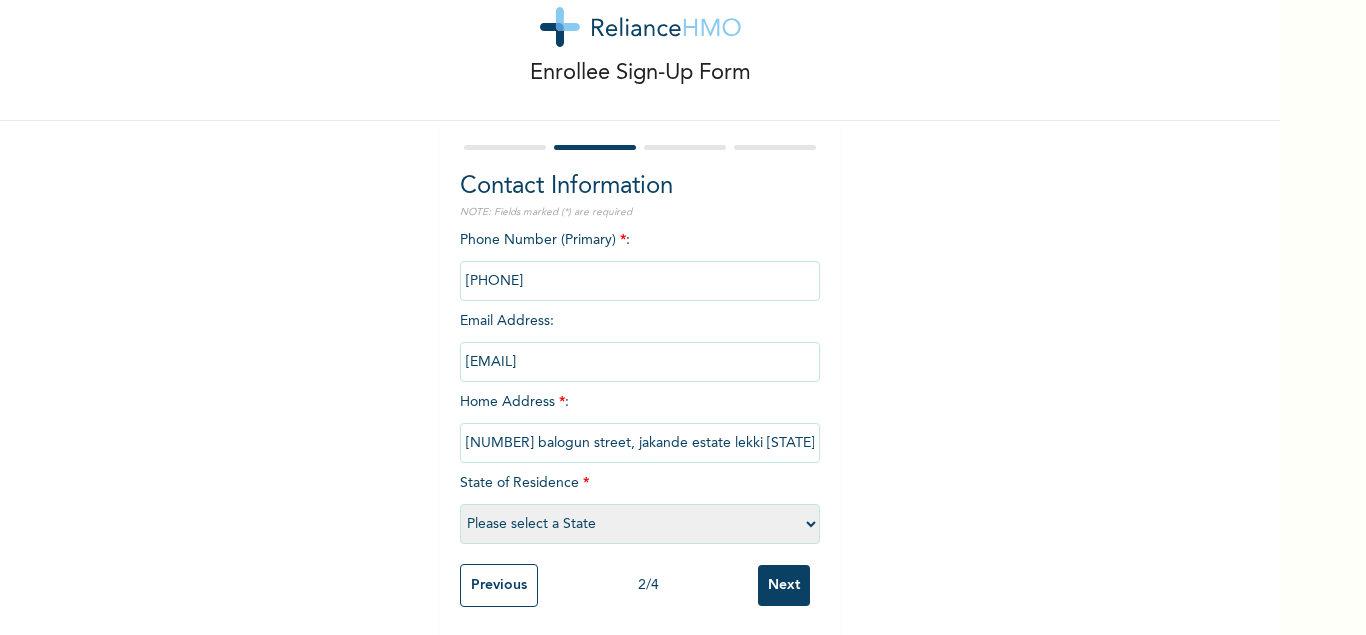 select on "25" 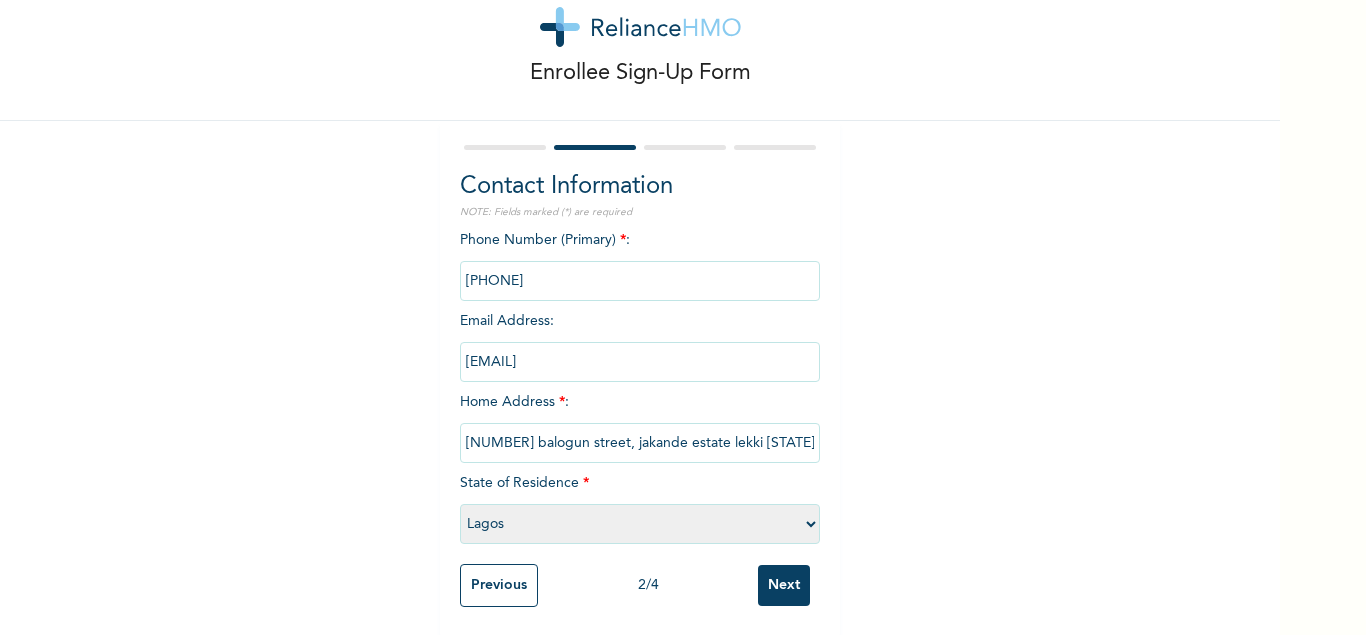 click on "Lagos" at bounding box center (0, 0) 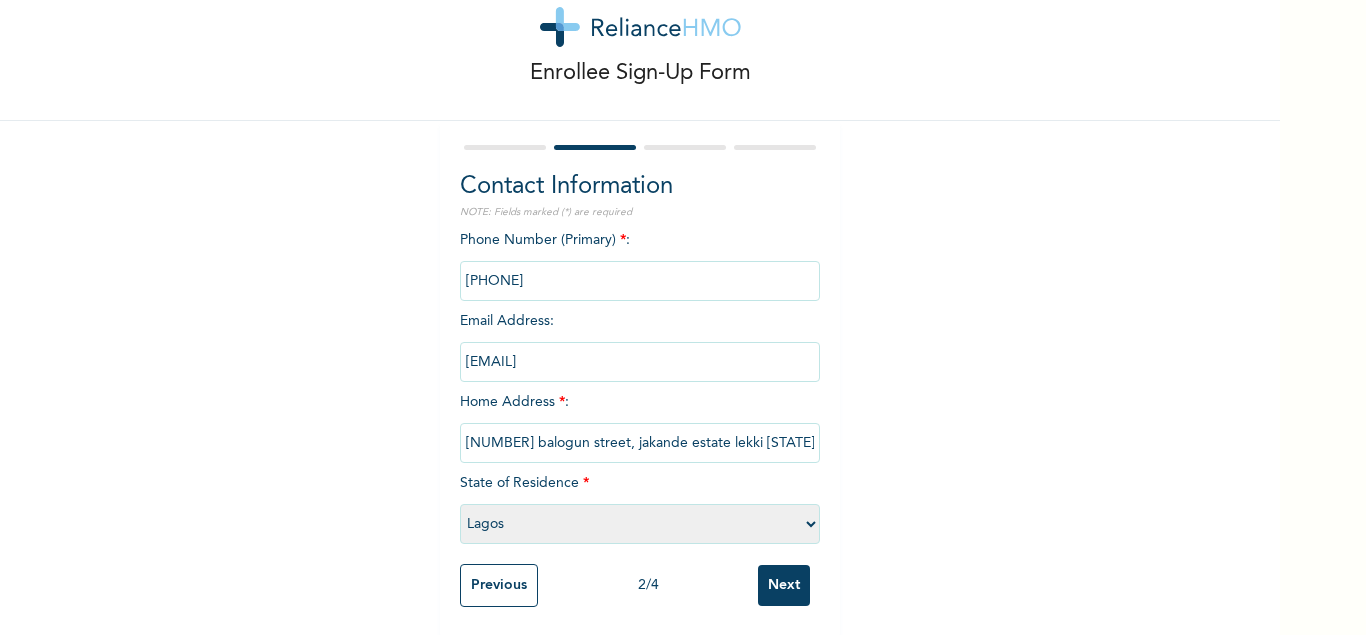 click on "Next" at bounding box center (784, 585) 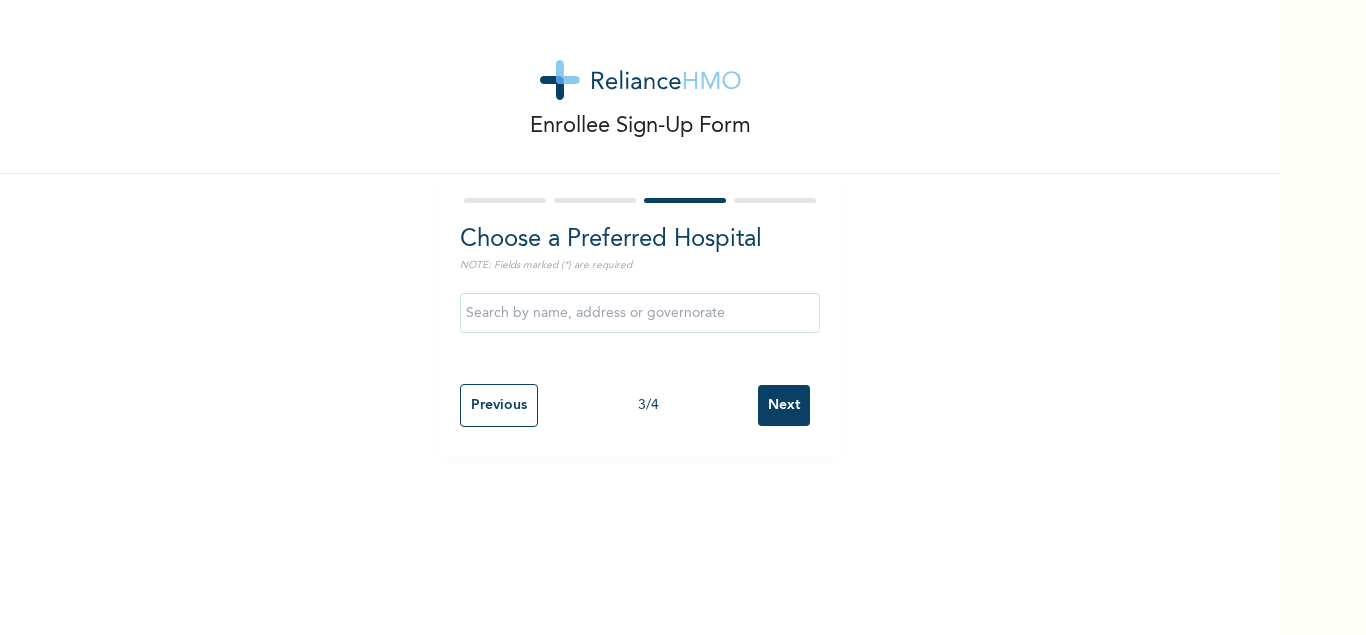 click at bounding box center (640, 313) 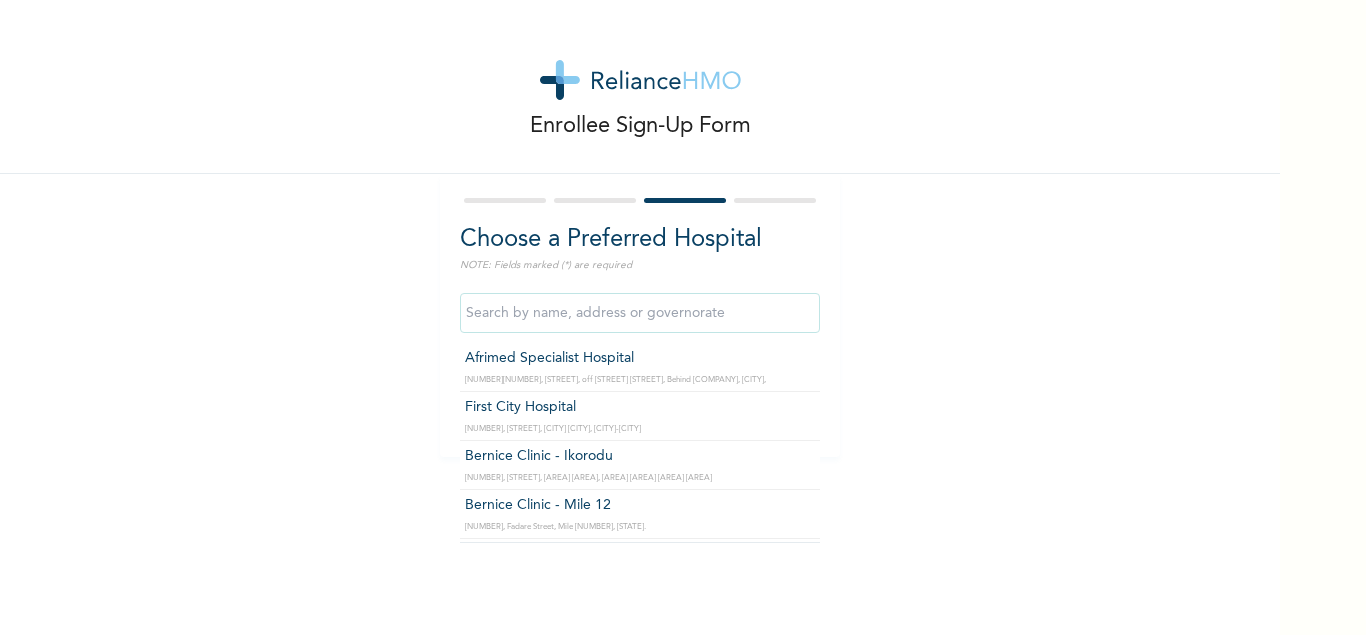 type on "First City Hospital" 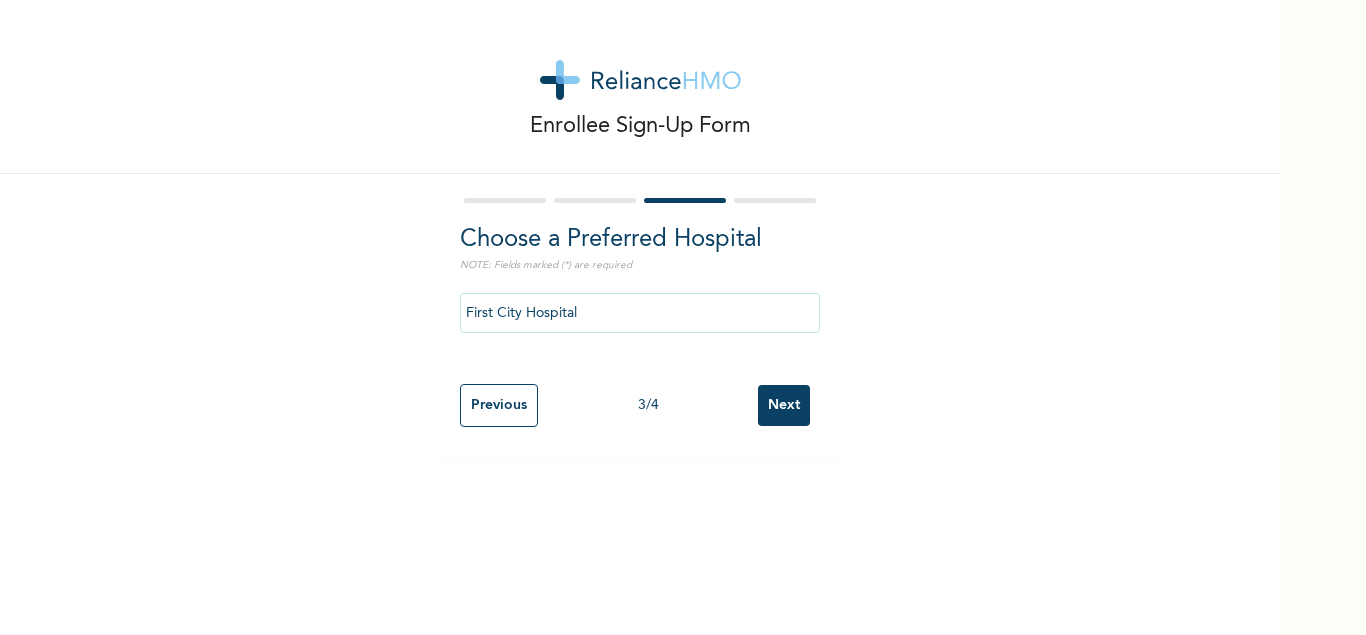 click on "Next" at bounding box center [784, 405] 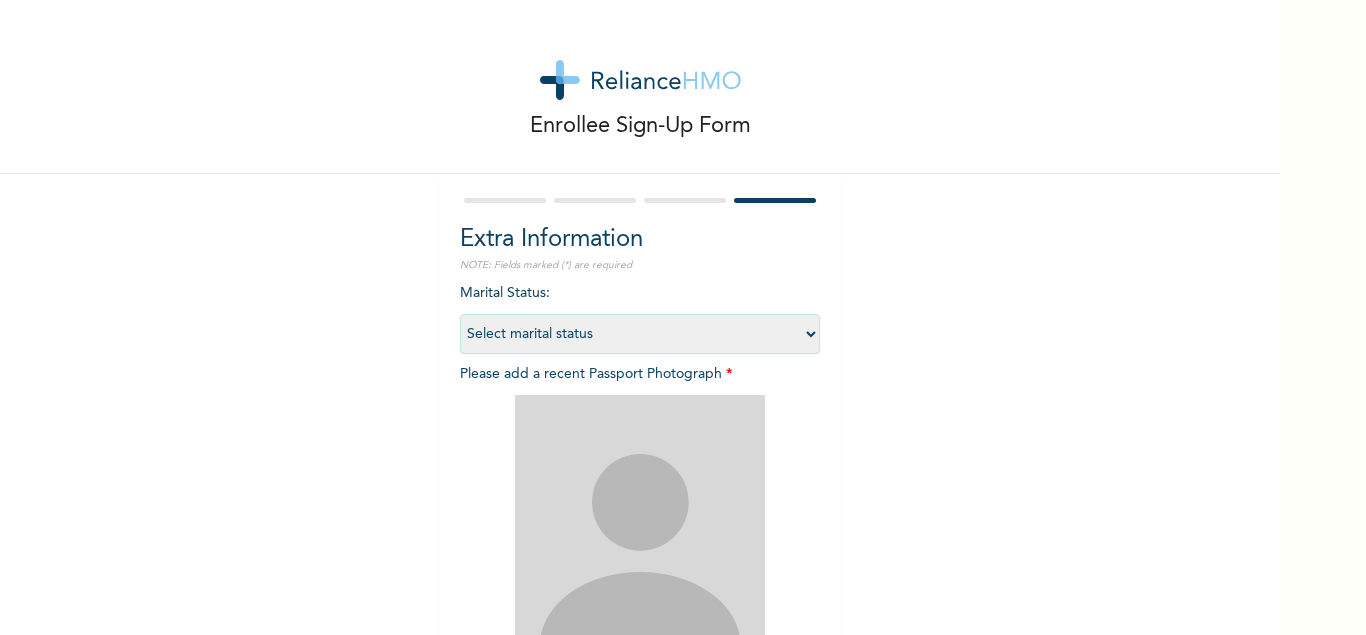 click on "Select marital status Single Married Divorced Widow/Widower" at bounding box center (640, 334) 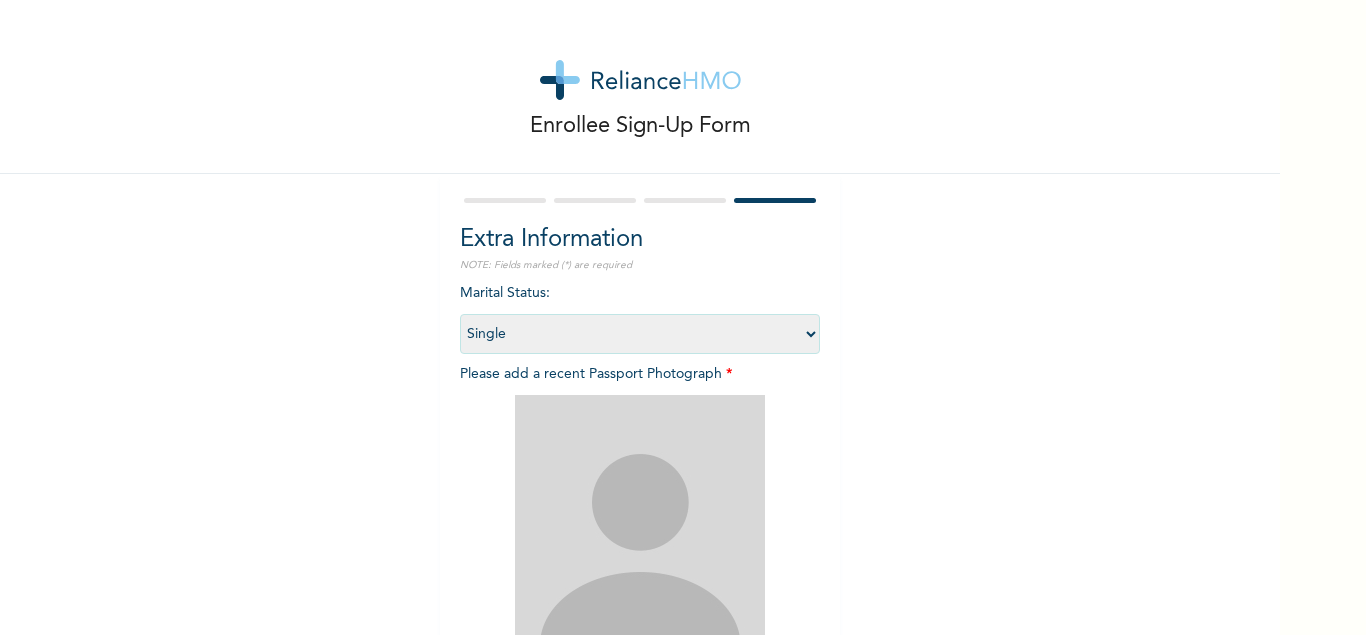 click on "Single" at bounding box center [0, 0] 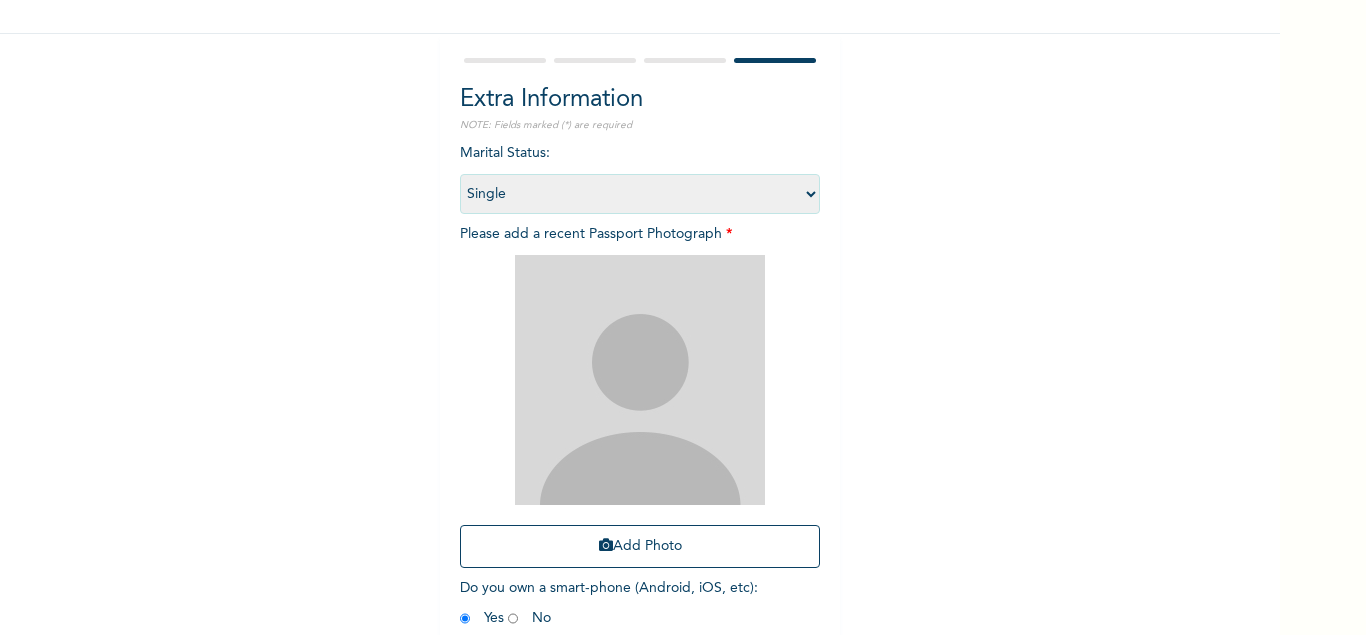scroll, scrollTop: 144, scrollLeft: 0, axis: vertical 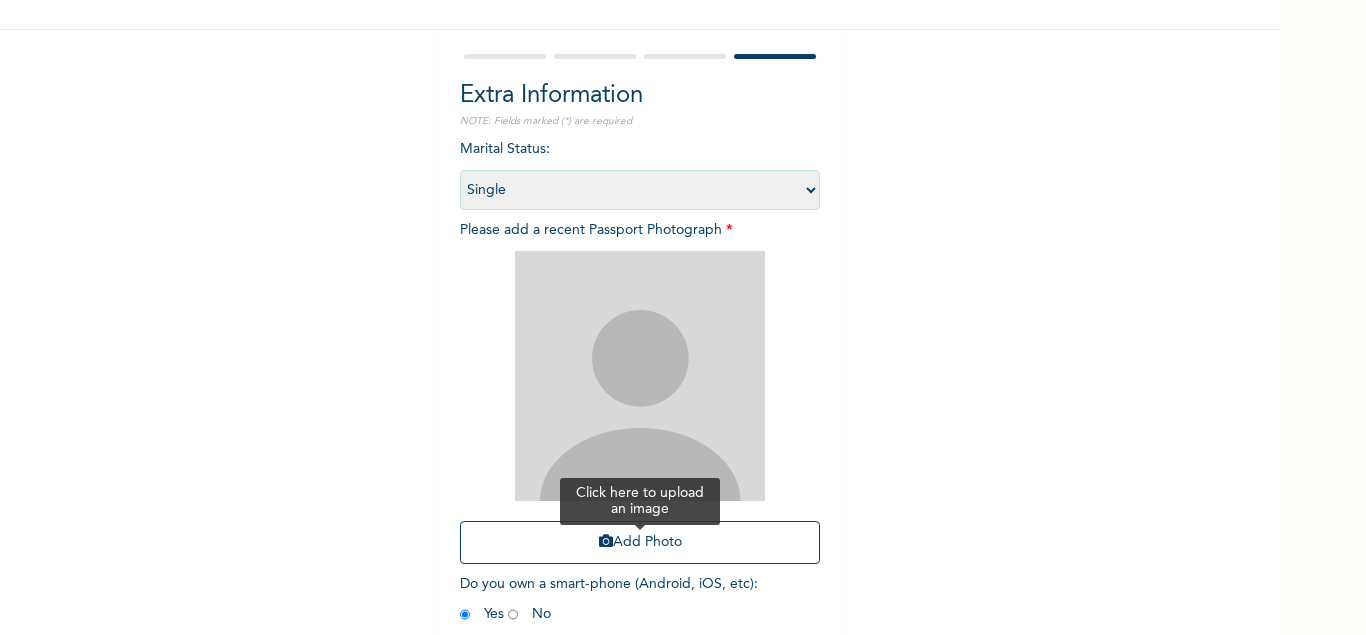 click on "Add Photo" at bounding box center [640, 542] 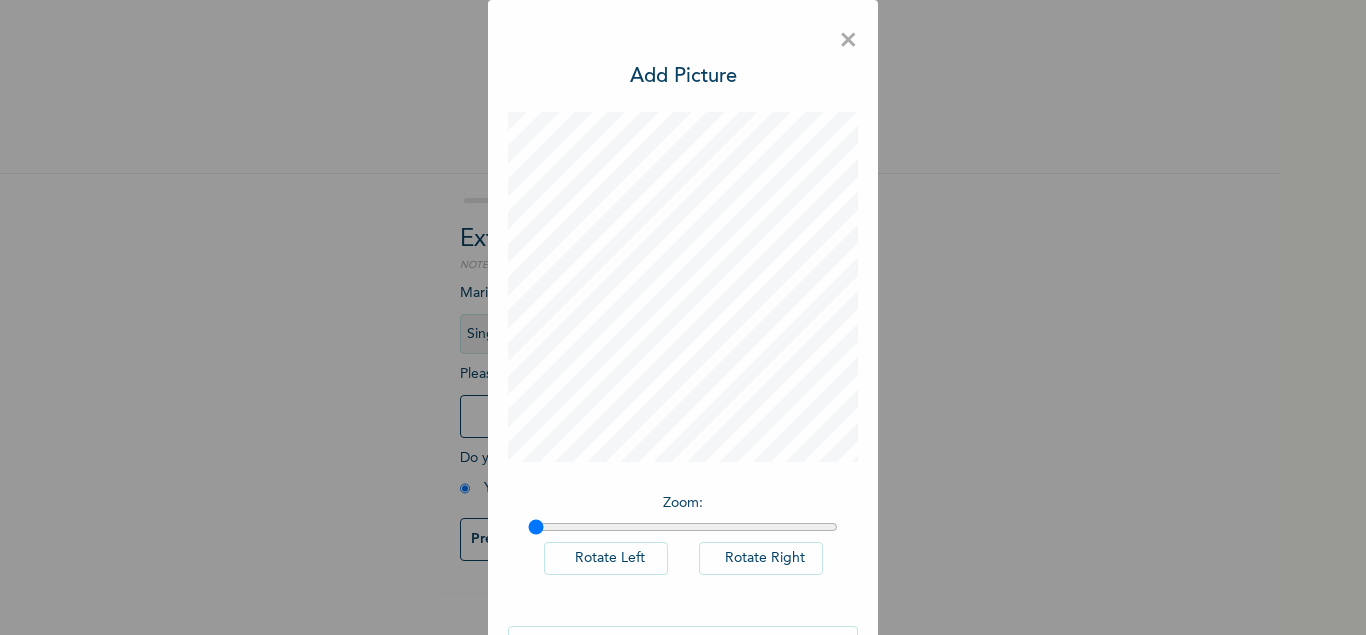 scroll, scrollTop: 0, scrollLeft: 0, axis: both 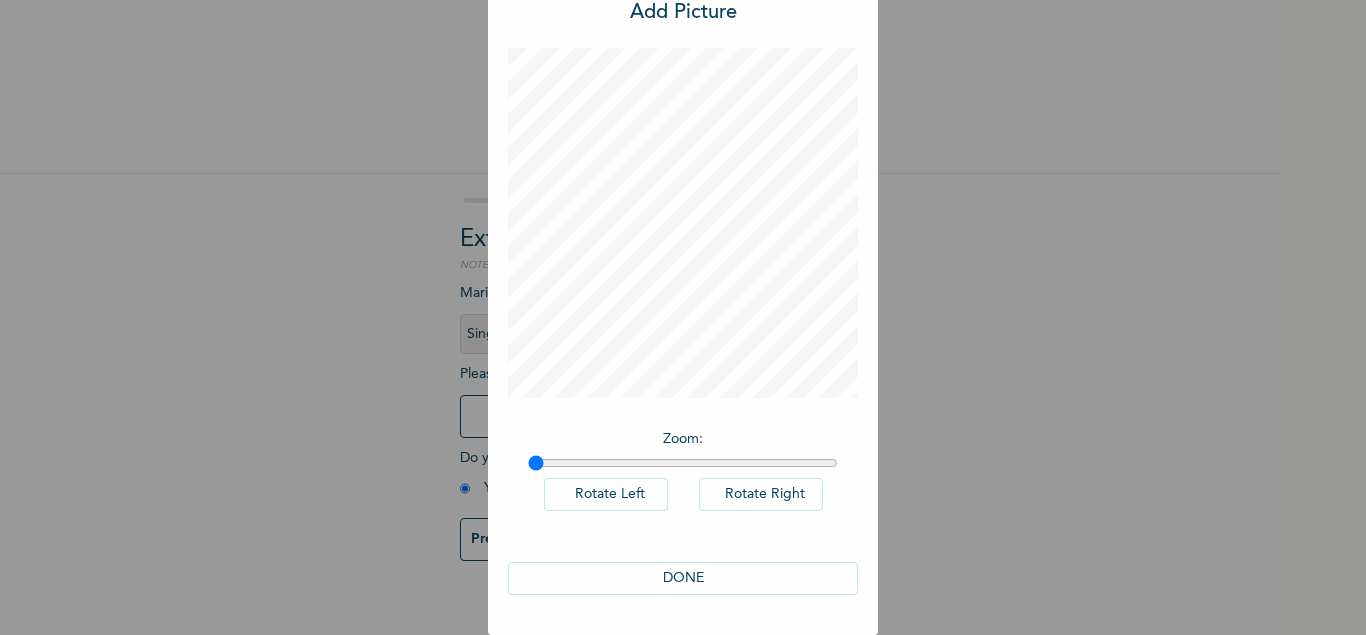click on "DONE" at bounding box center (683, 578) 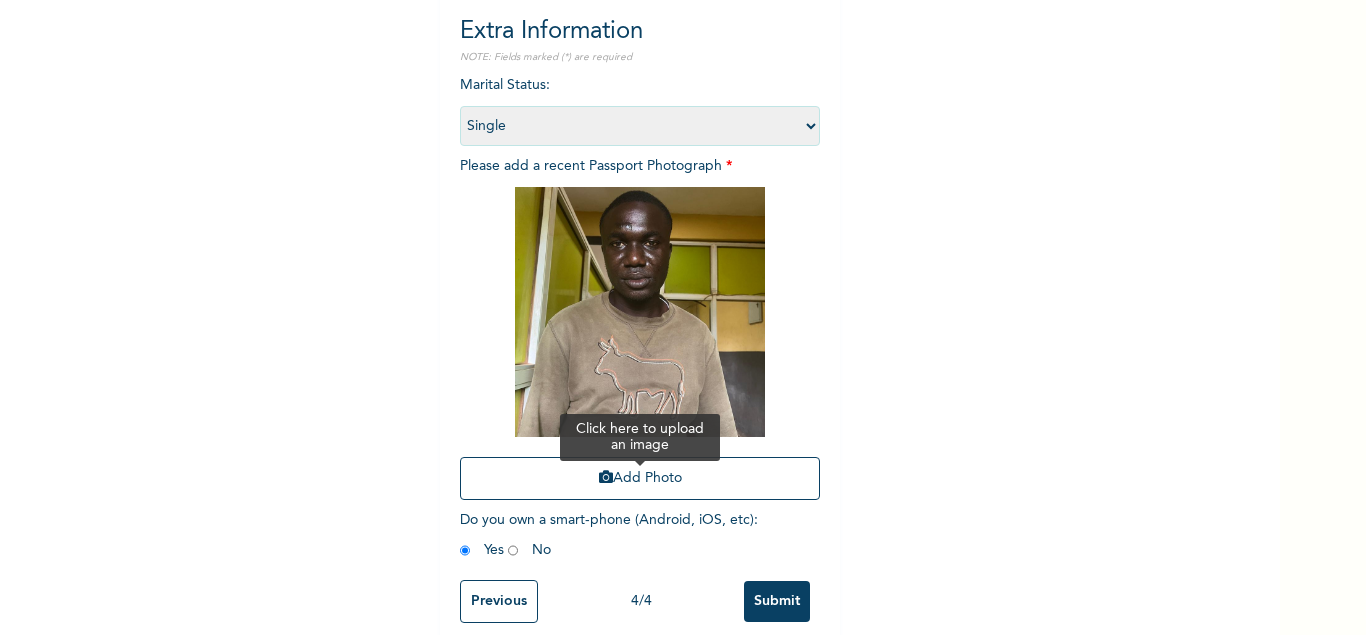 scroll, scrollTop: 226, scrollLeft: 0, axis: vertical 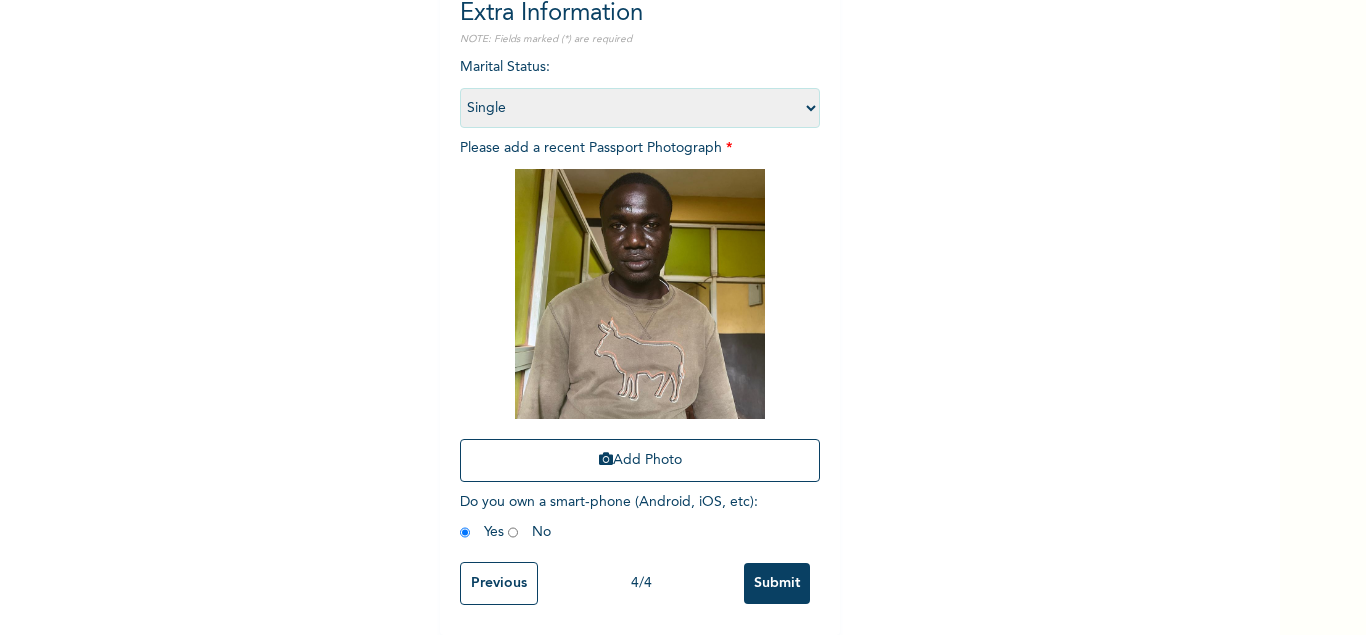click on "Submit" at bounding box center (777, 583) 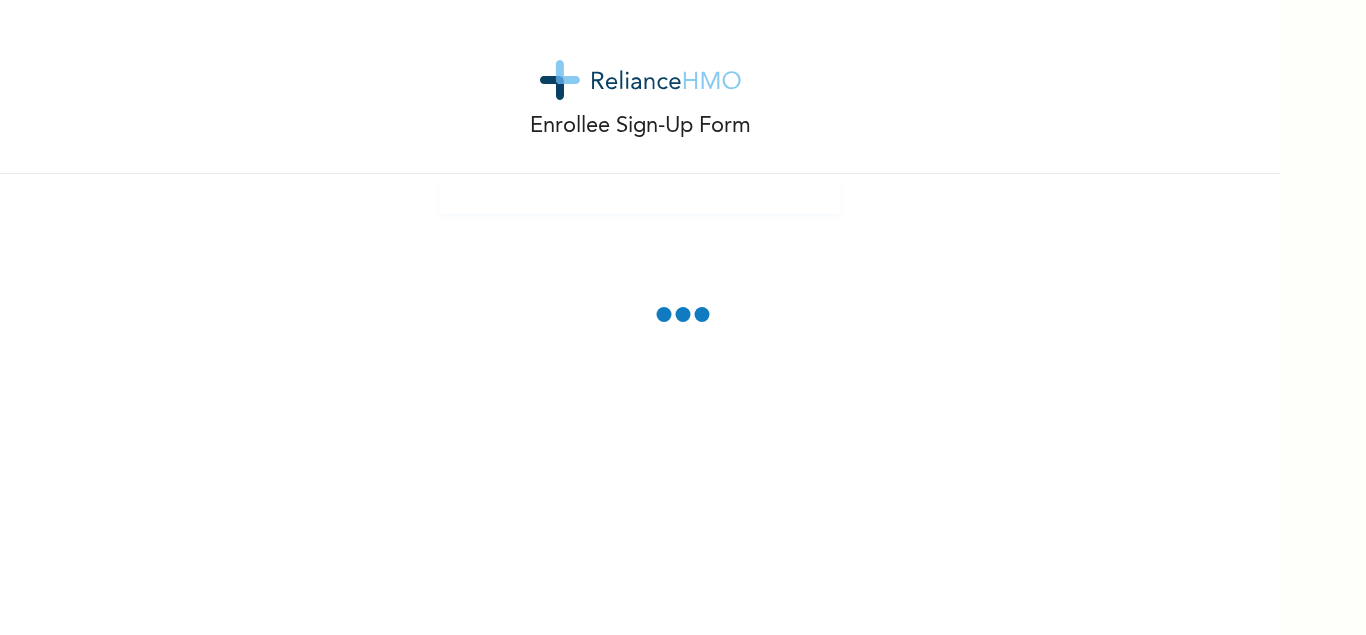 scroll, scrollTop: 0, scrollLeft: 0, axis: both 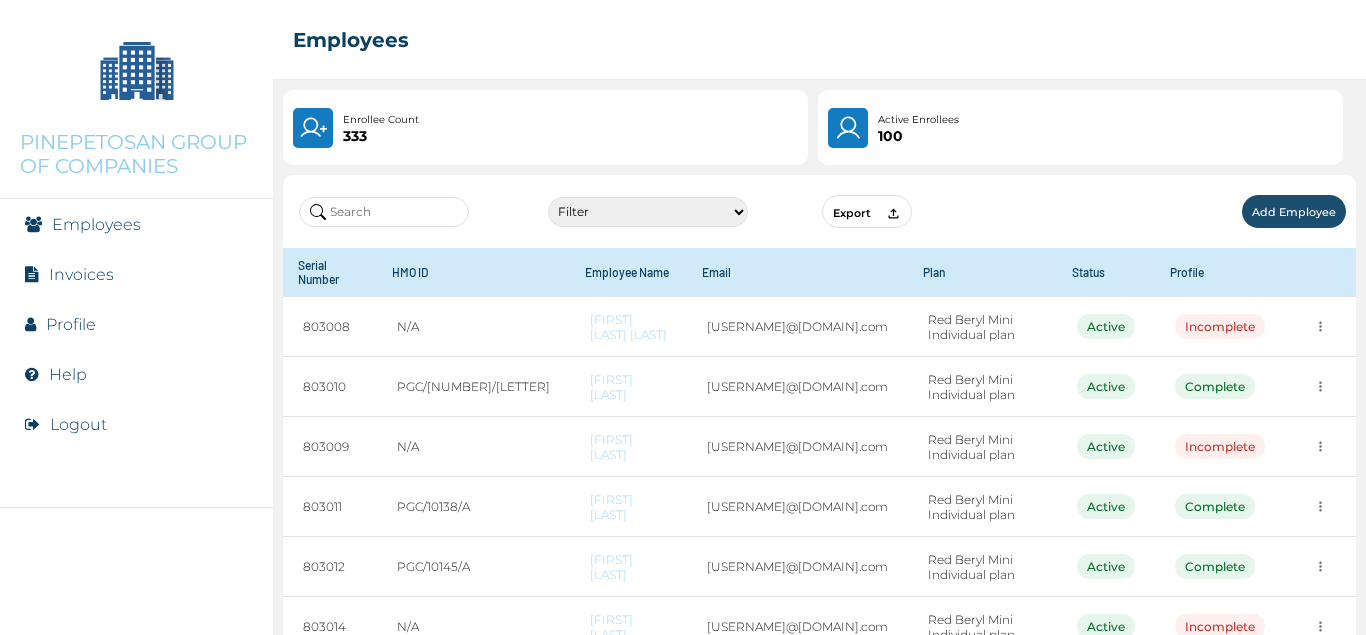 click at bounding box center (384, 212) 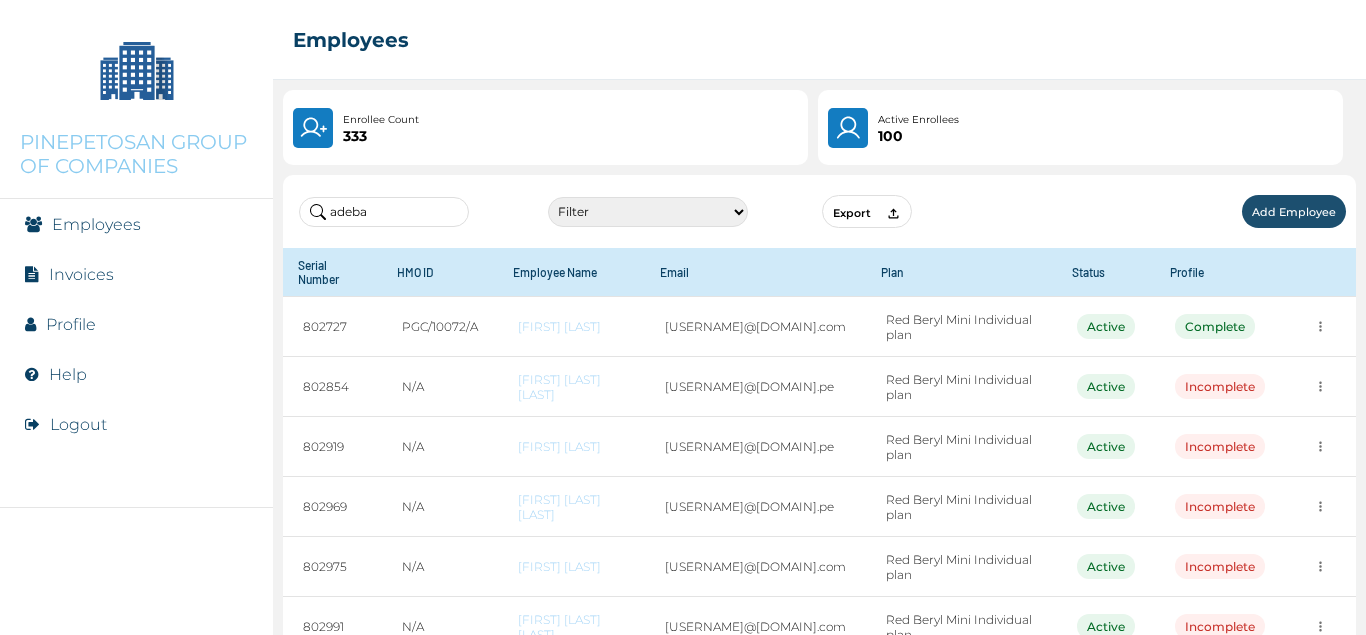 type on "adeba" 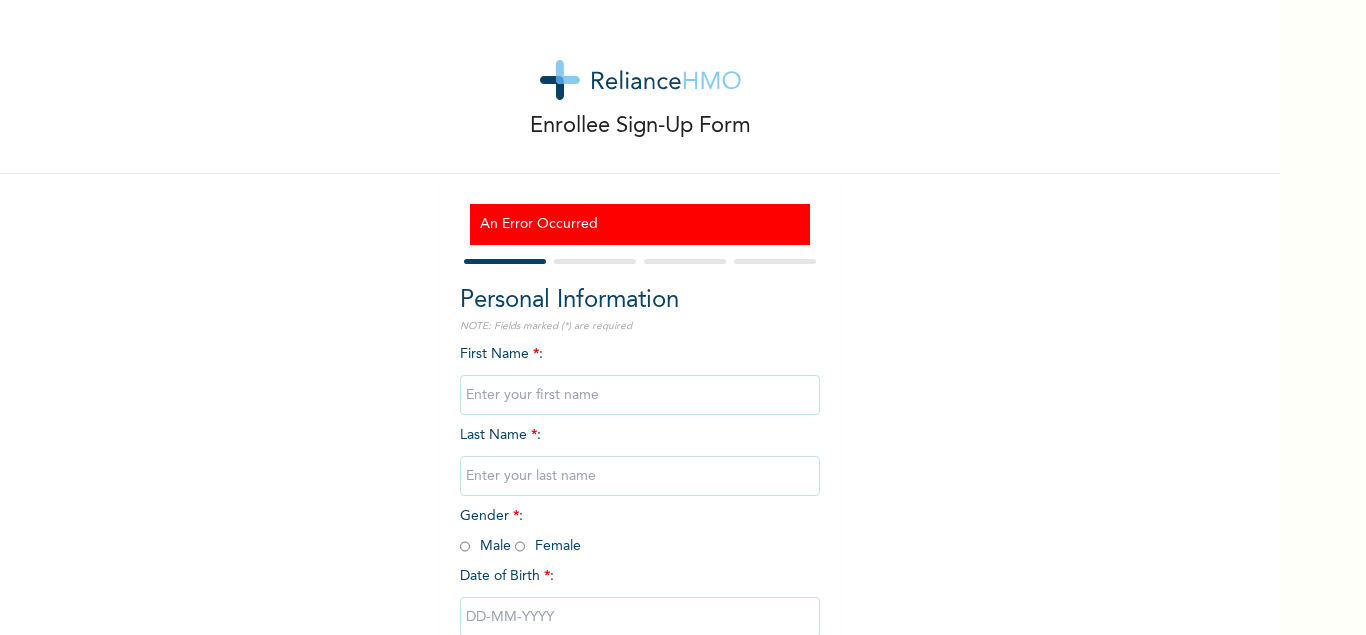 scroll, scrollTop: 0, scrollLeft: 0, axis: both 